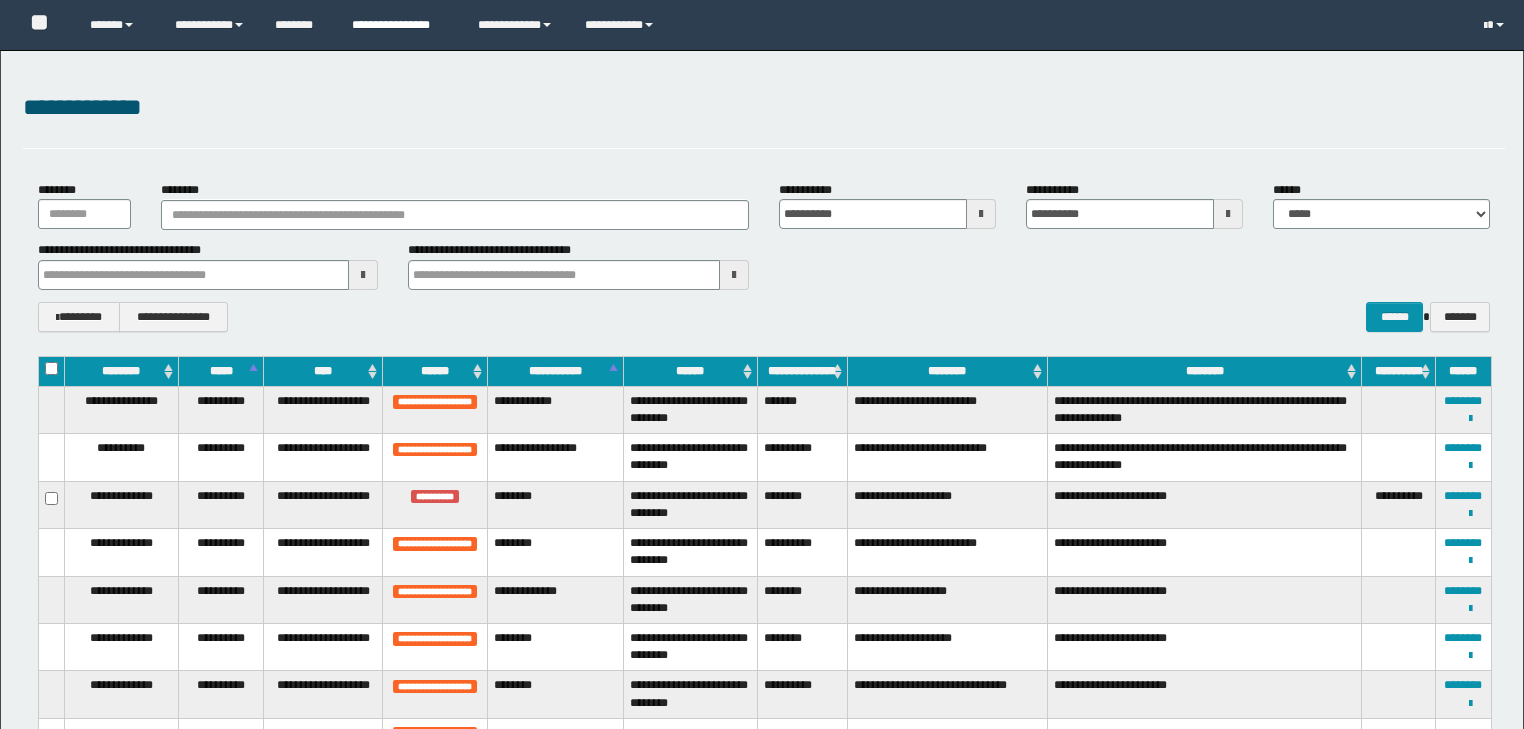 scroll, scrollTop: 0, scrollLeft: 0, axis: both 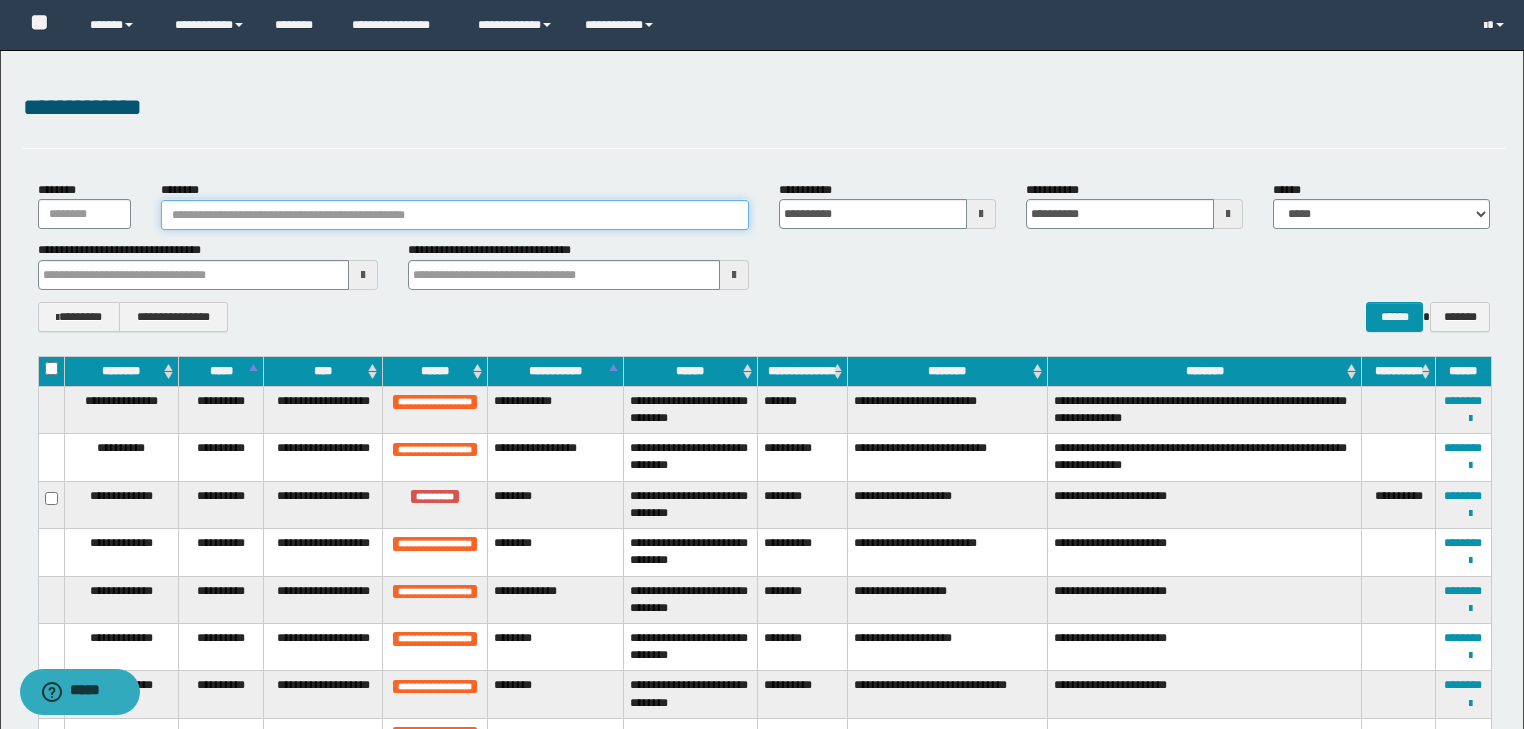click on "********" at bounding box center [455, 215] 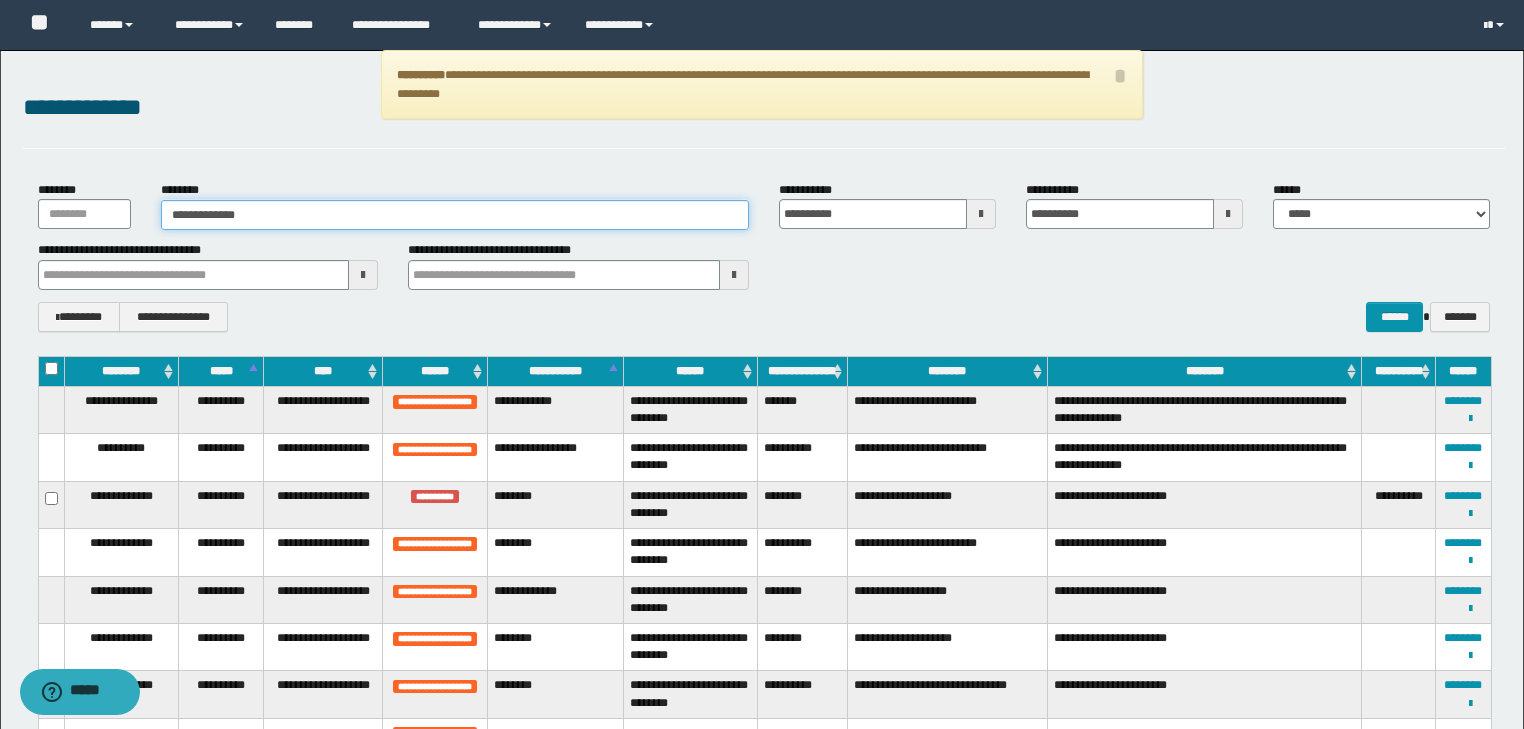 drag, startPoint x: 200, startPoint y: 217, endPoint x: 192, endPoint y: 224, distance: 10.630146 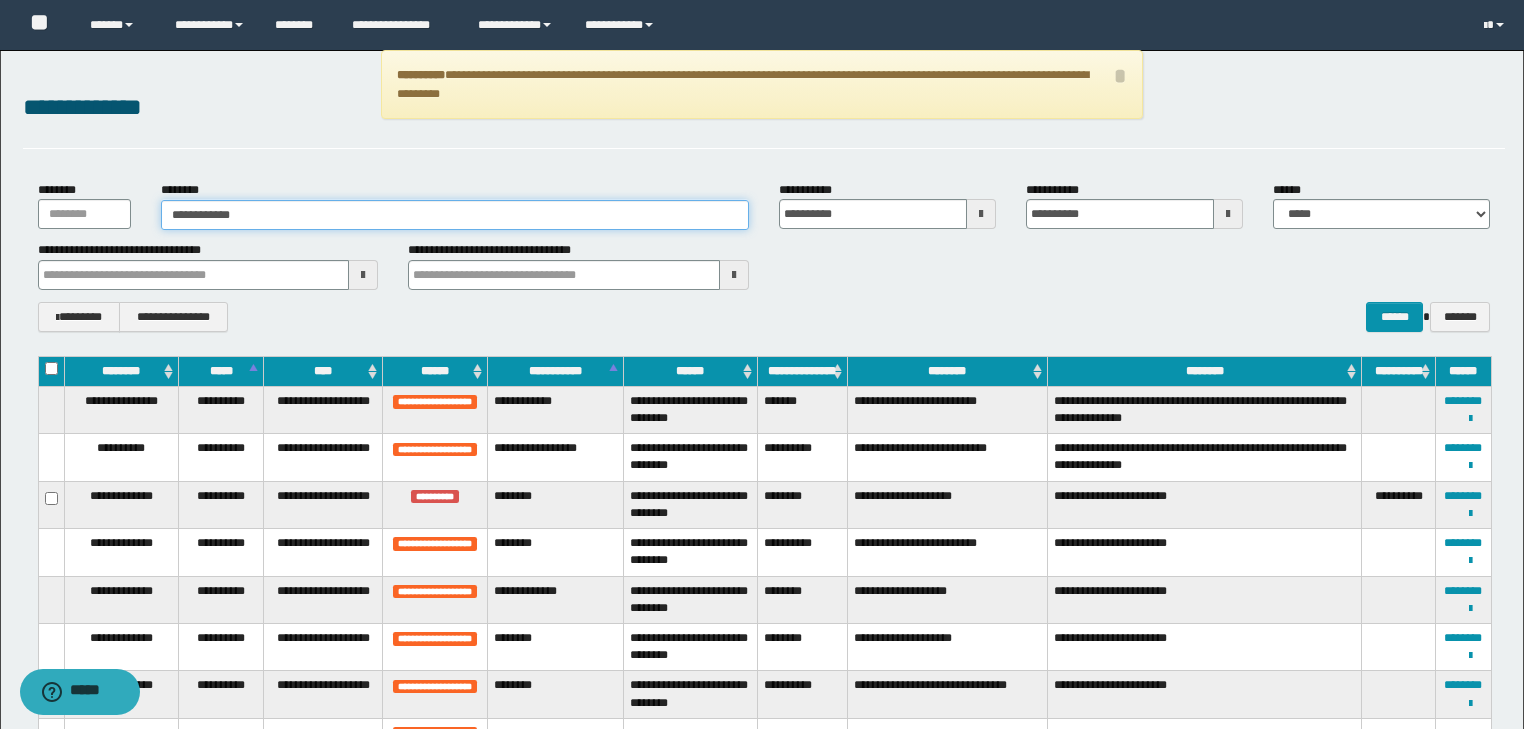 type on "**********" 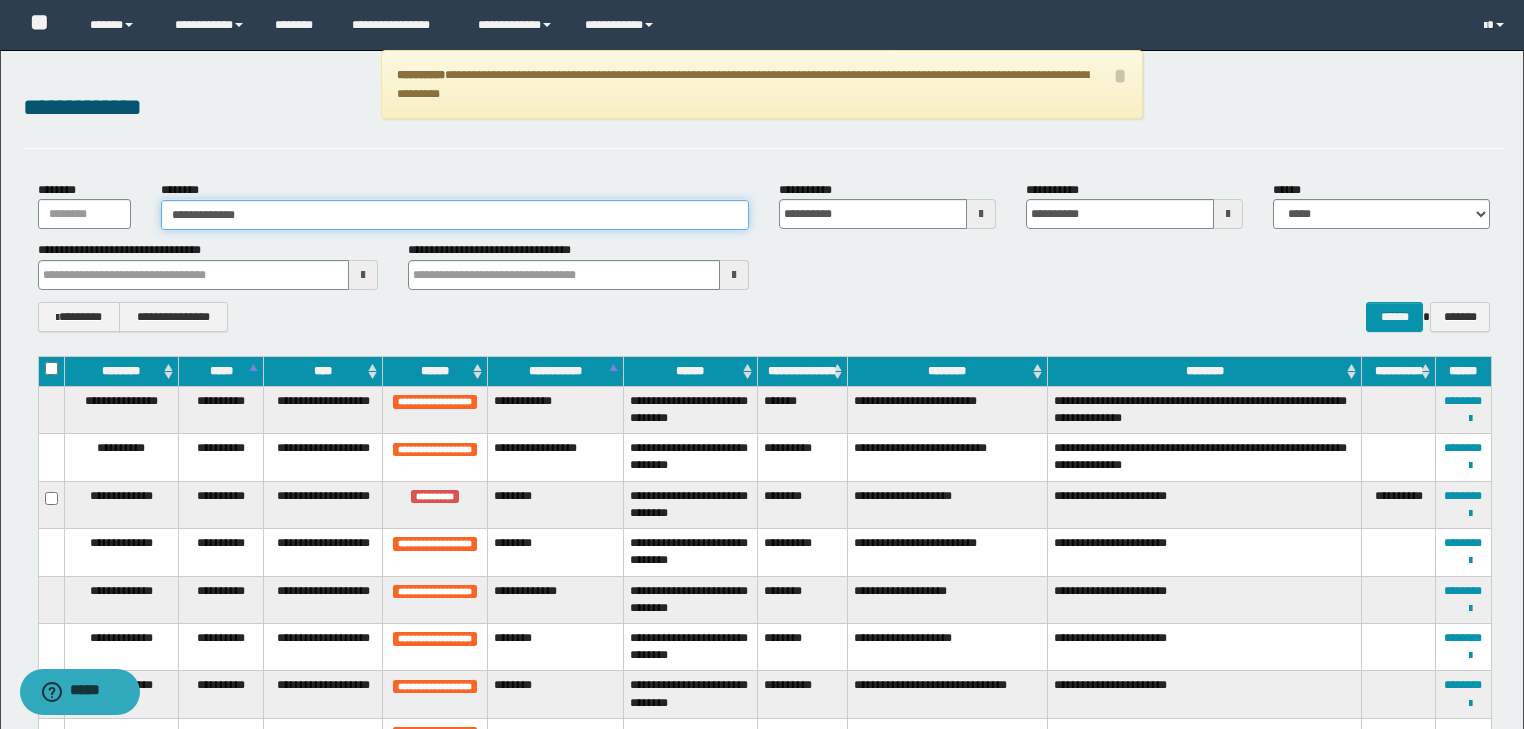 type on "**********" 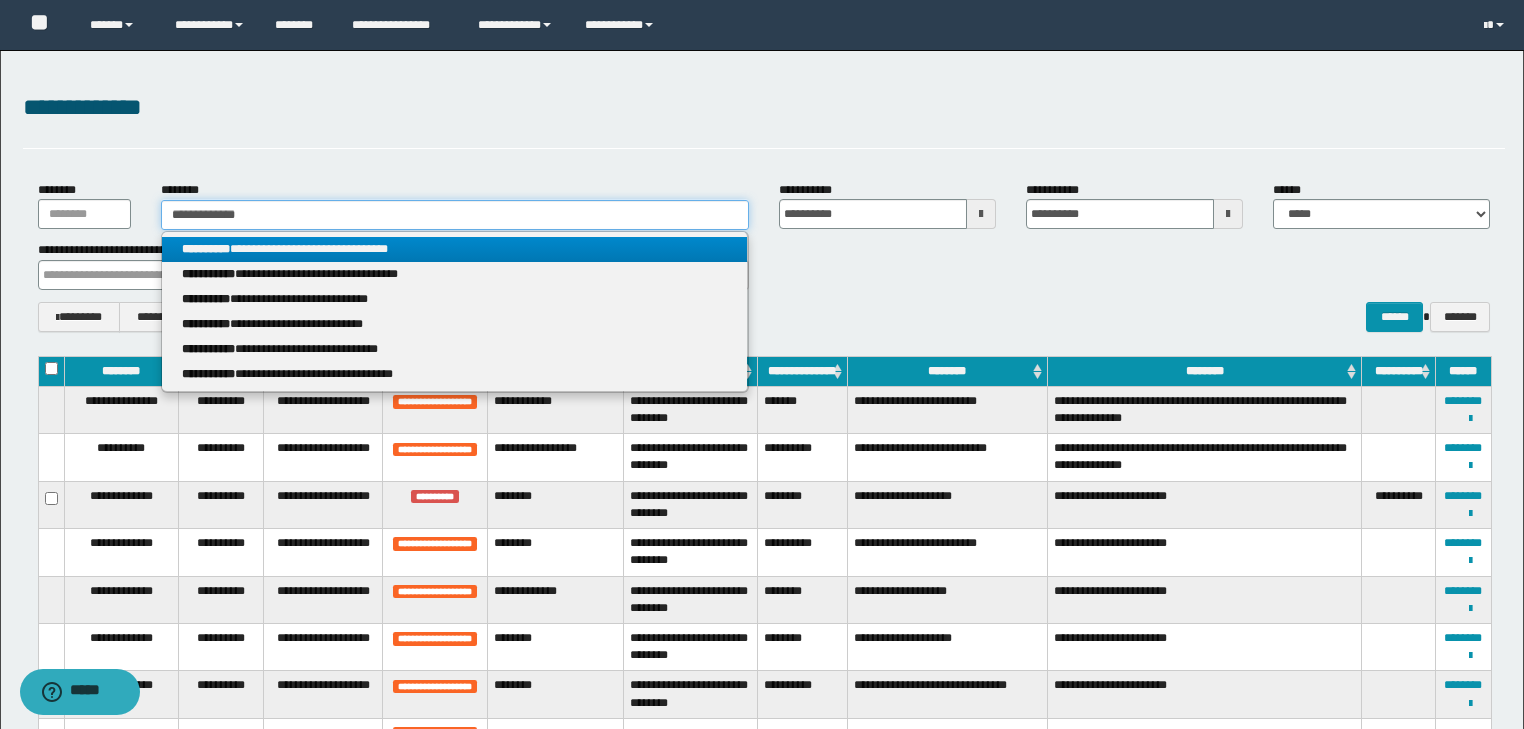 type on "**********" 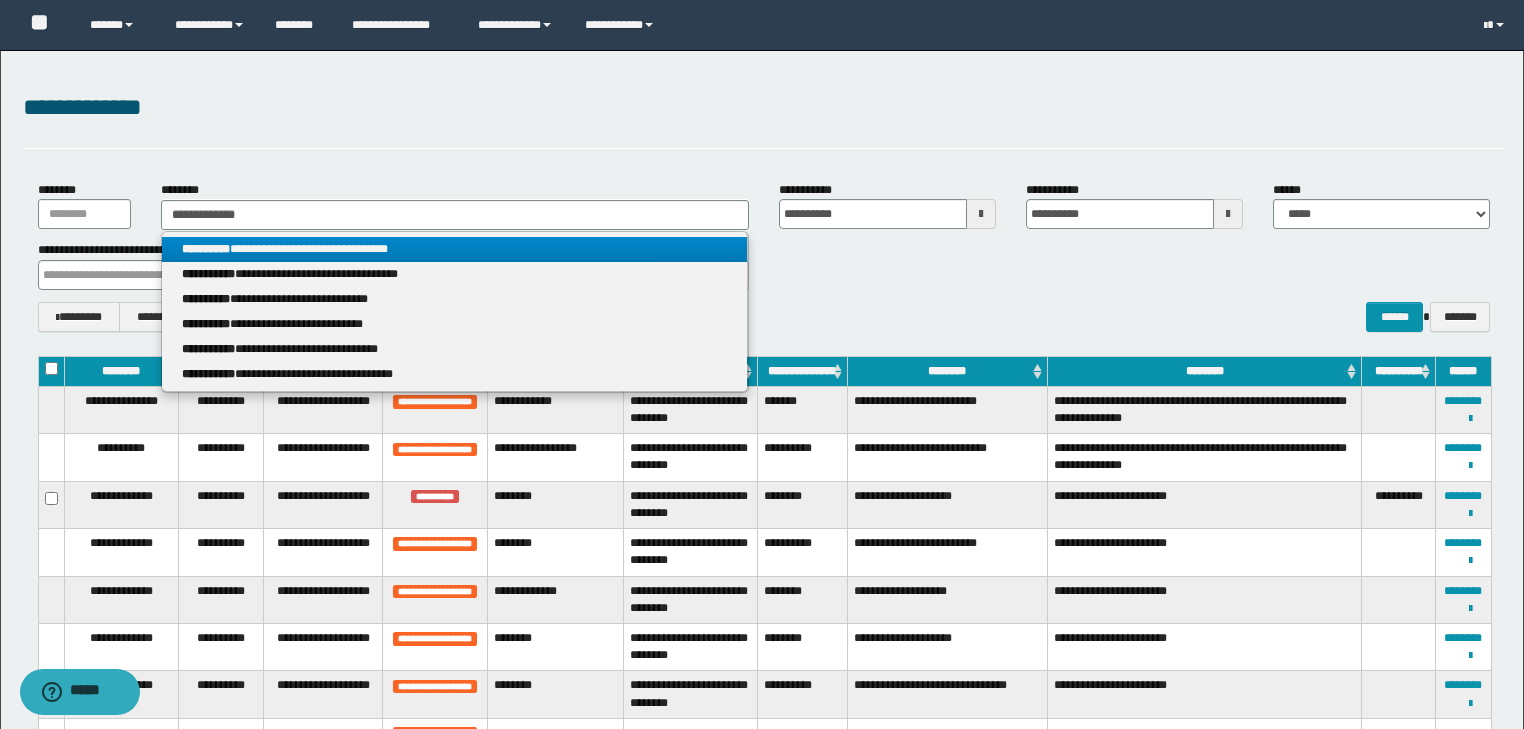 click on "**********" at bounding box center (454, 249) 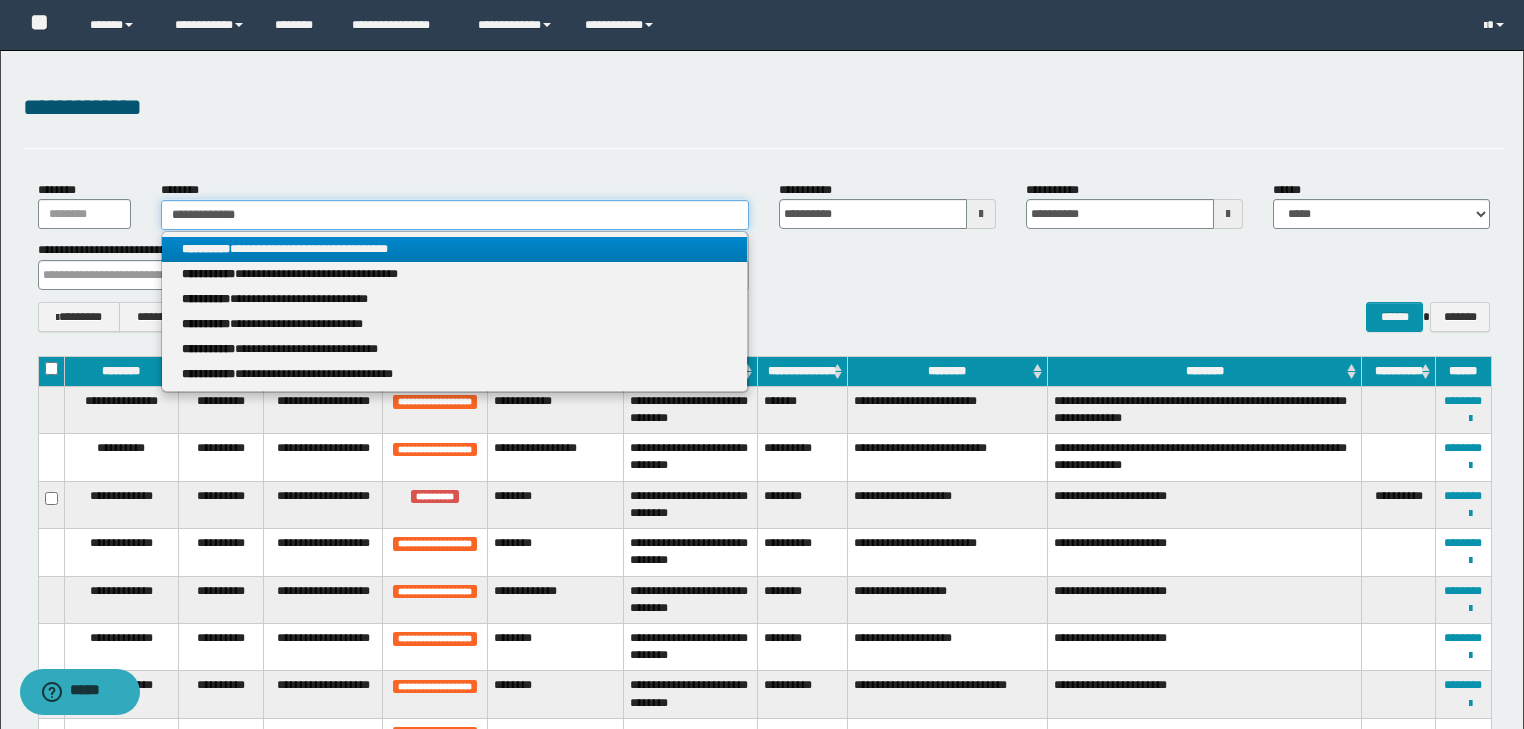 type 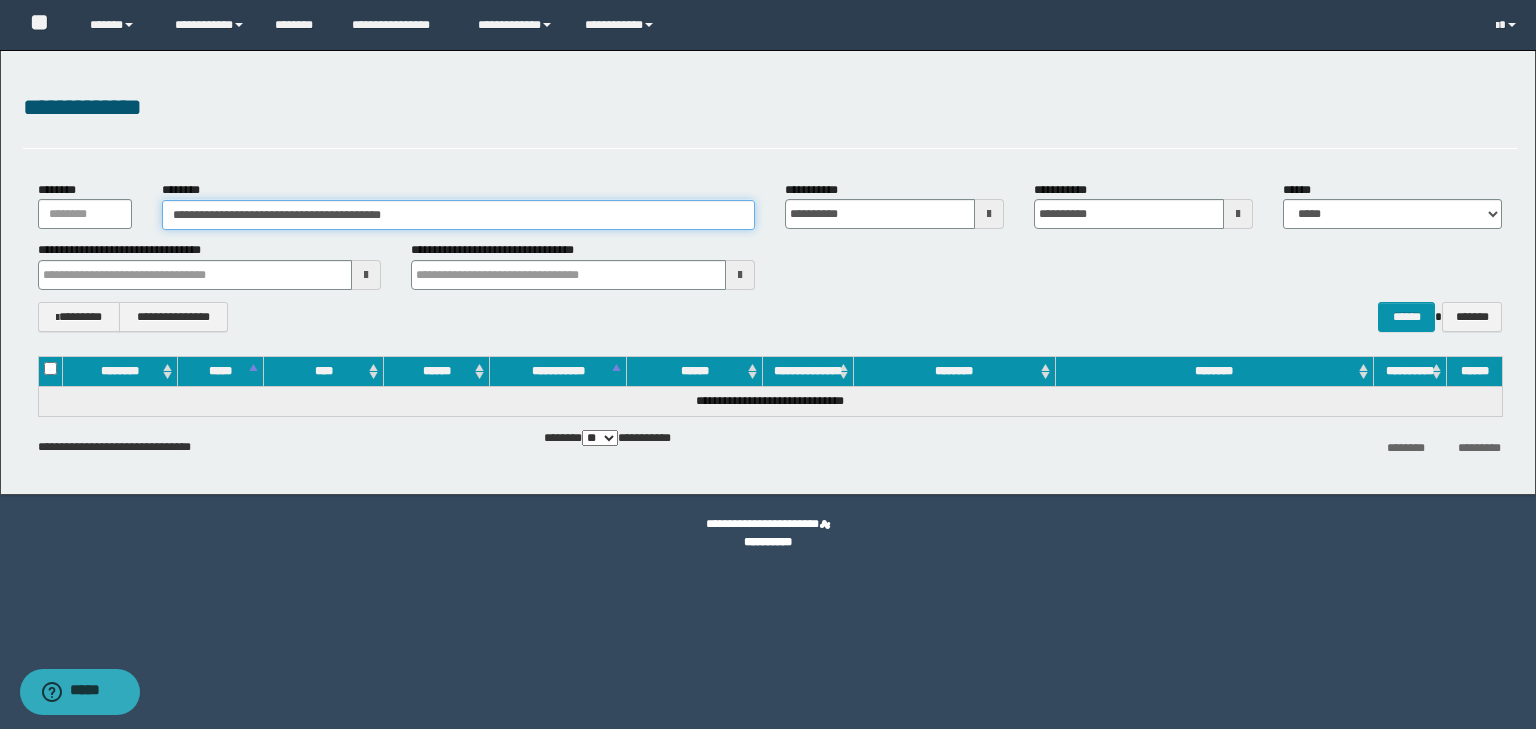 drag, startPoint x: 280, startPoint y: 212, endPoint x: 79, endPoint y: 224, distance: 201.3579 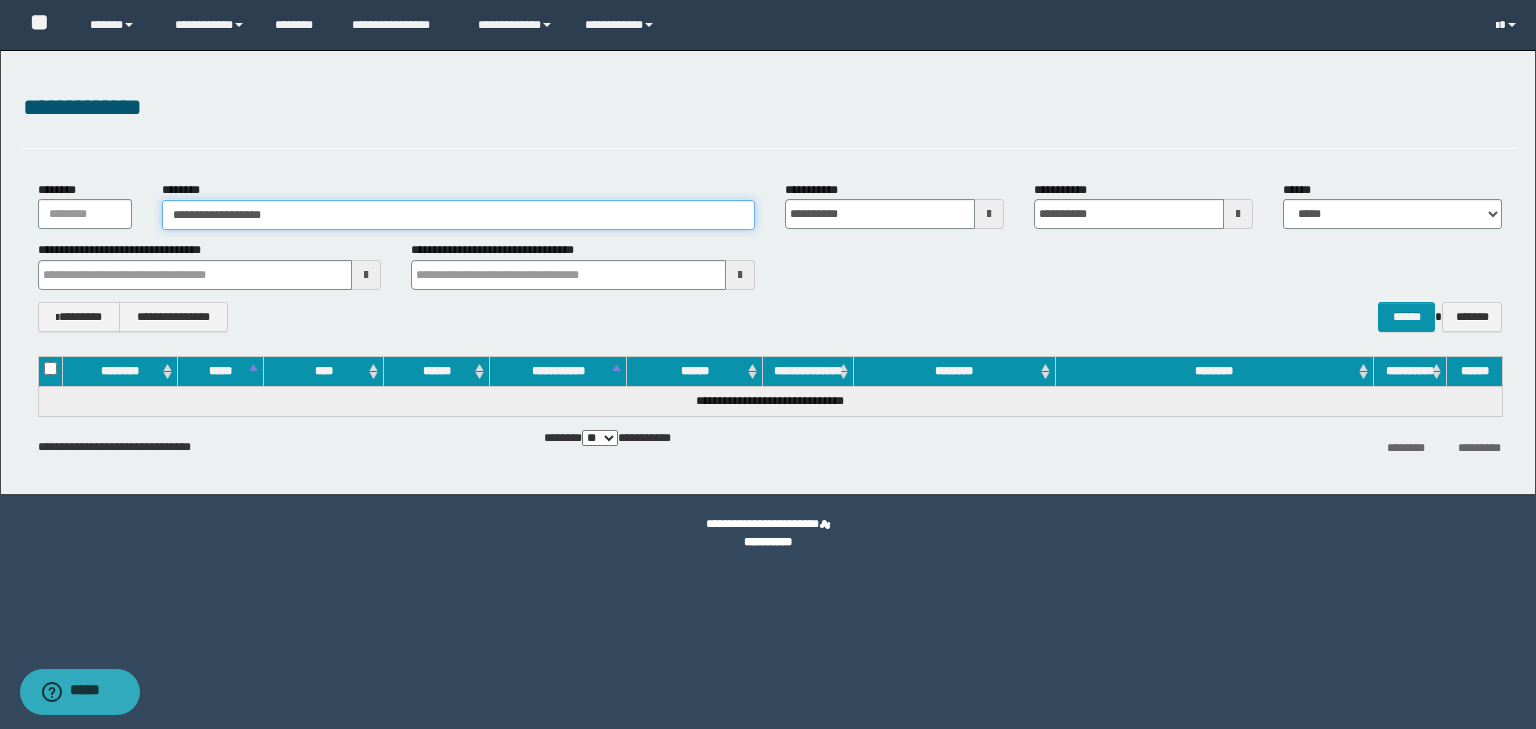type on "**********" 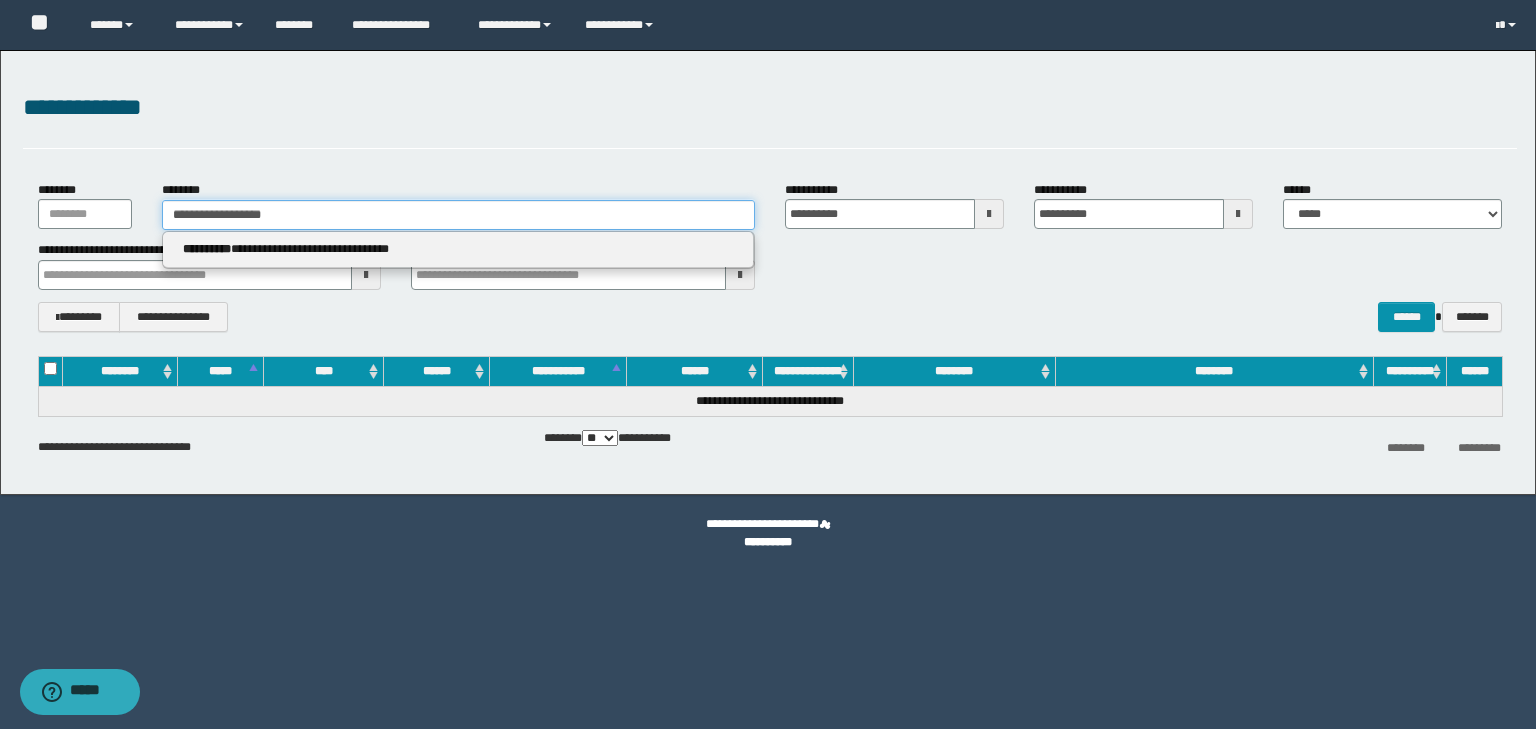 drag, startPoint x: 348, startPoint y: 211, endPoint x: 247, endPoint y: 217, distance: 101.17806 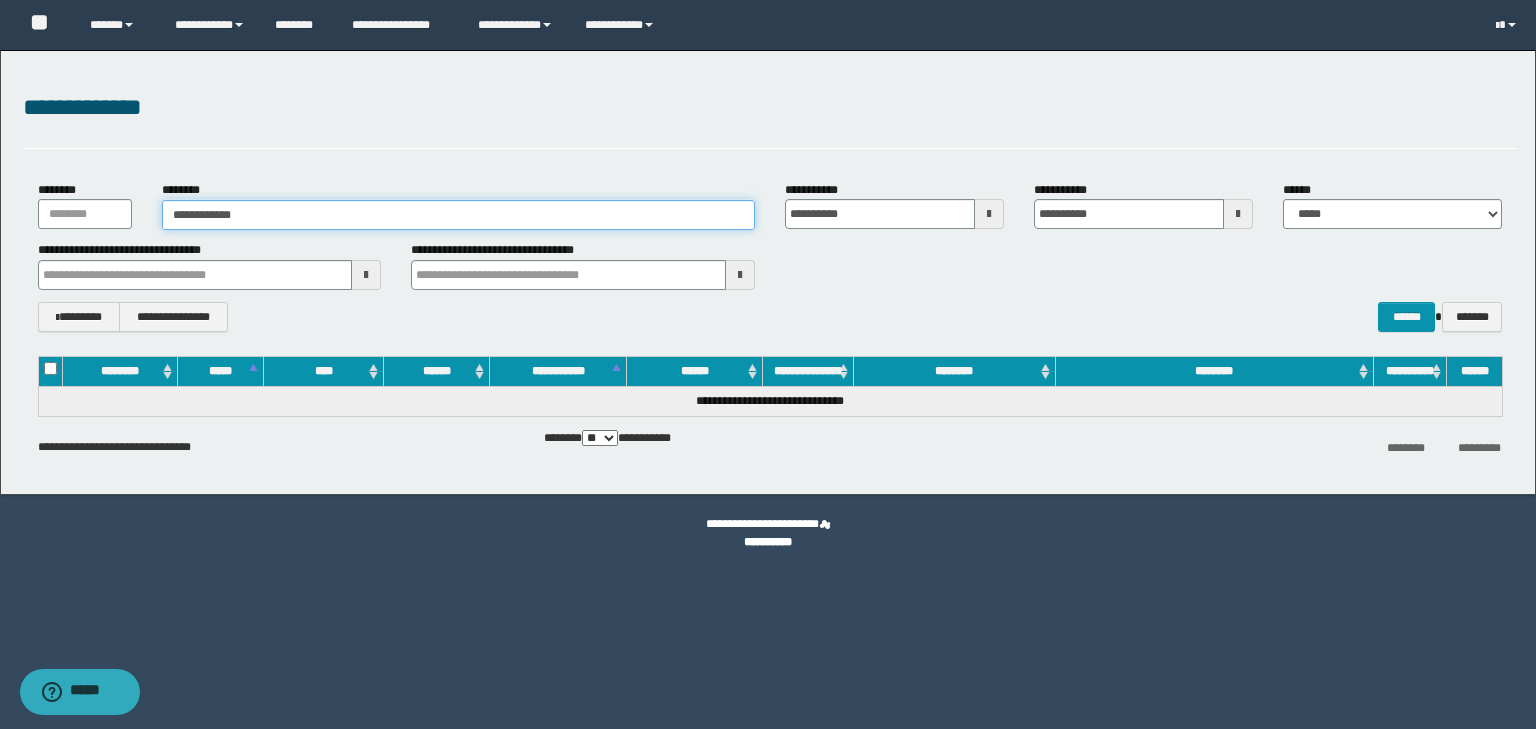 type on "**********" 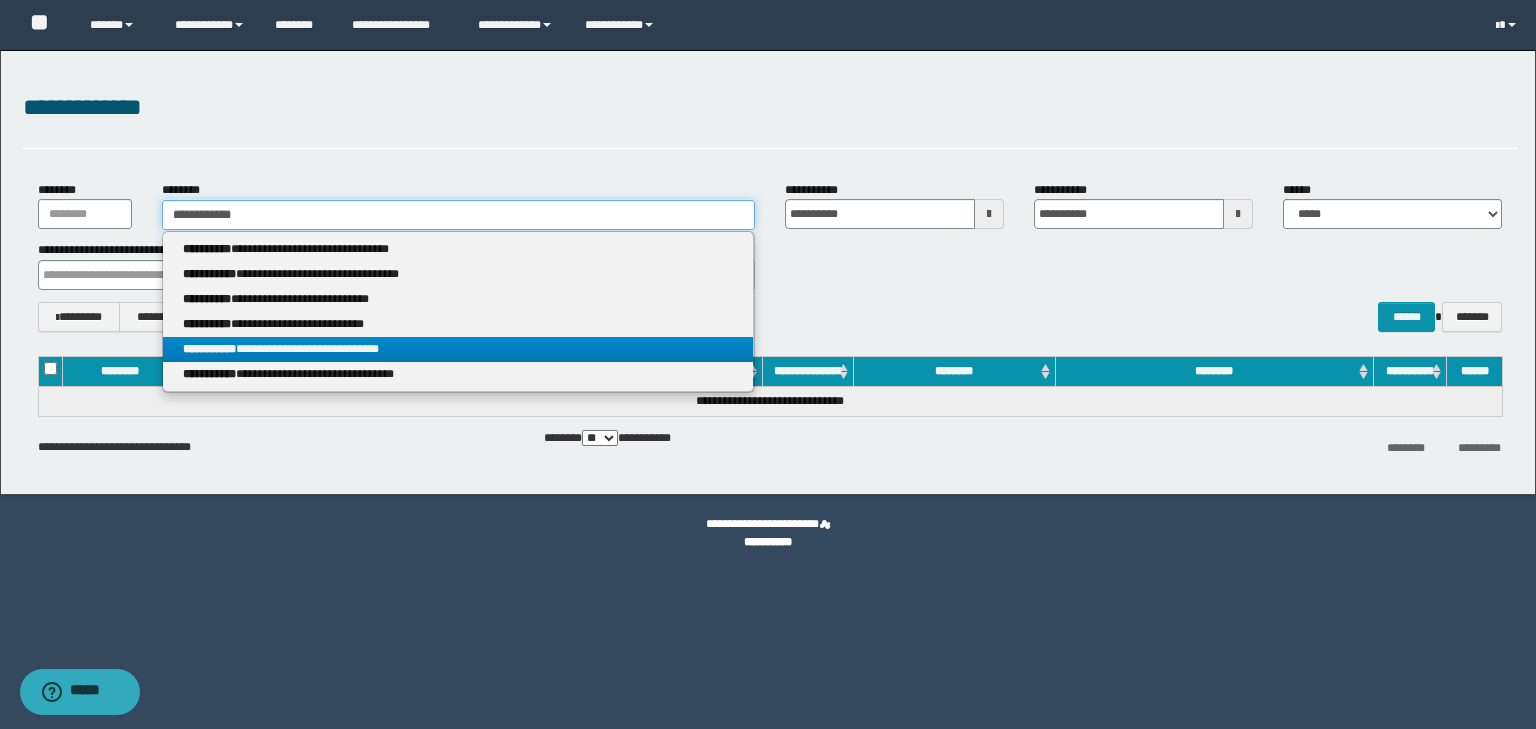 type on "**********" 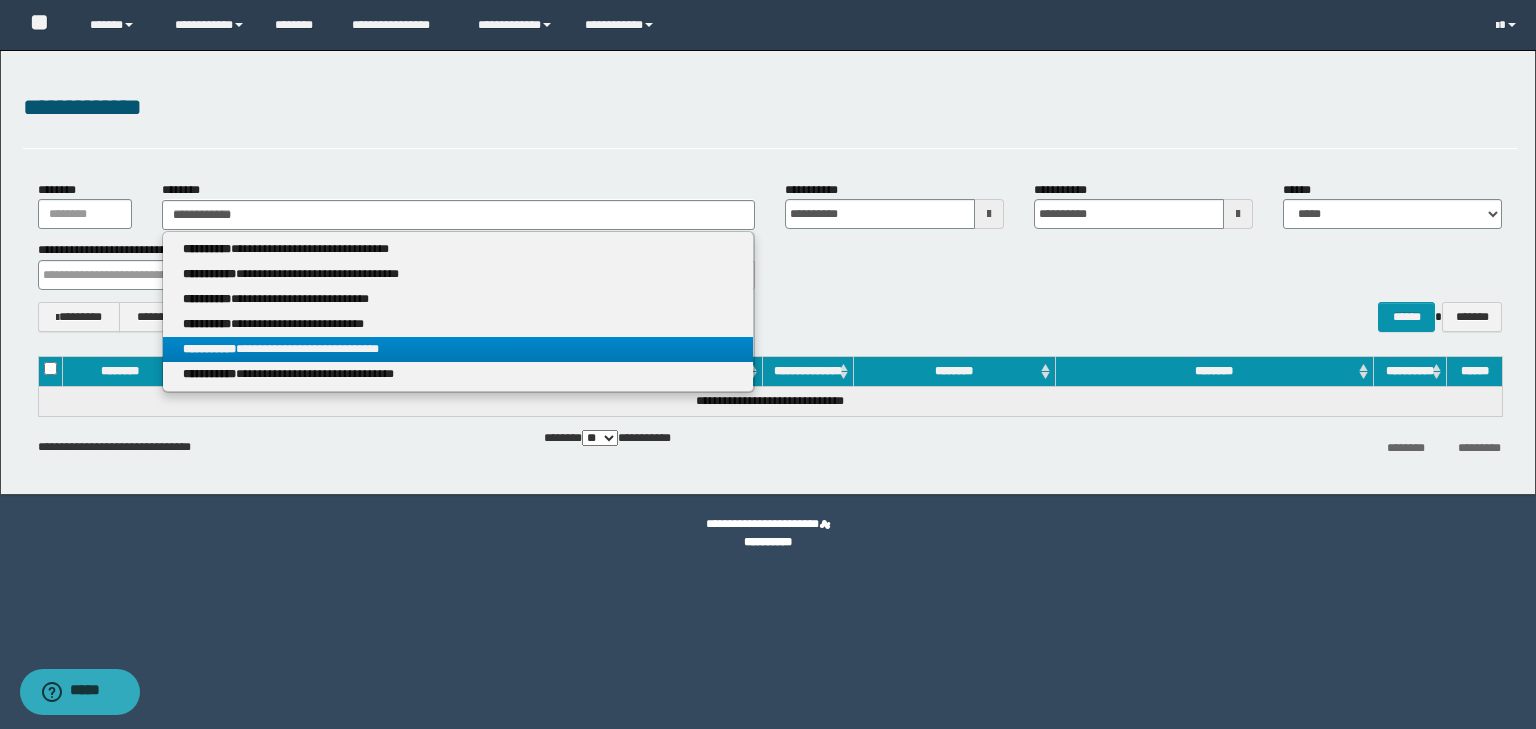 click on "**********" at bounding box center (458, 349) 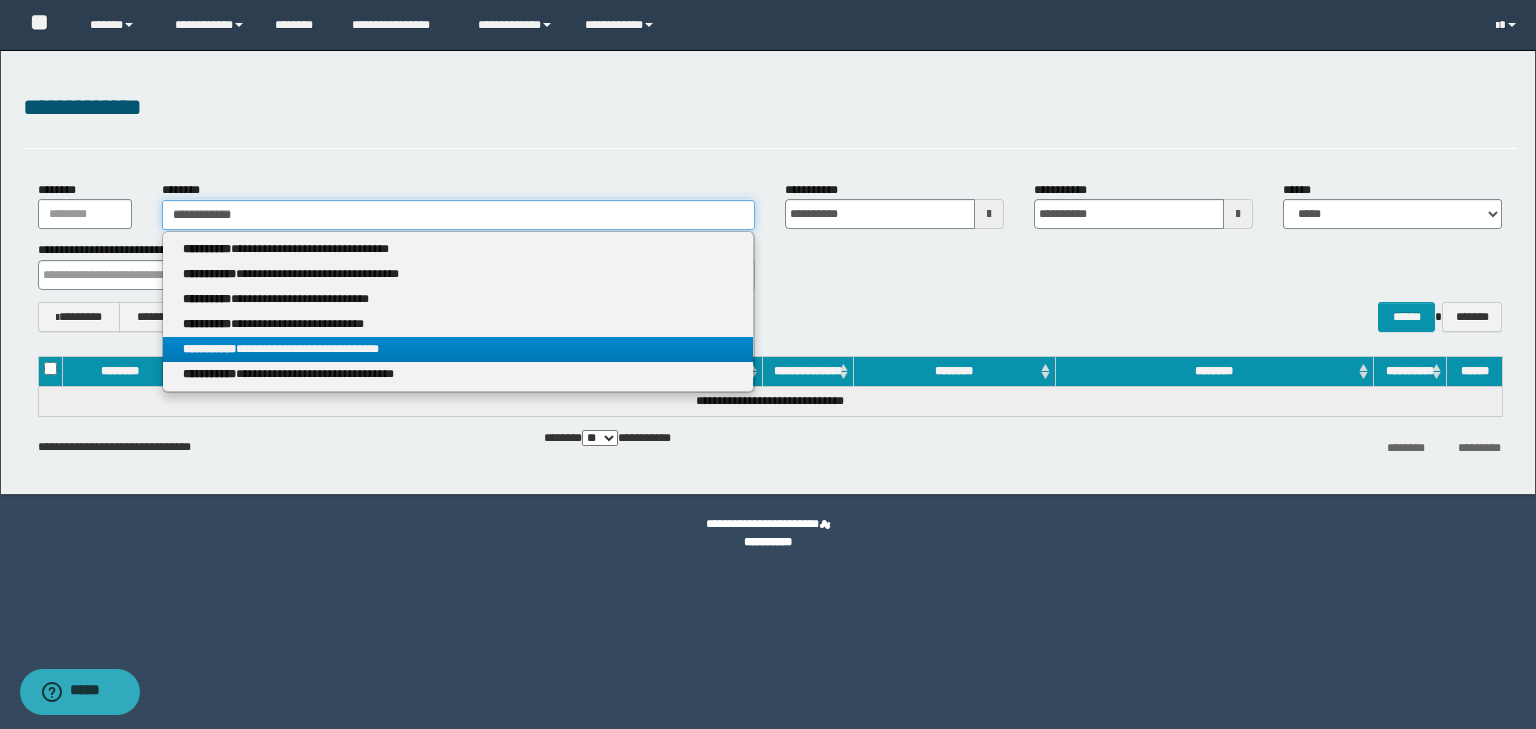 type 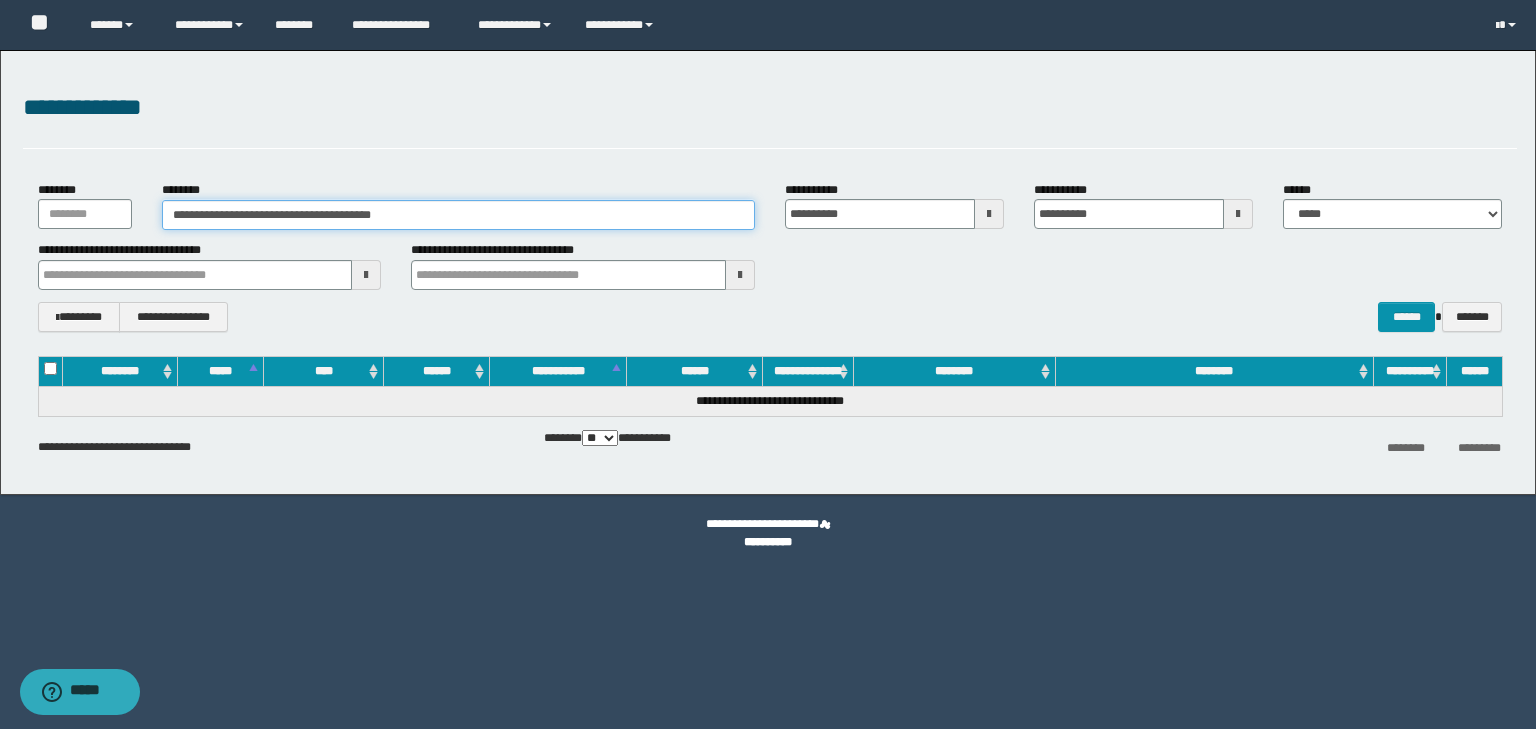 drag, startPoint x: 452, startPoint y: 210, endPoint x: 337, endPoint y: 216, distance: 115.15642 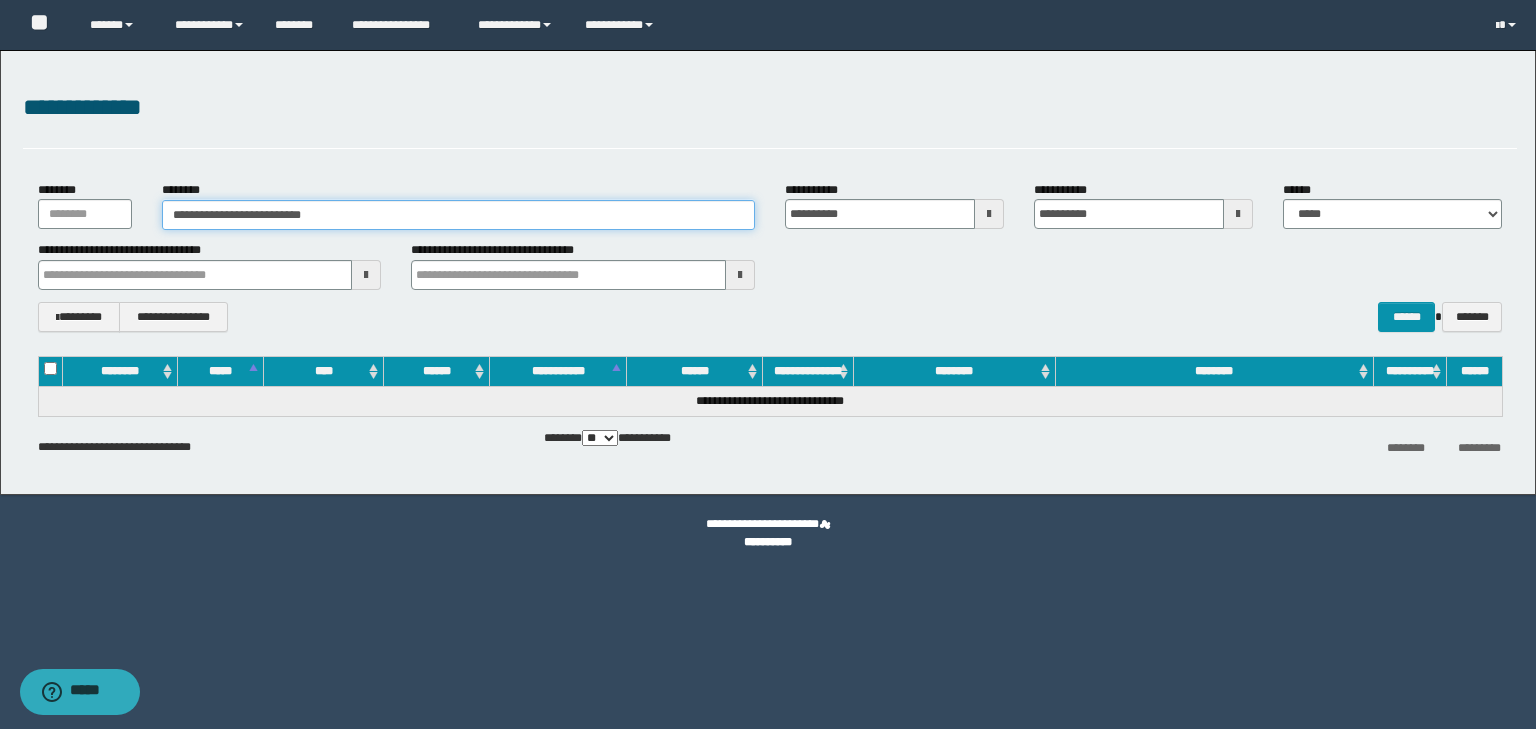 drag, startPoint x: 252, startPoint y: 216, endPoint x: 73, endPoint y: 217, distance: 179.00279 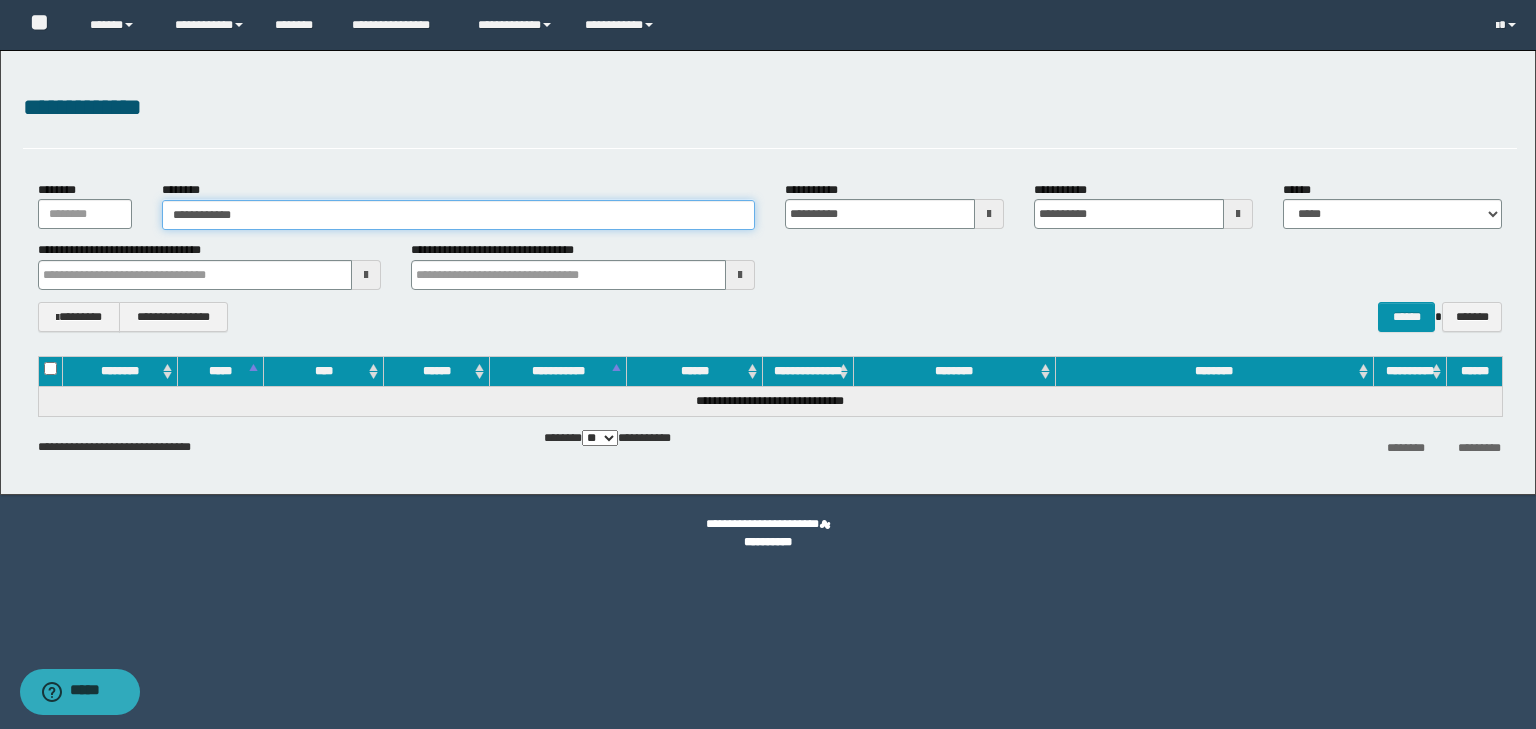 type on "**********" 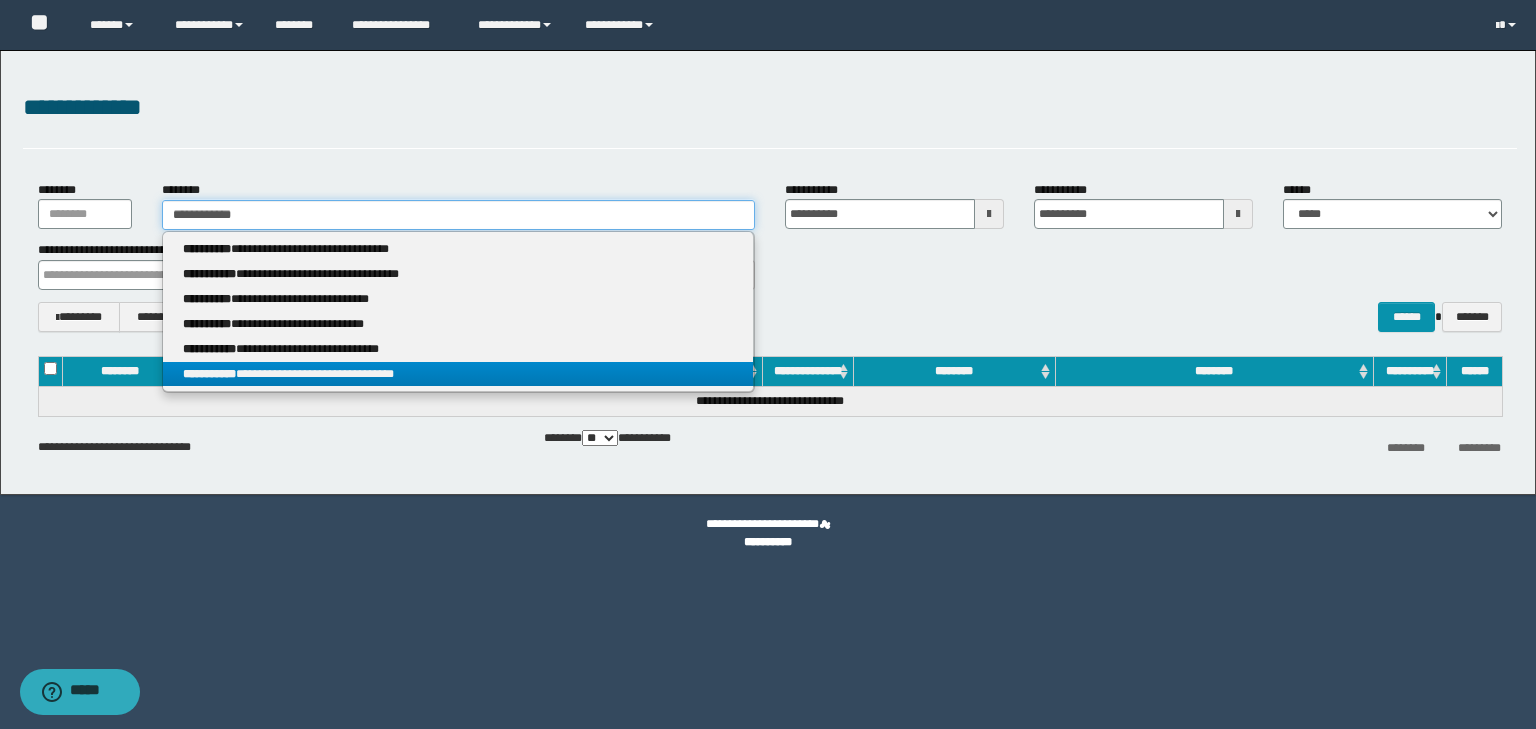 type on "**********" 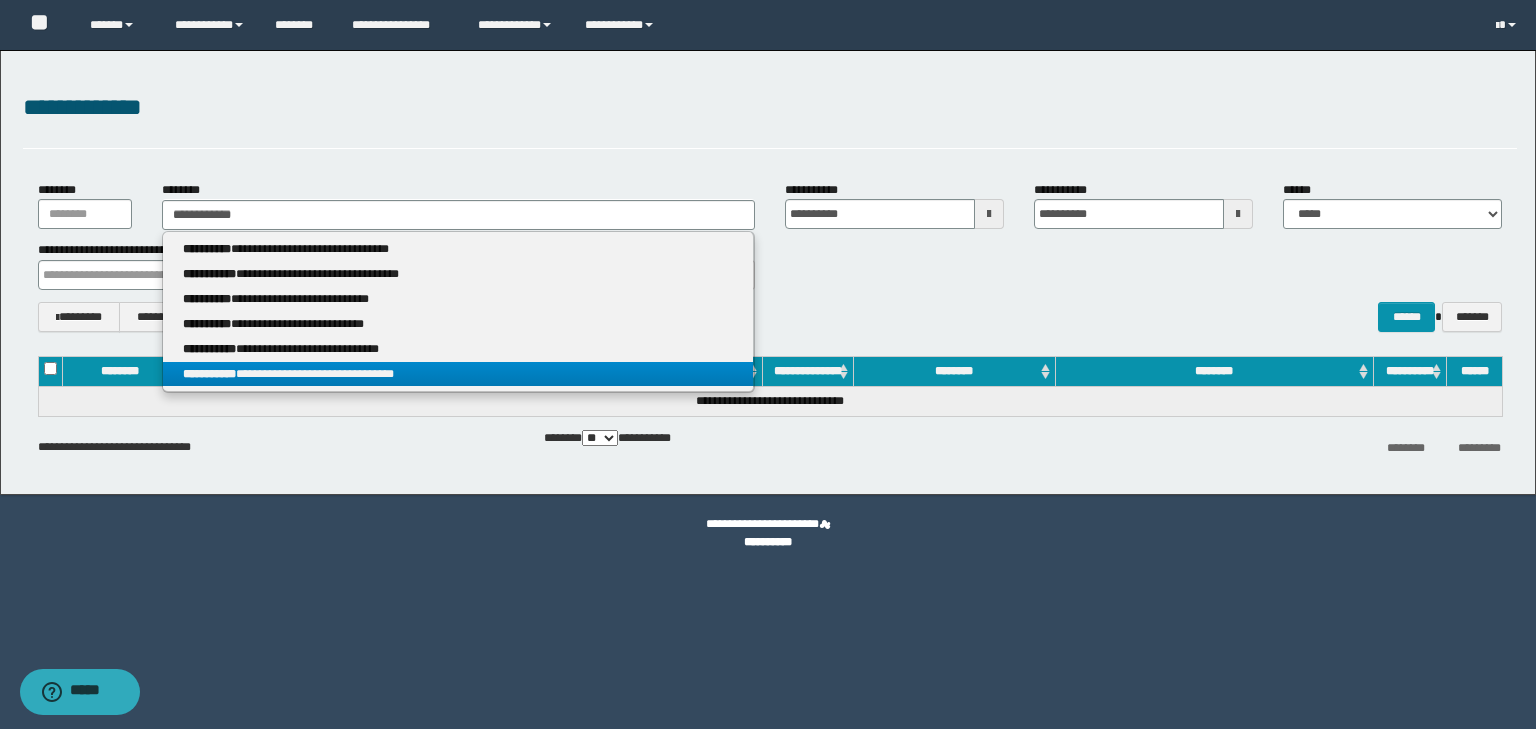 click on "**********" at bounding box center (458, 374) 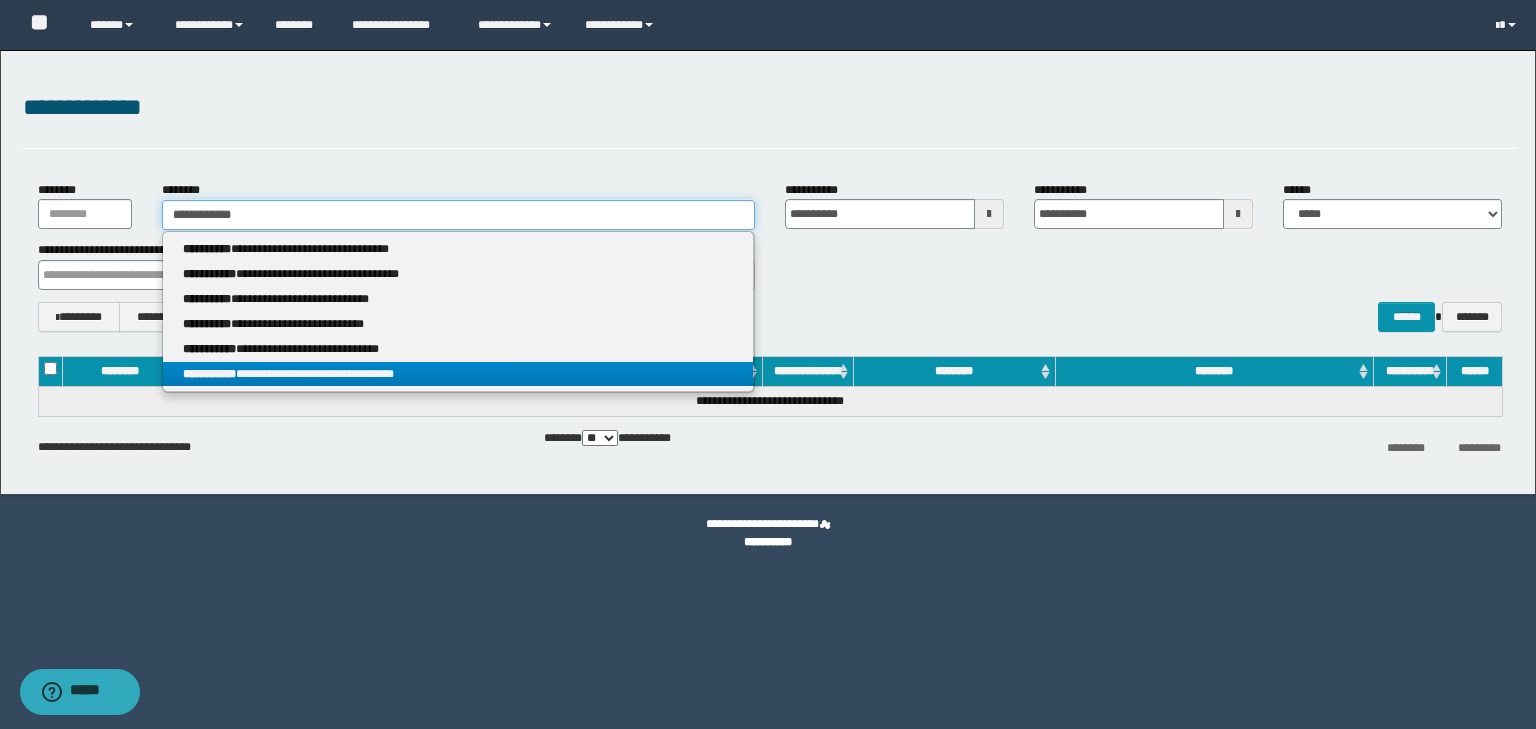 type 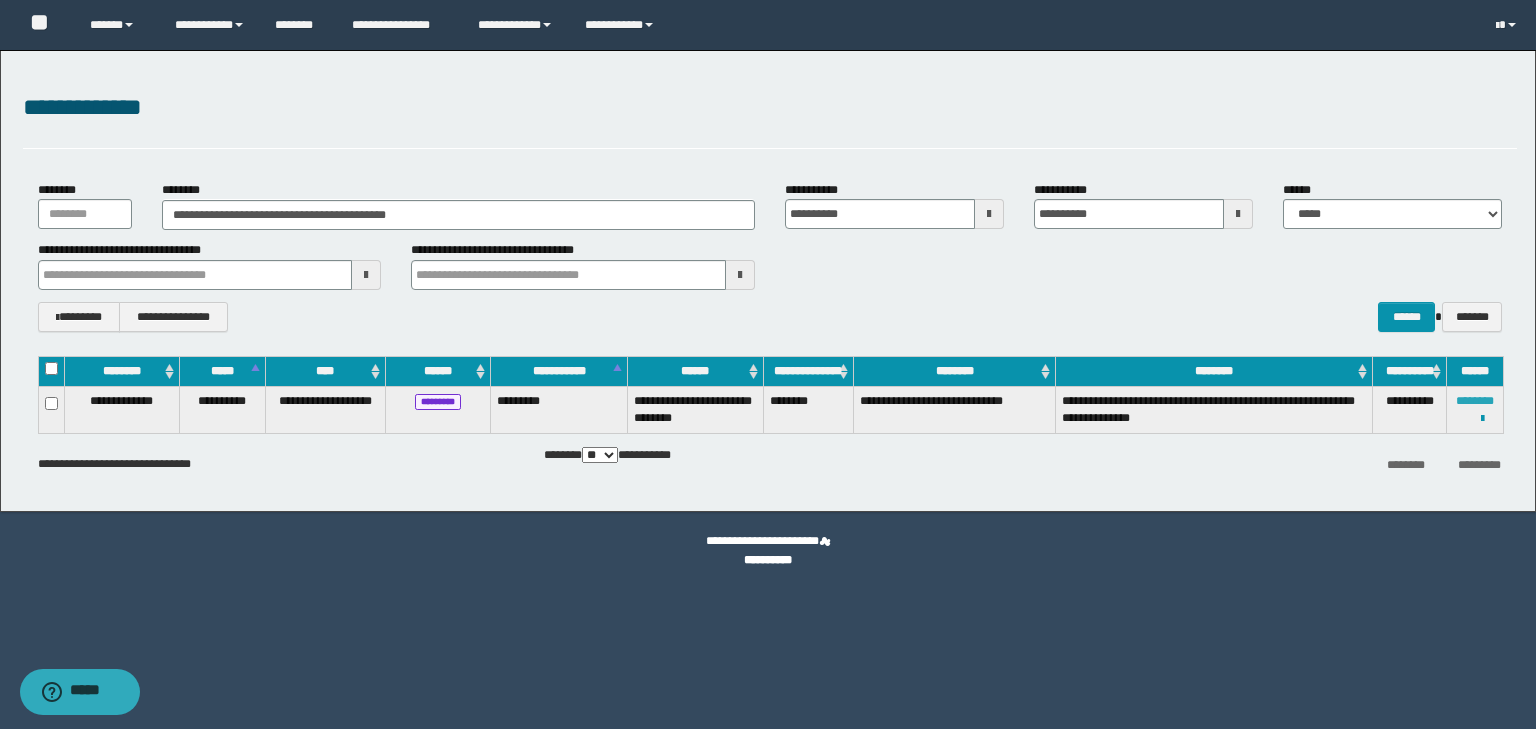 click on "********" at bounding box center [1475, 401] 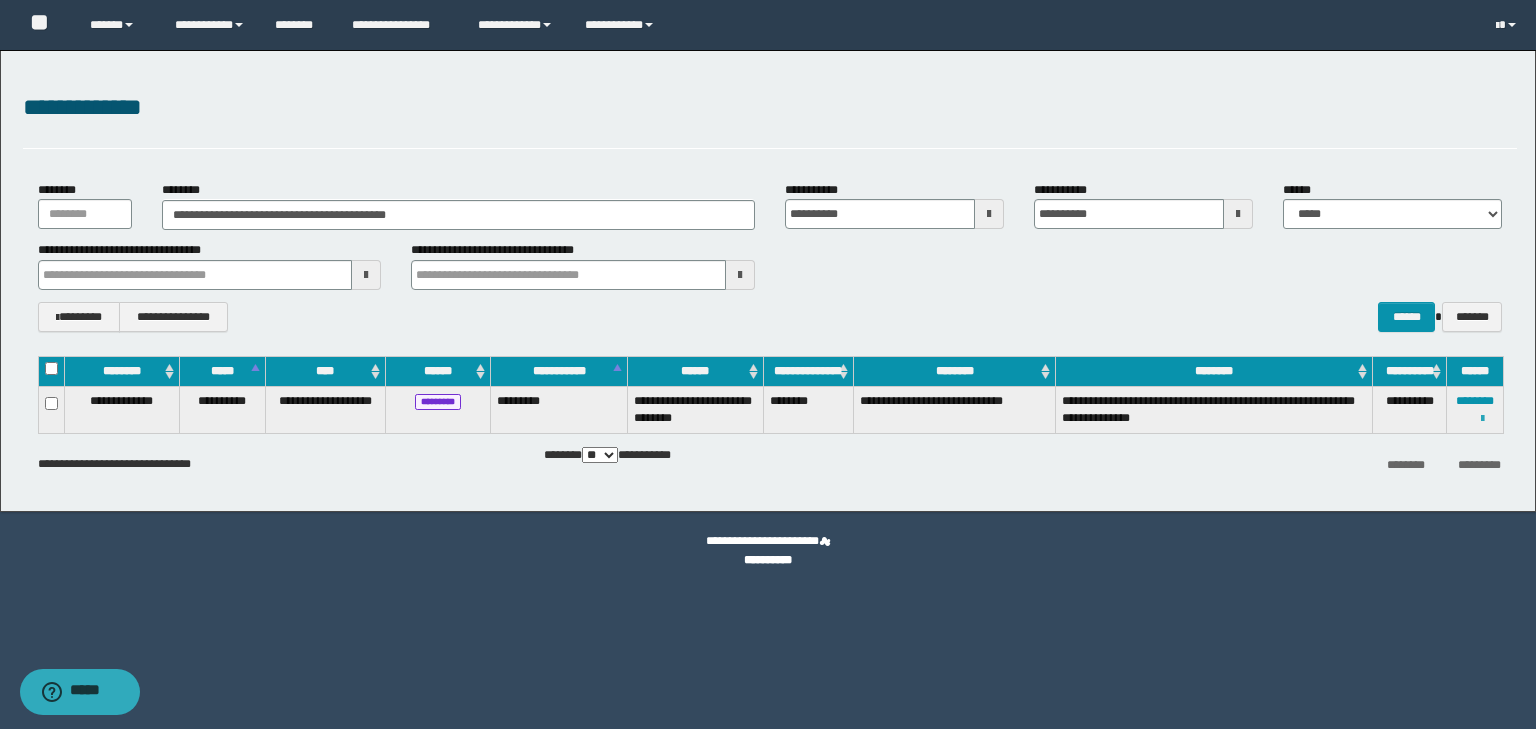 click at bounding box center (1482, 419) 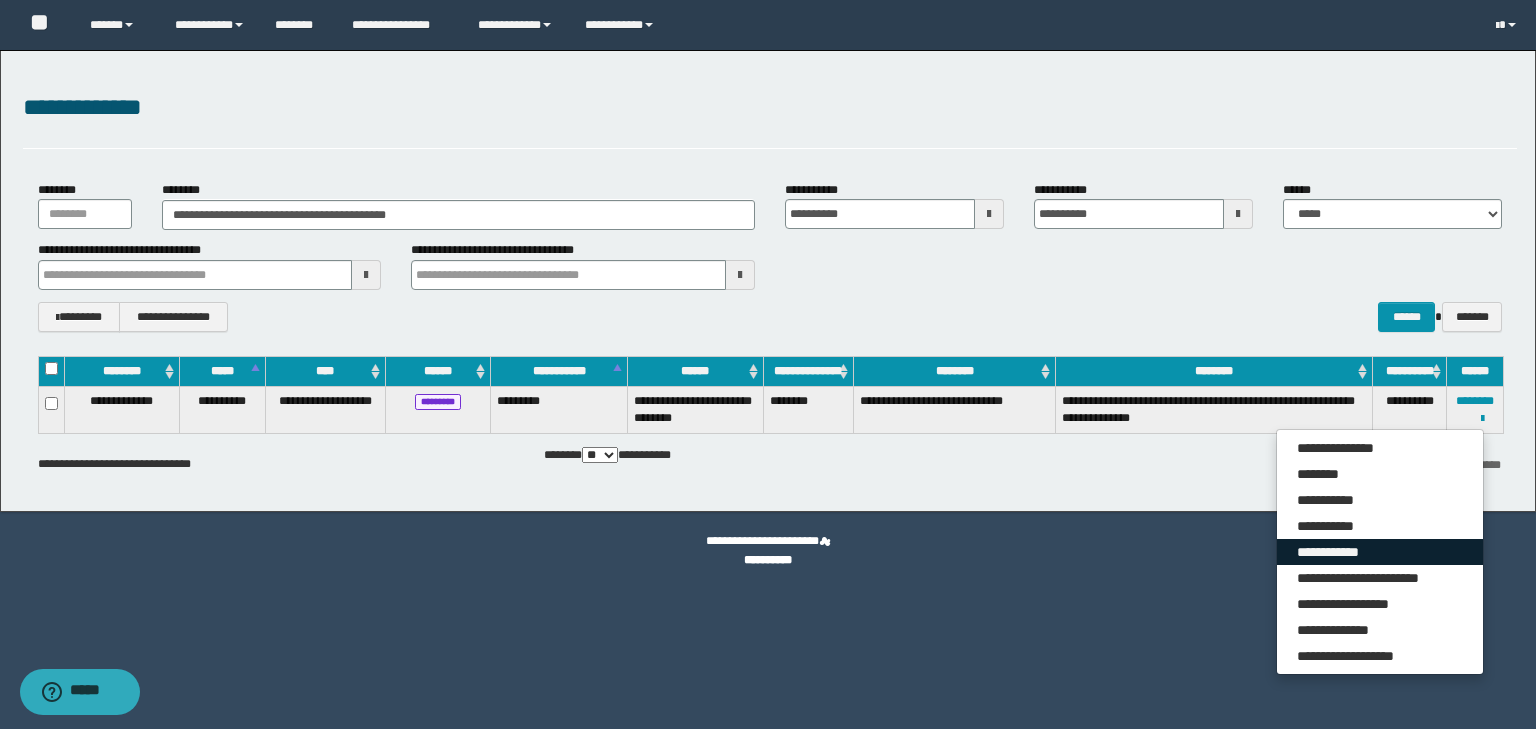 click on "**********" at bounding box center [1380, 552] 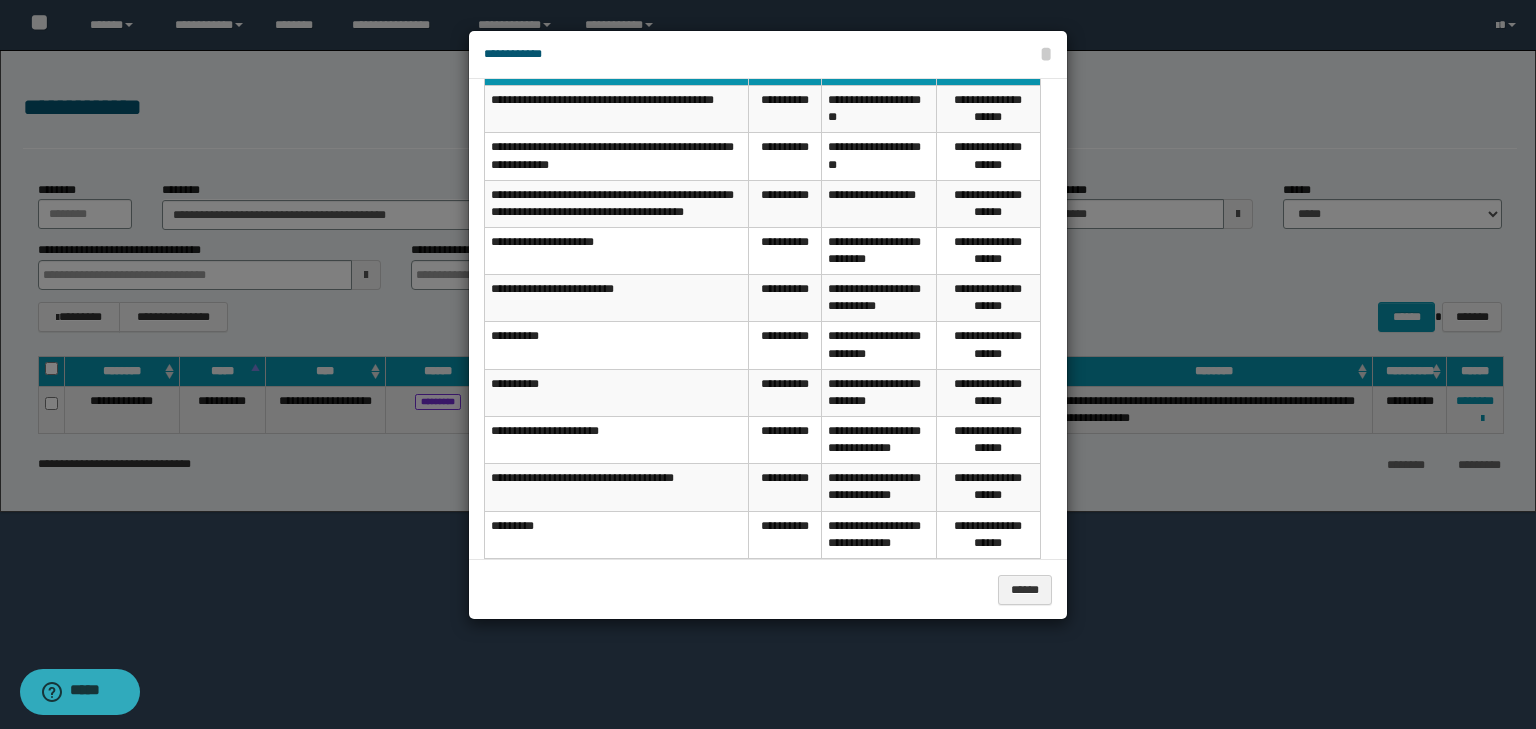 scroll, scrollTop: 118, scrollLeft: 0, axis: vertical 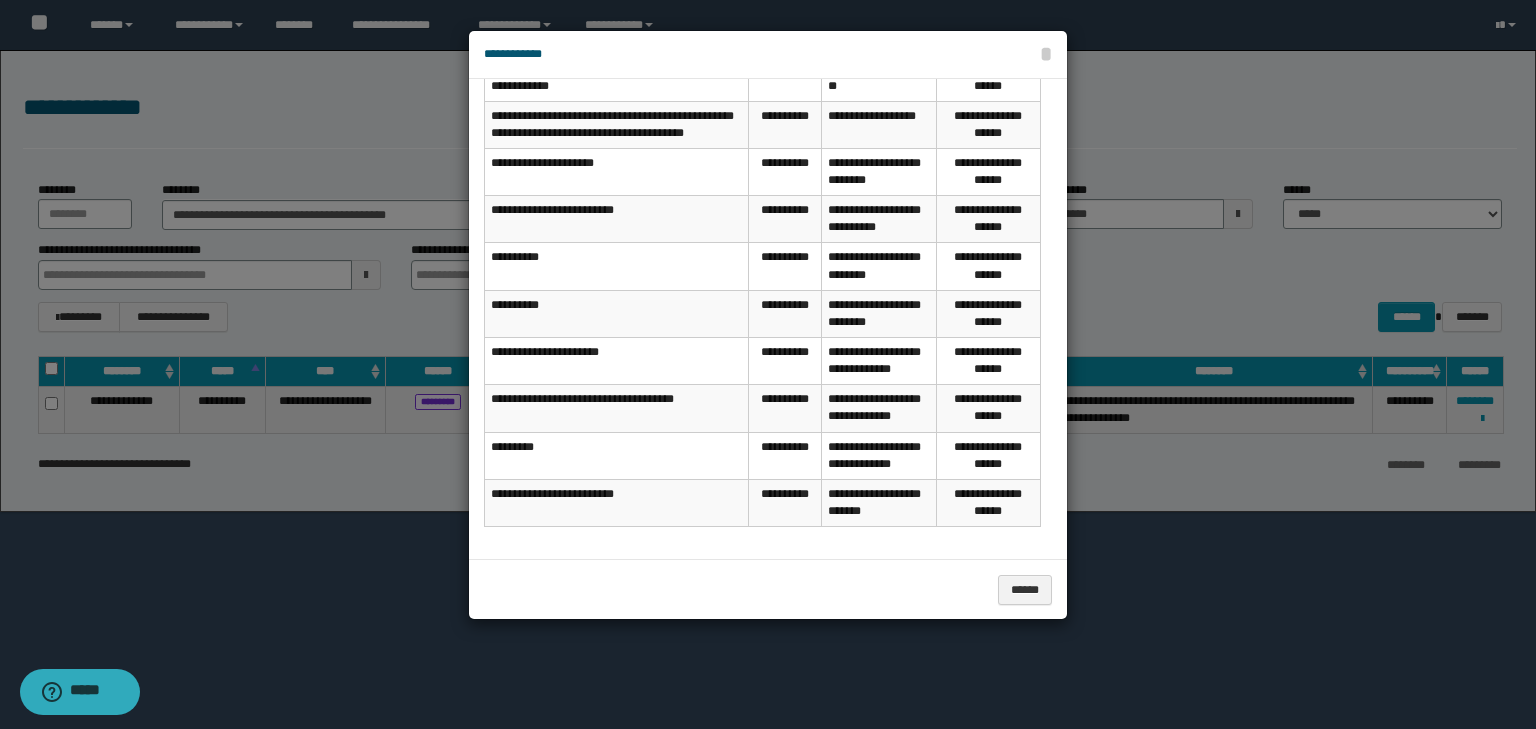 click on "**********" at bounding box center (785, 502) 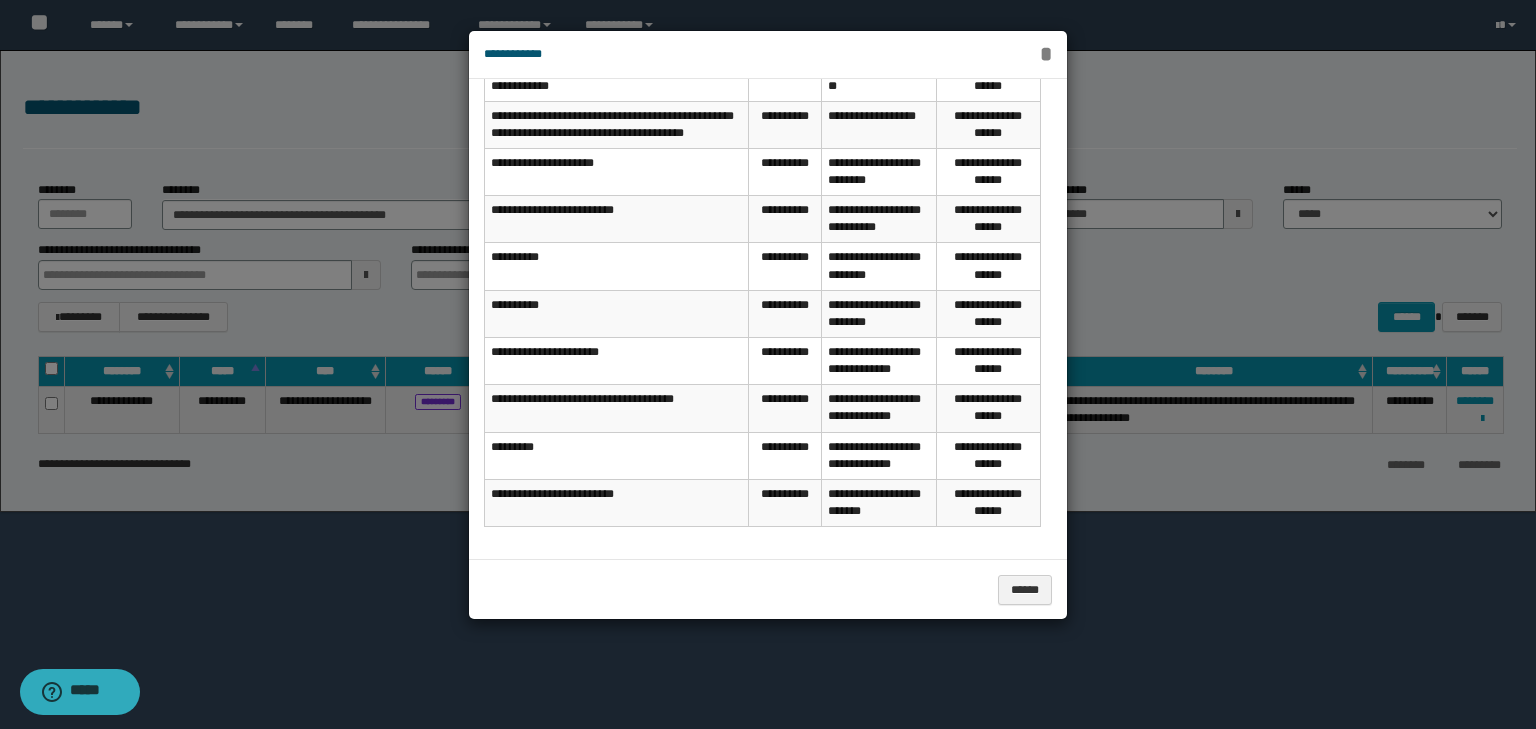 click on "*" at bounding box center [1046, 54] 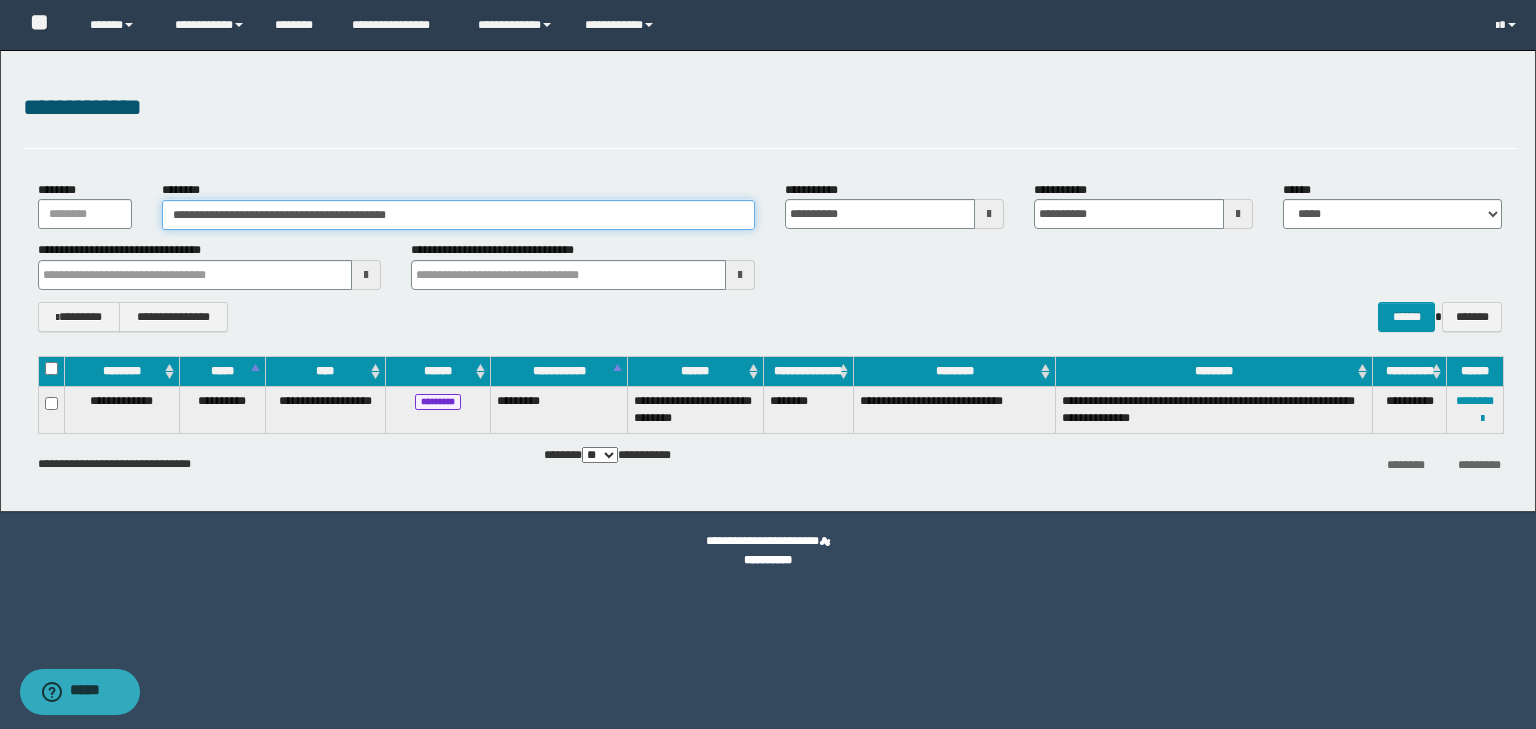 drag, startPoint x: 444, startPoint y: 208, endPoint x: 328, endPoint y: 215, distance: 116.21101 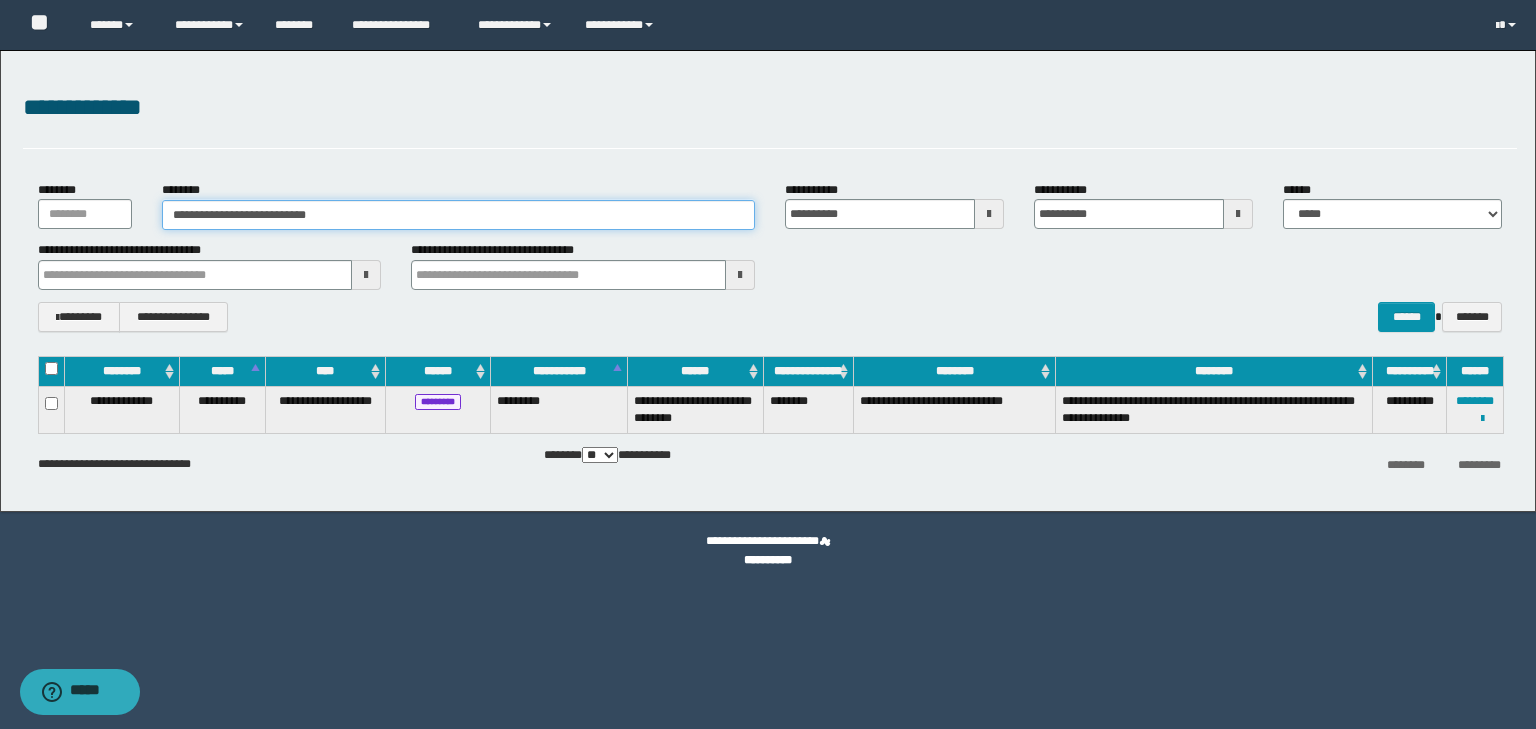 drag, startPoint x: 248, startPoint y: 213, endPoint x: 122, endPoint y: 212, distance: 126.00397 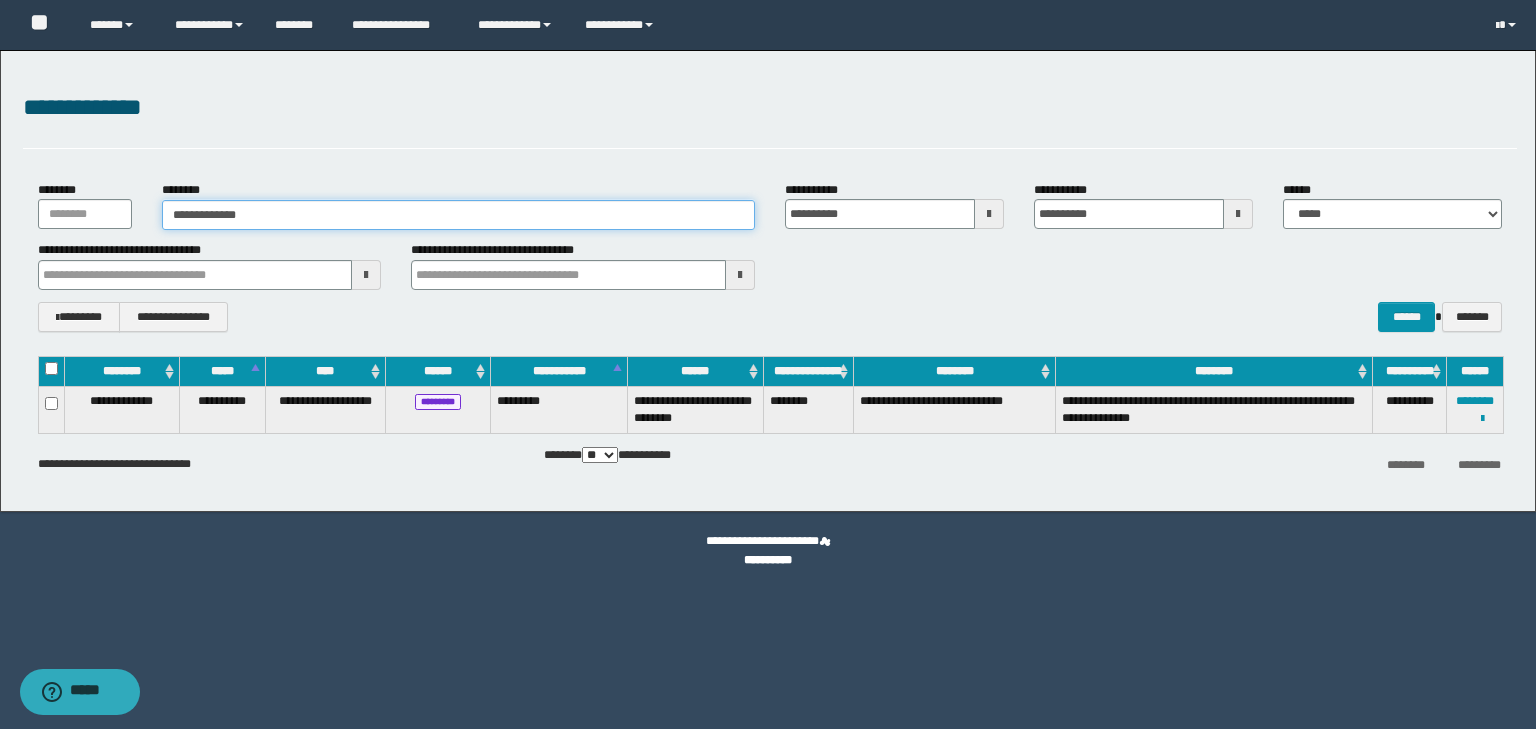 click on "**********" at bounding box center [458, 215] 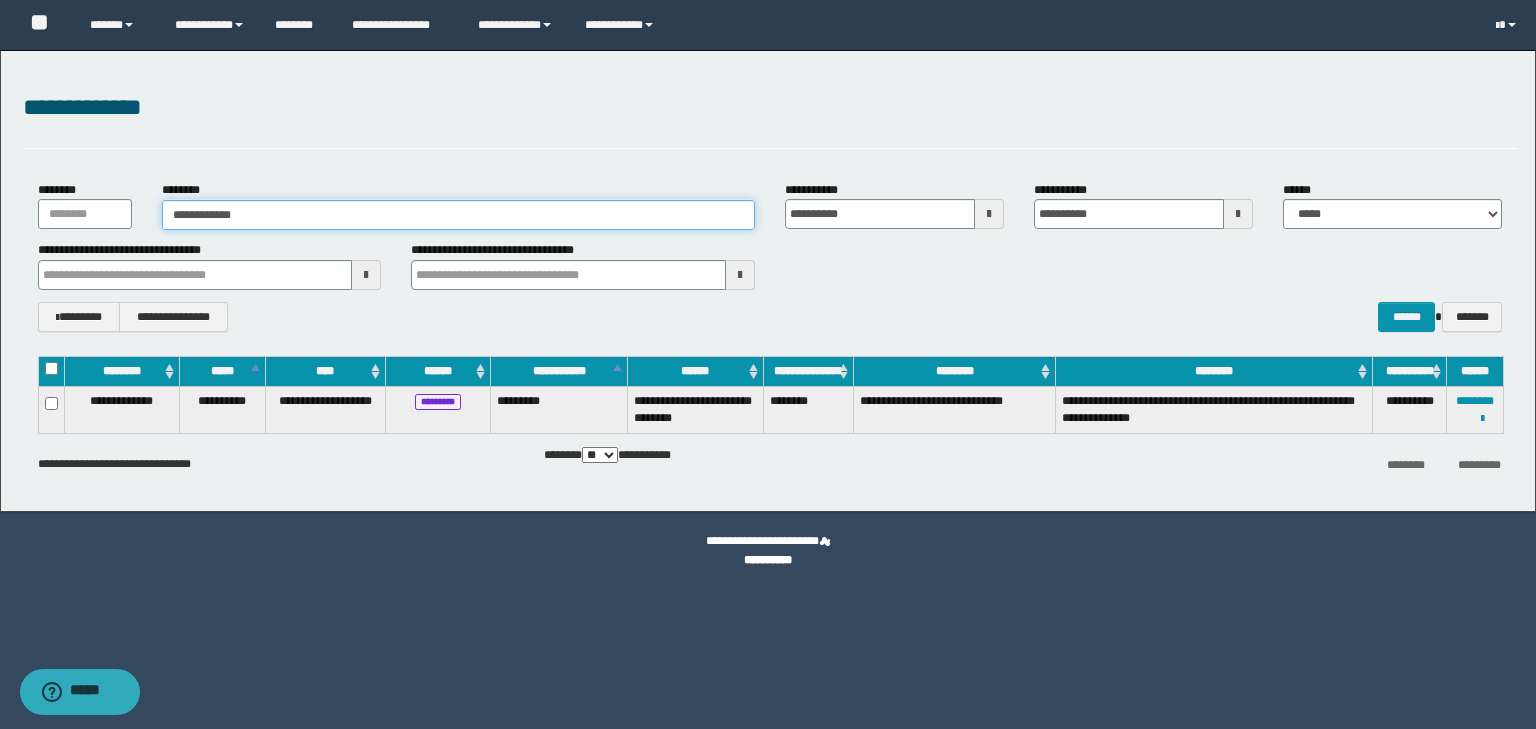 type on "**********" 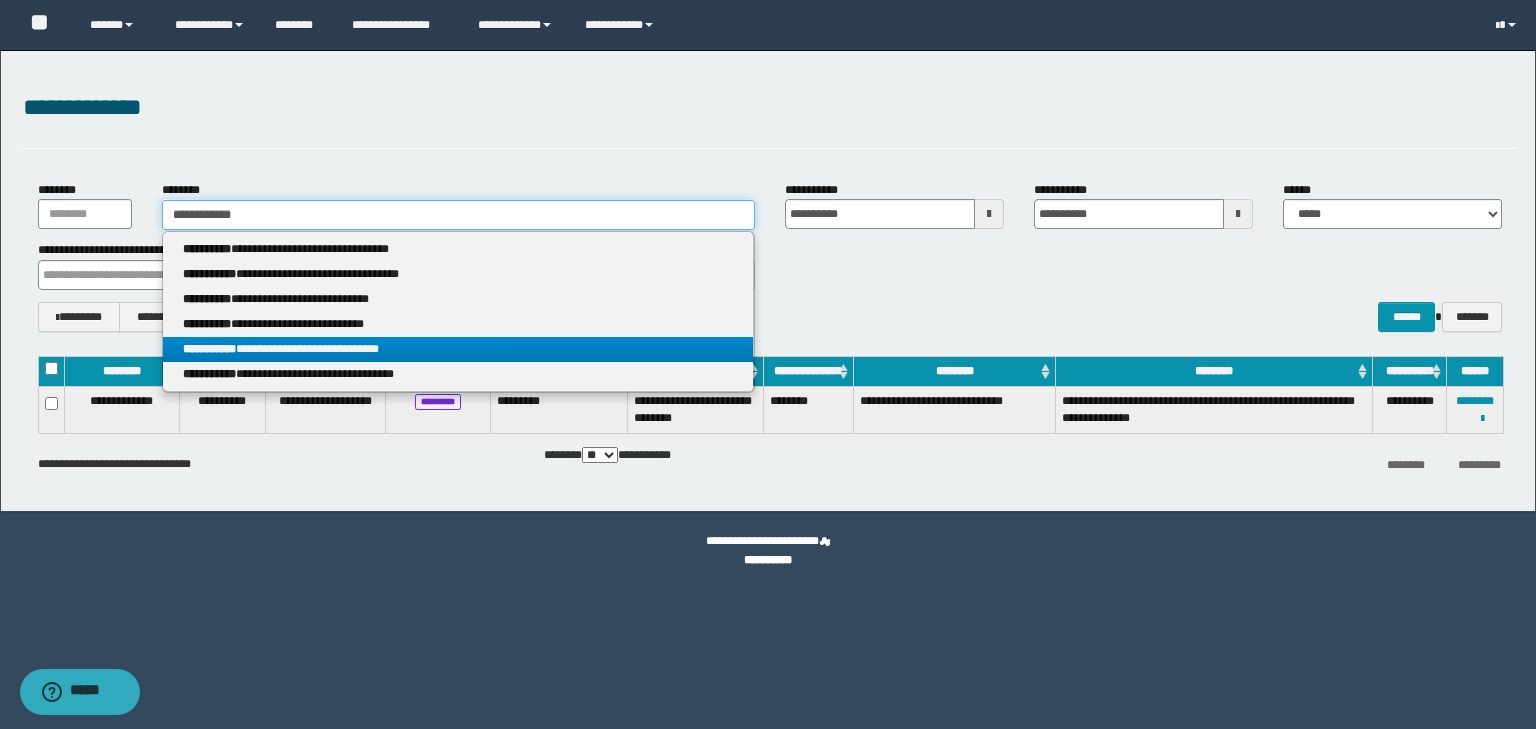 type on "**********" 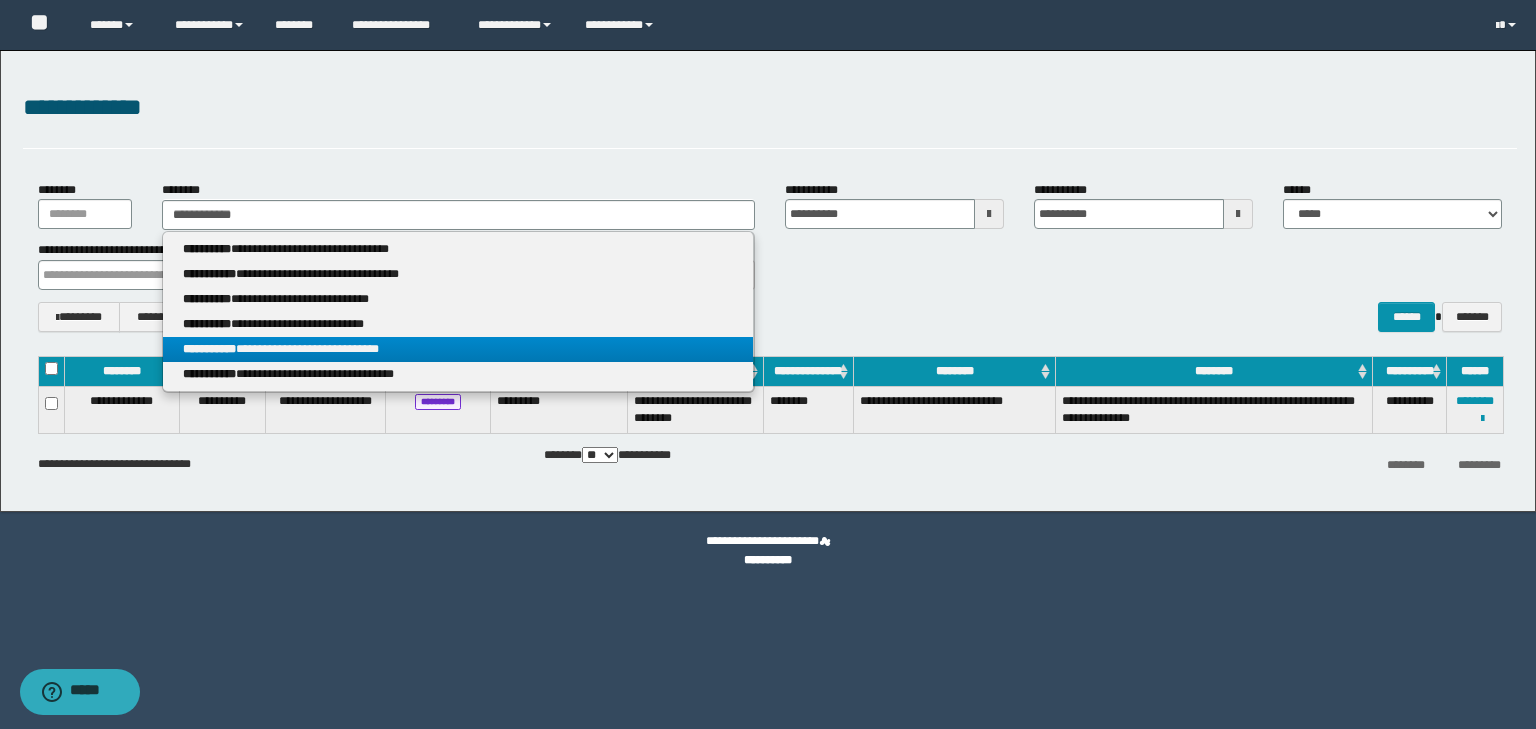 click on "**********" at bounding box center [458, 349] 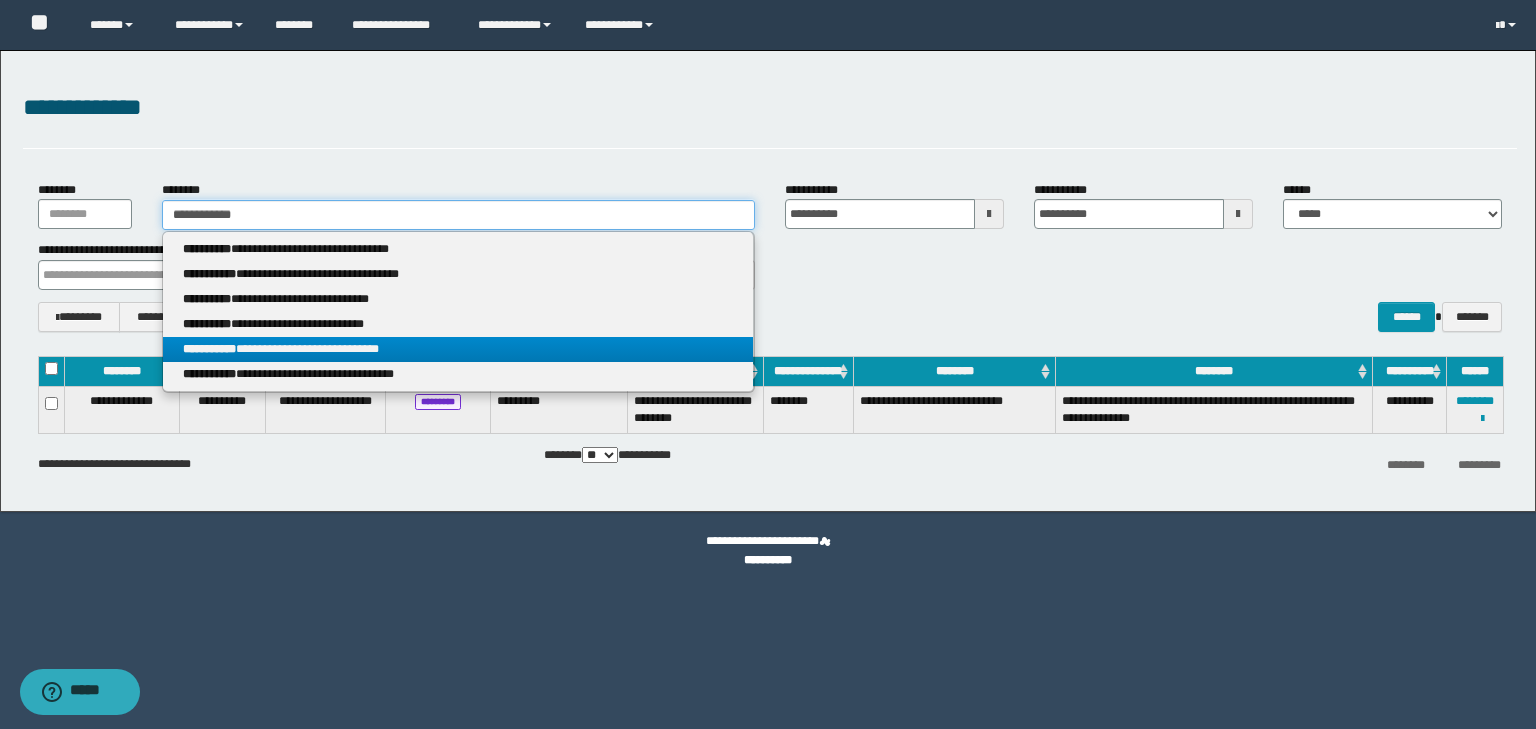 type 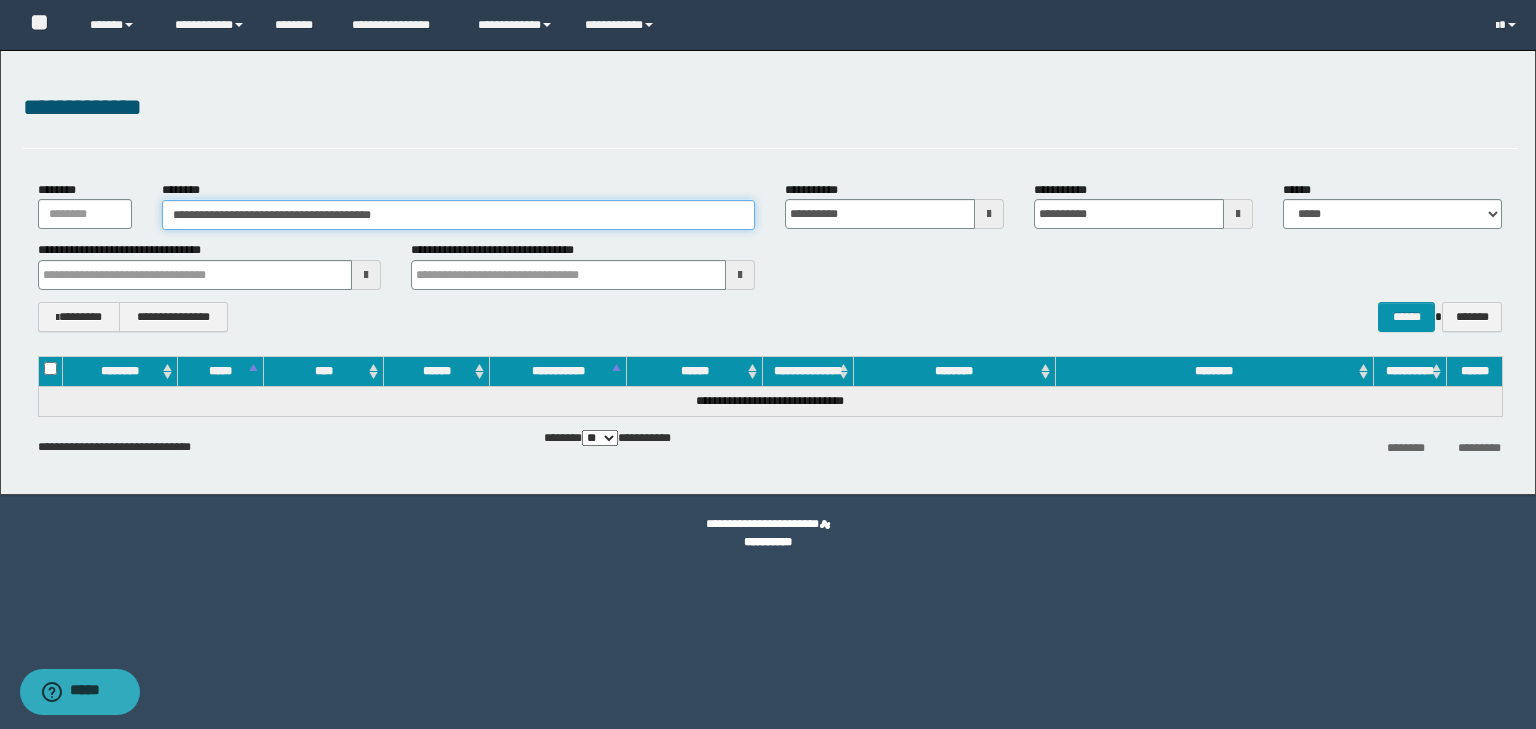 drag, startPoint x: 249, startPoint y: 208, endPoint x: 38, endPoint y: 220, distance: 211.34096 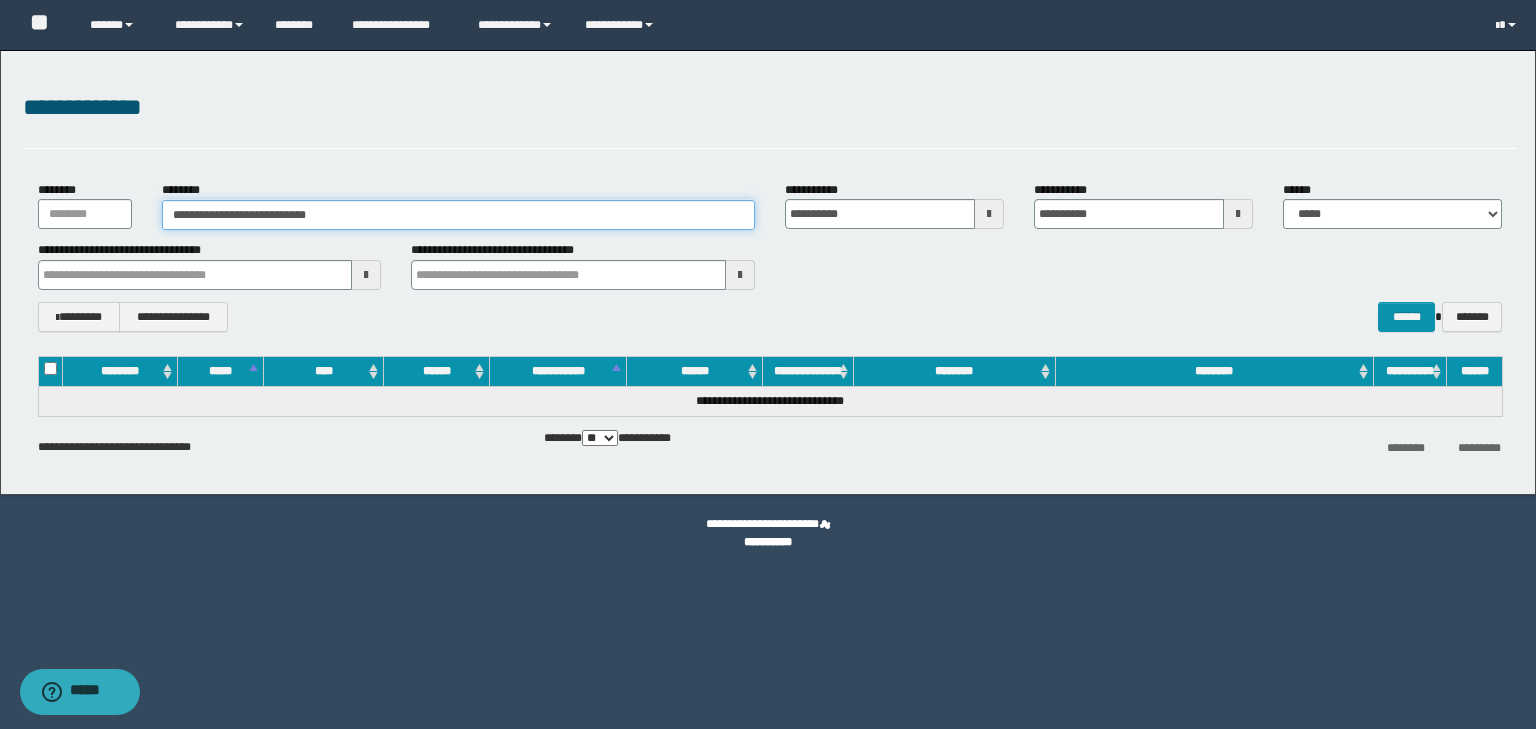 type on "**********" 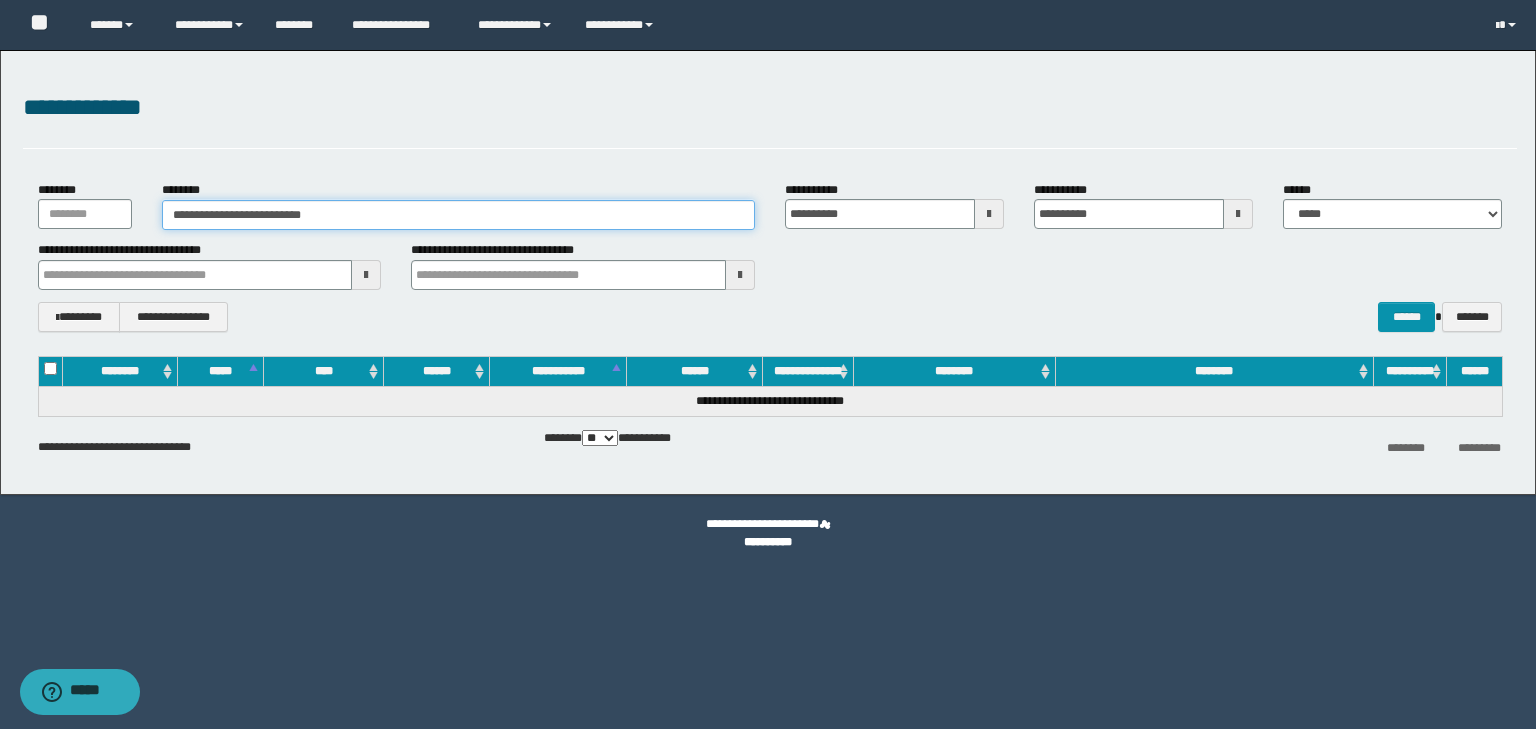 type on "**********" 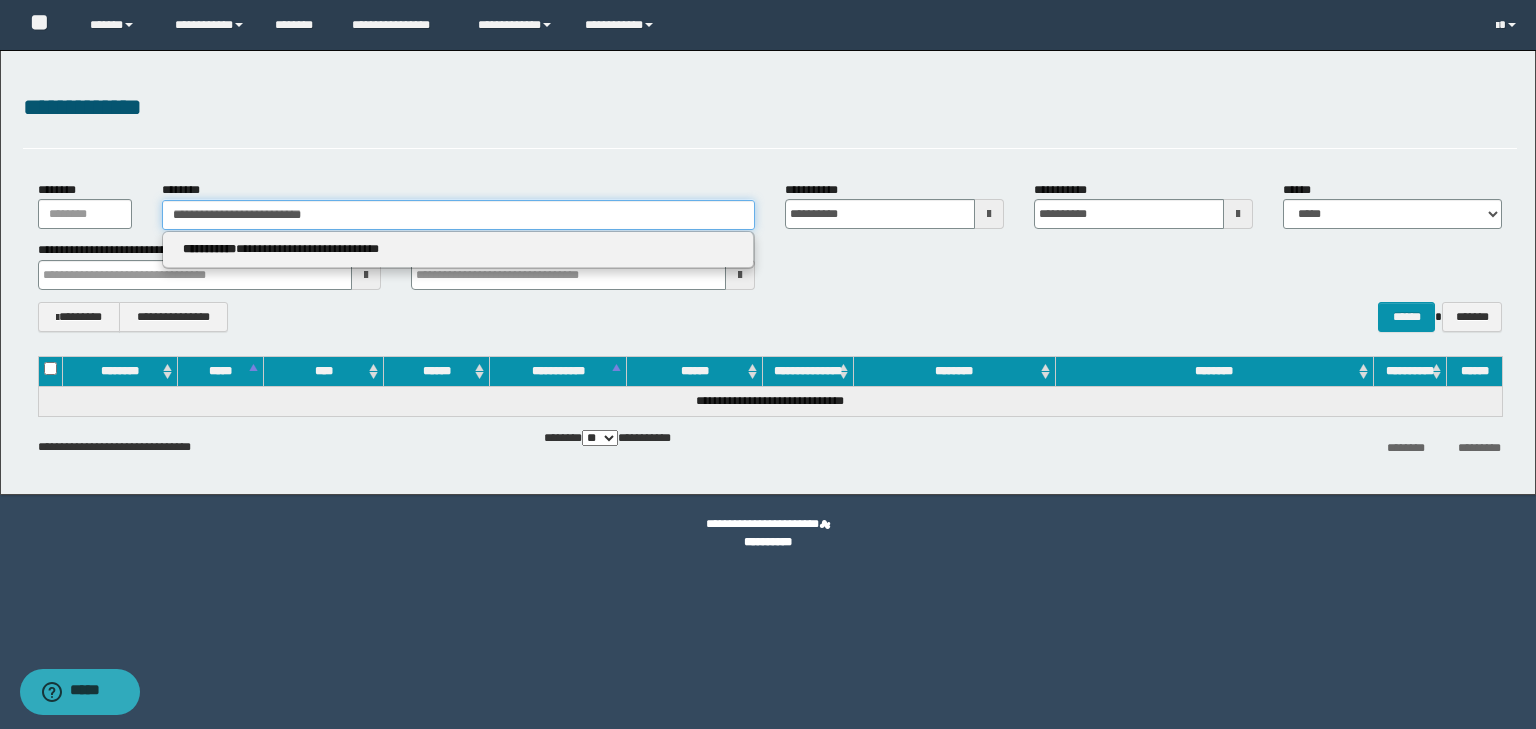 drag, startPoint x: 327, startPoint y: 212, endPoint x: 251, endPoint y: 216, distance: 76.105194 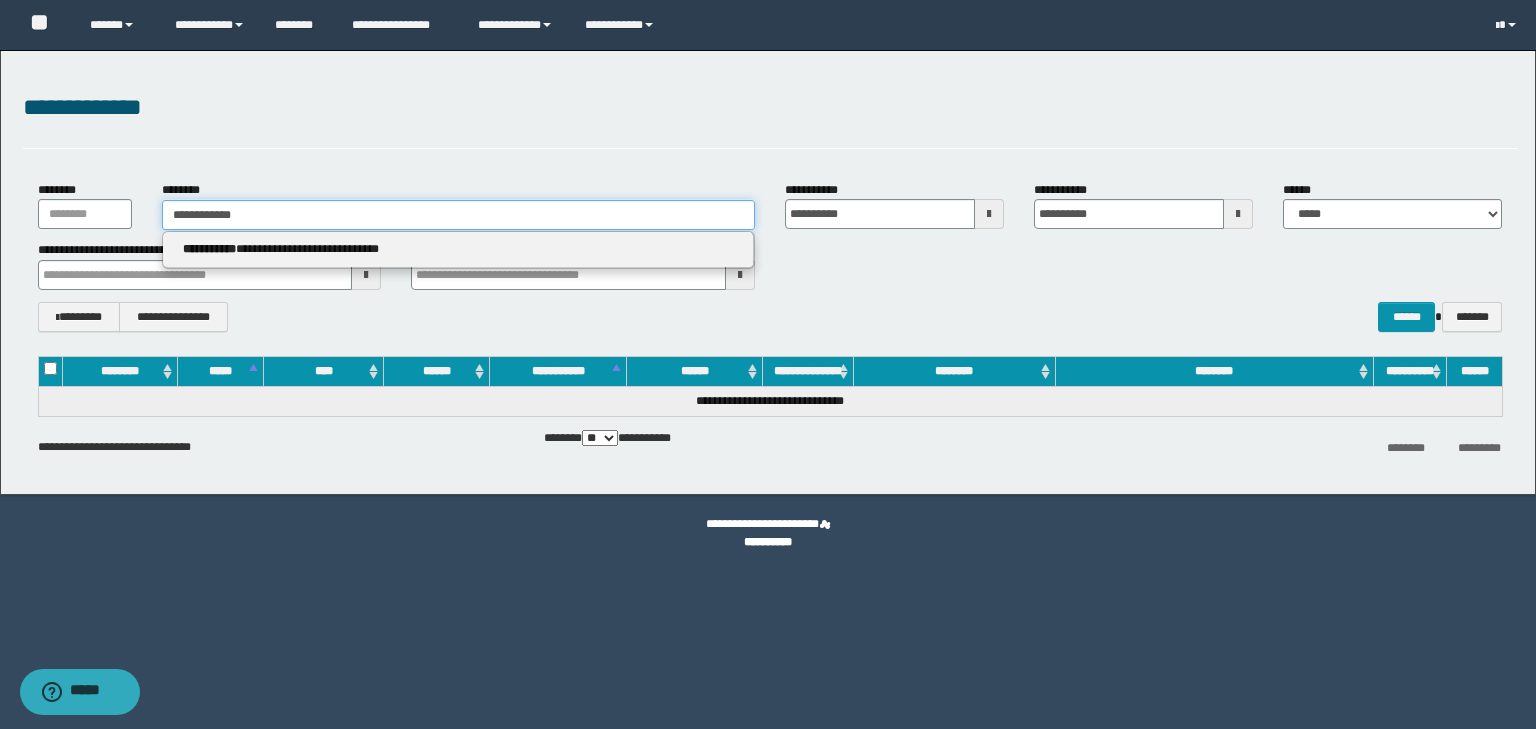 type on "**********" 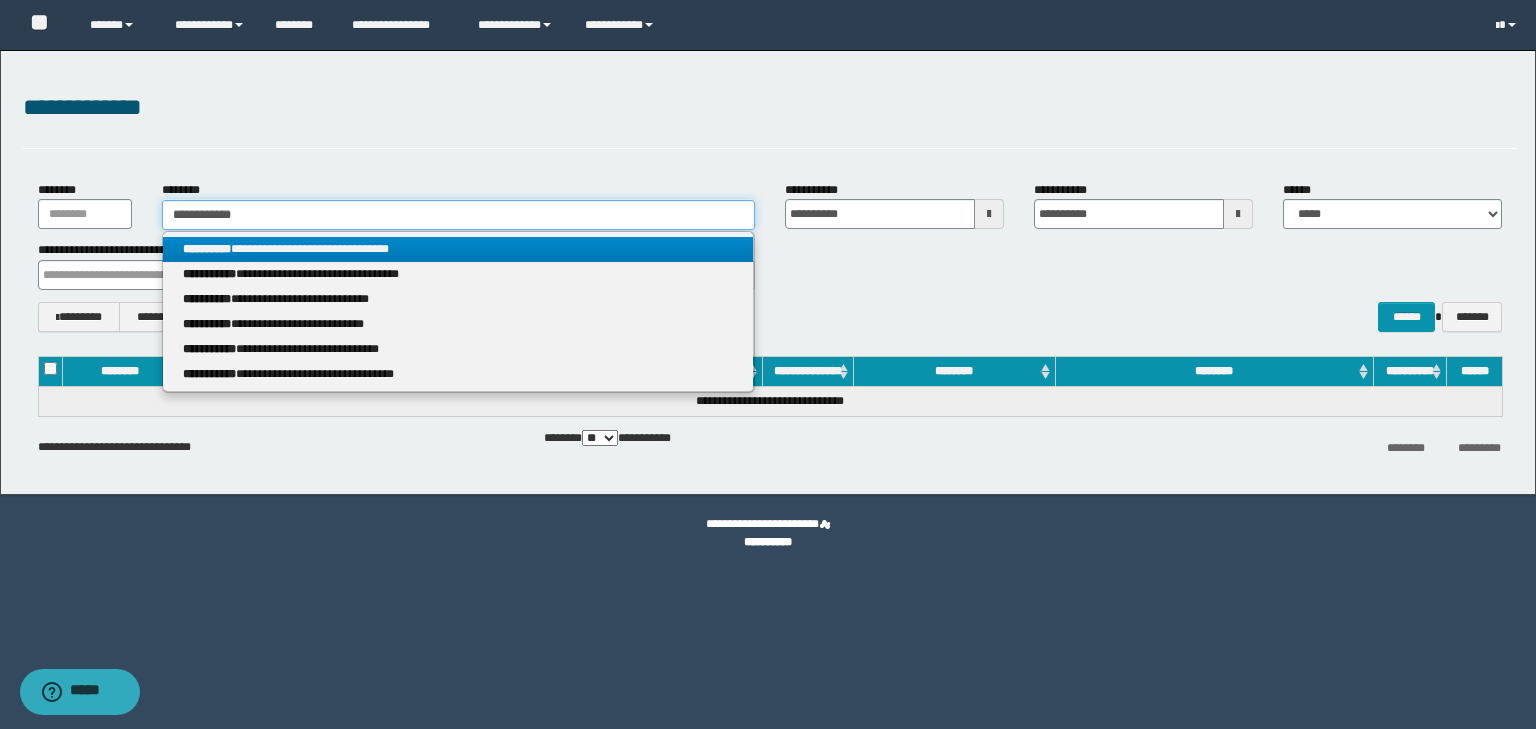 type on "**********" 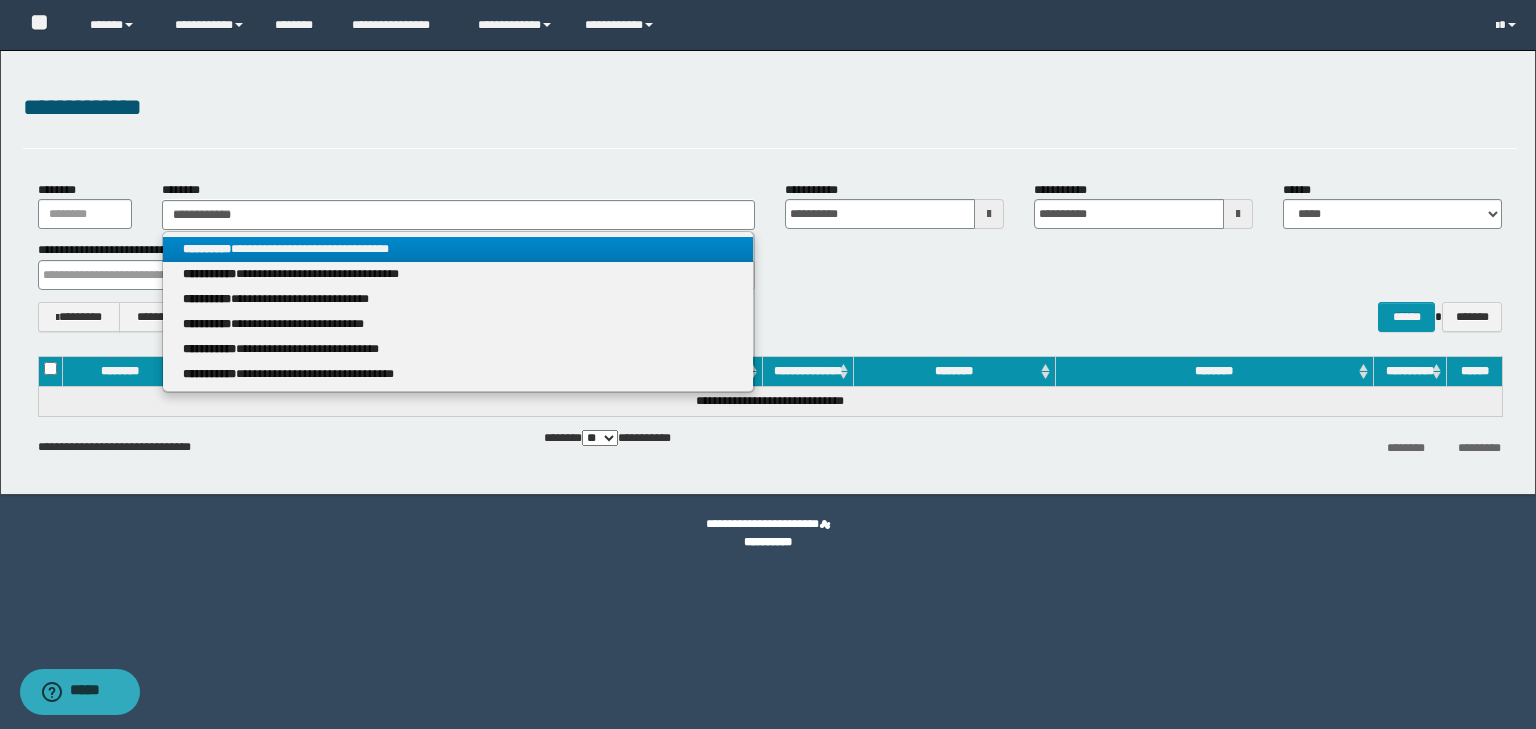 click on "**********" at bounding box center (458, 249) 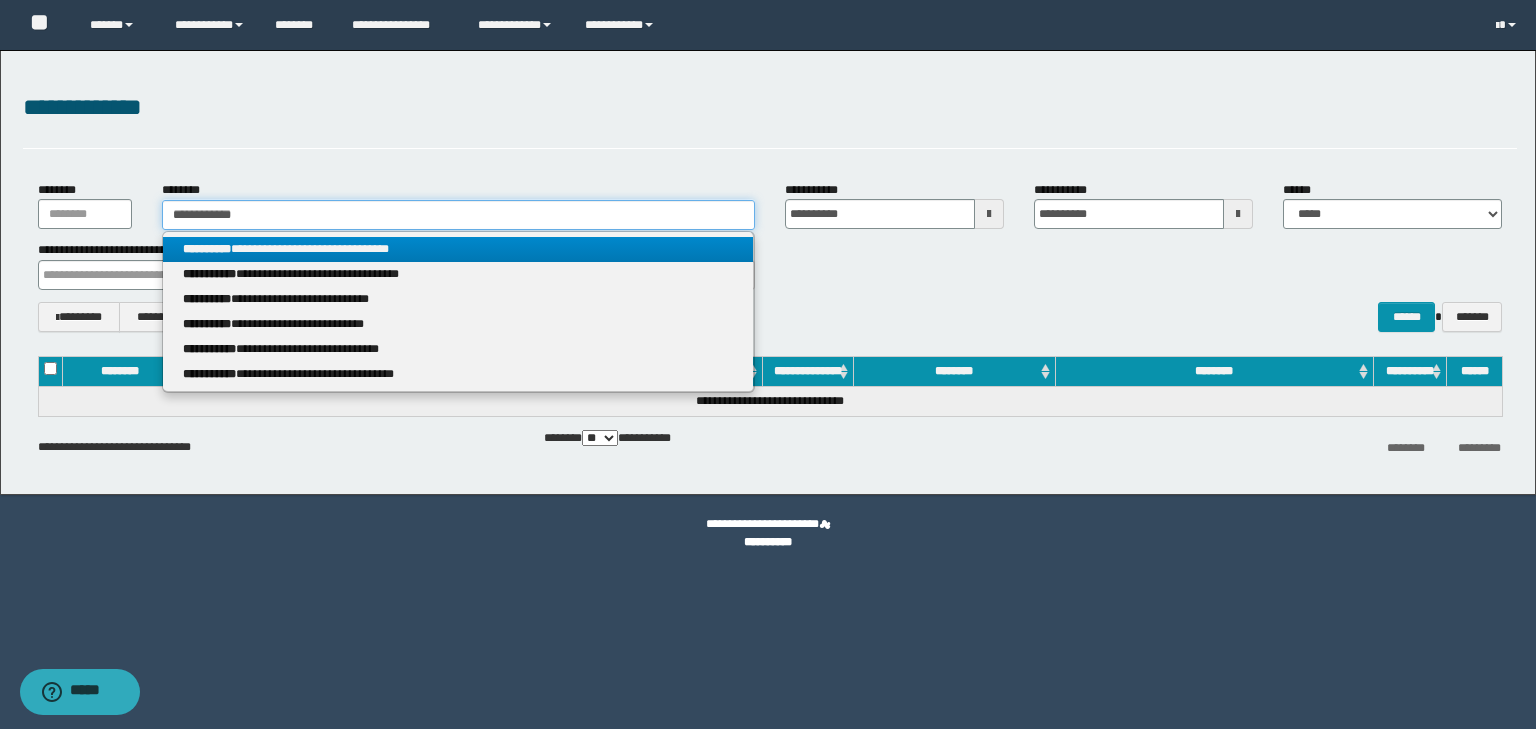type 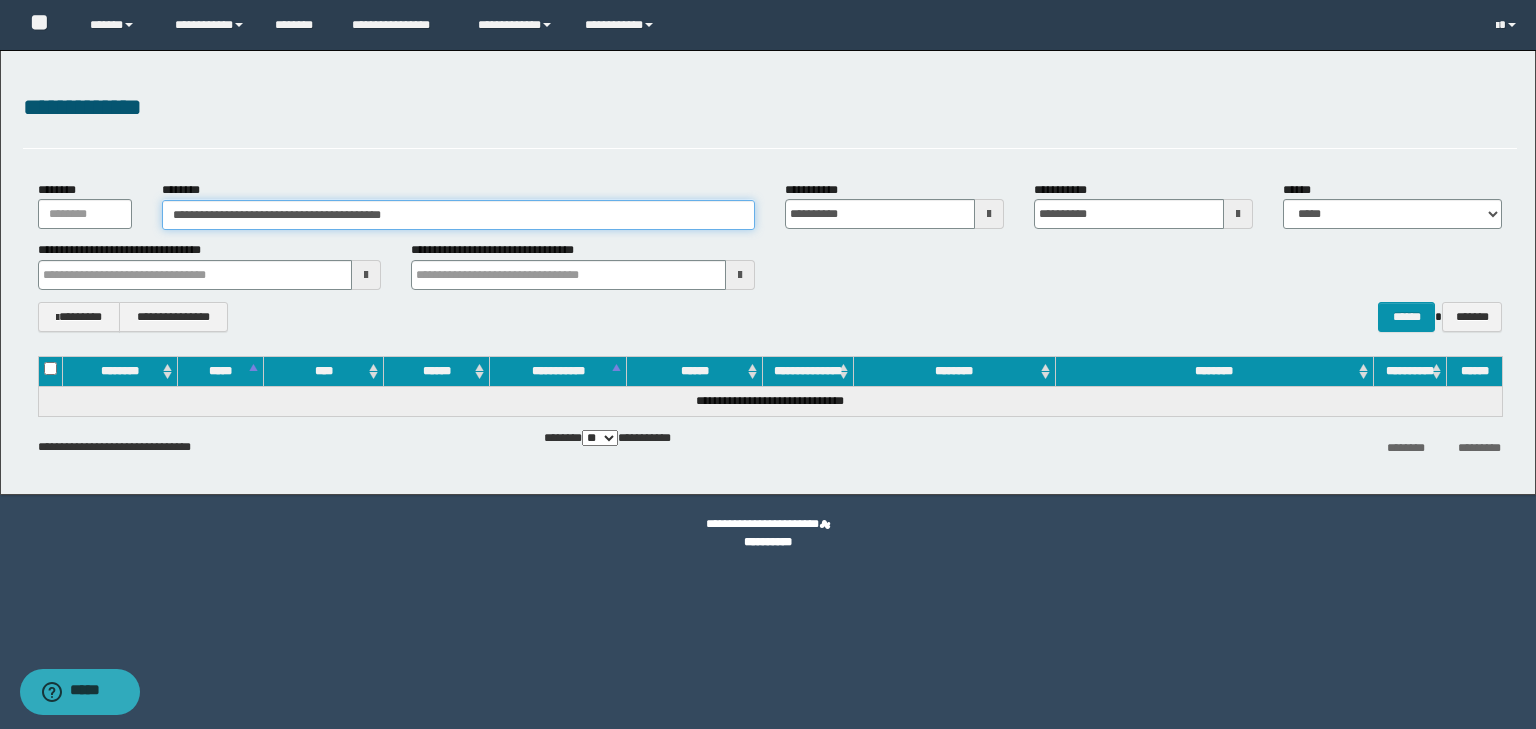 drag, startPoint x: 245, startPoint y: 212, endPoint x: 94, endPoint y: 215, distance: 151.0298 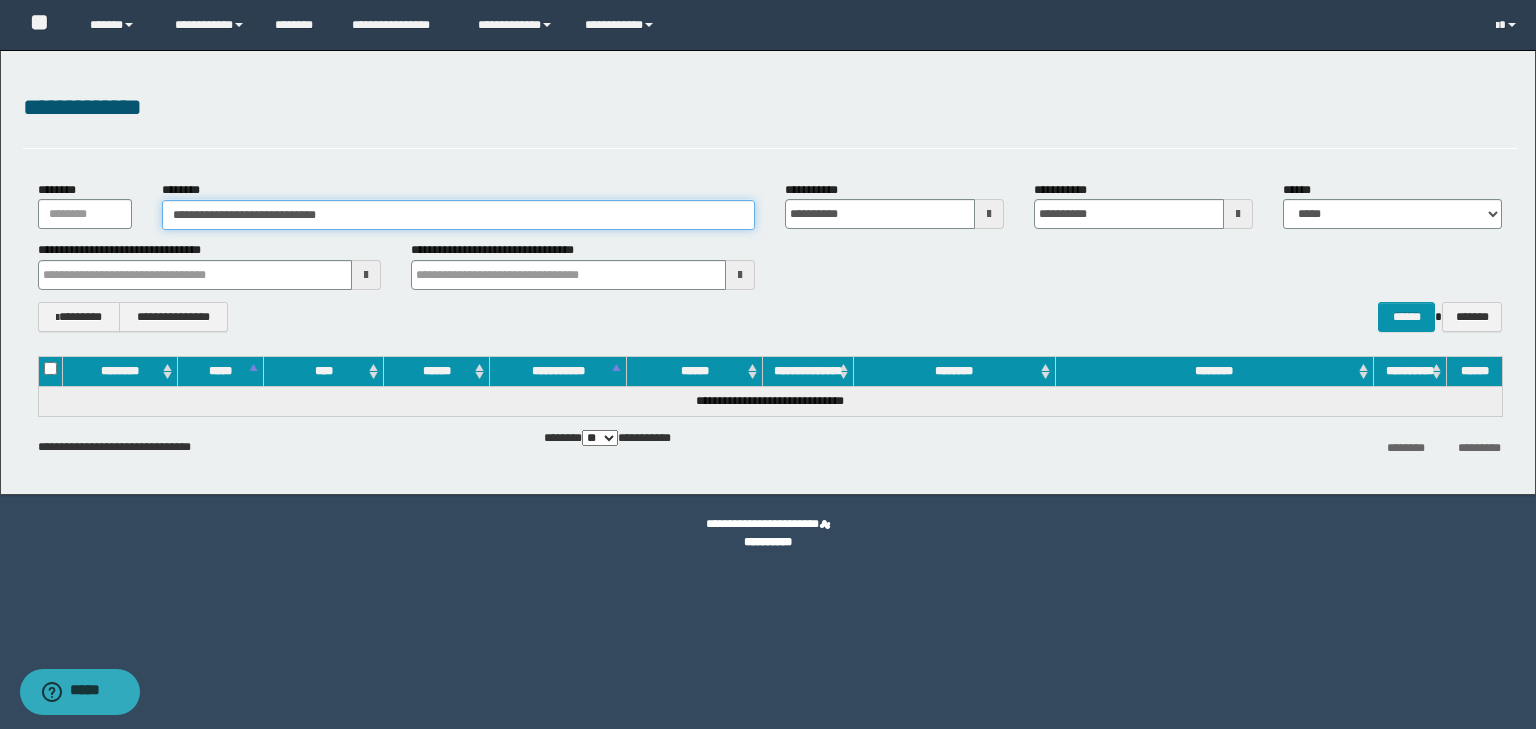 type on "**********" 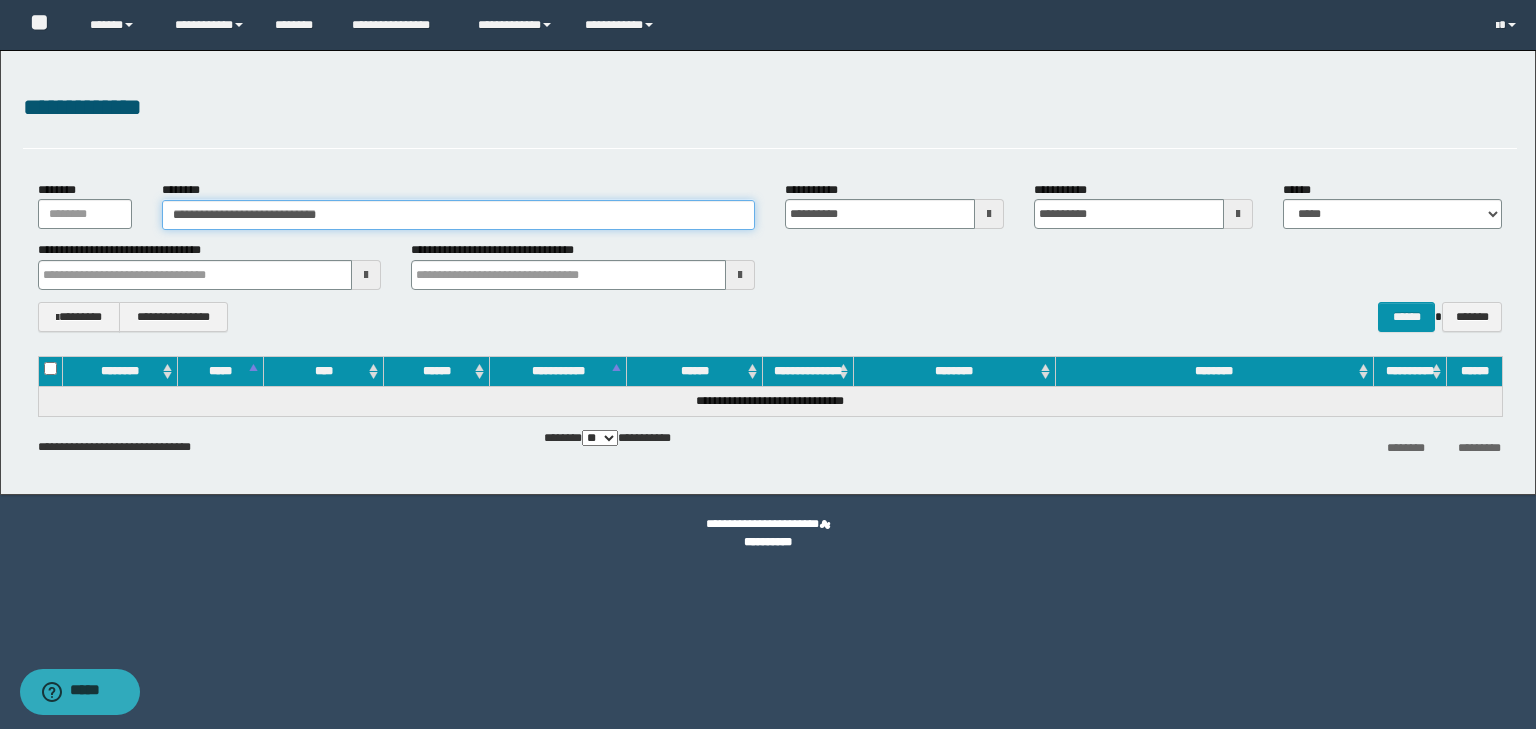 drag, startPoint x: 376, startPoint y: 212, endPoint x: 163, endPoint y: 216, distance: 213.03755 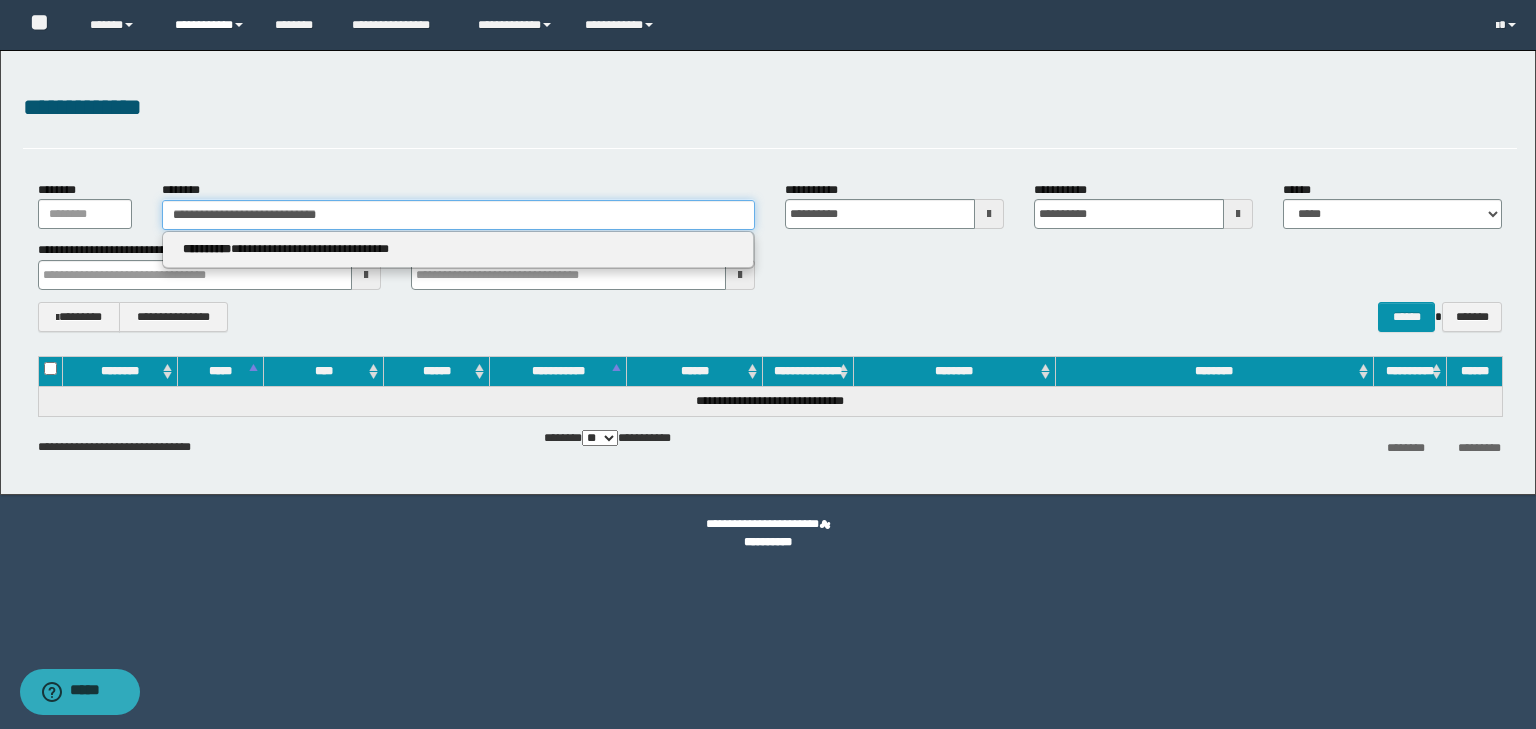 type on "**********" 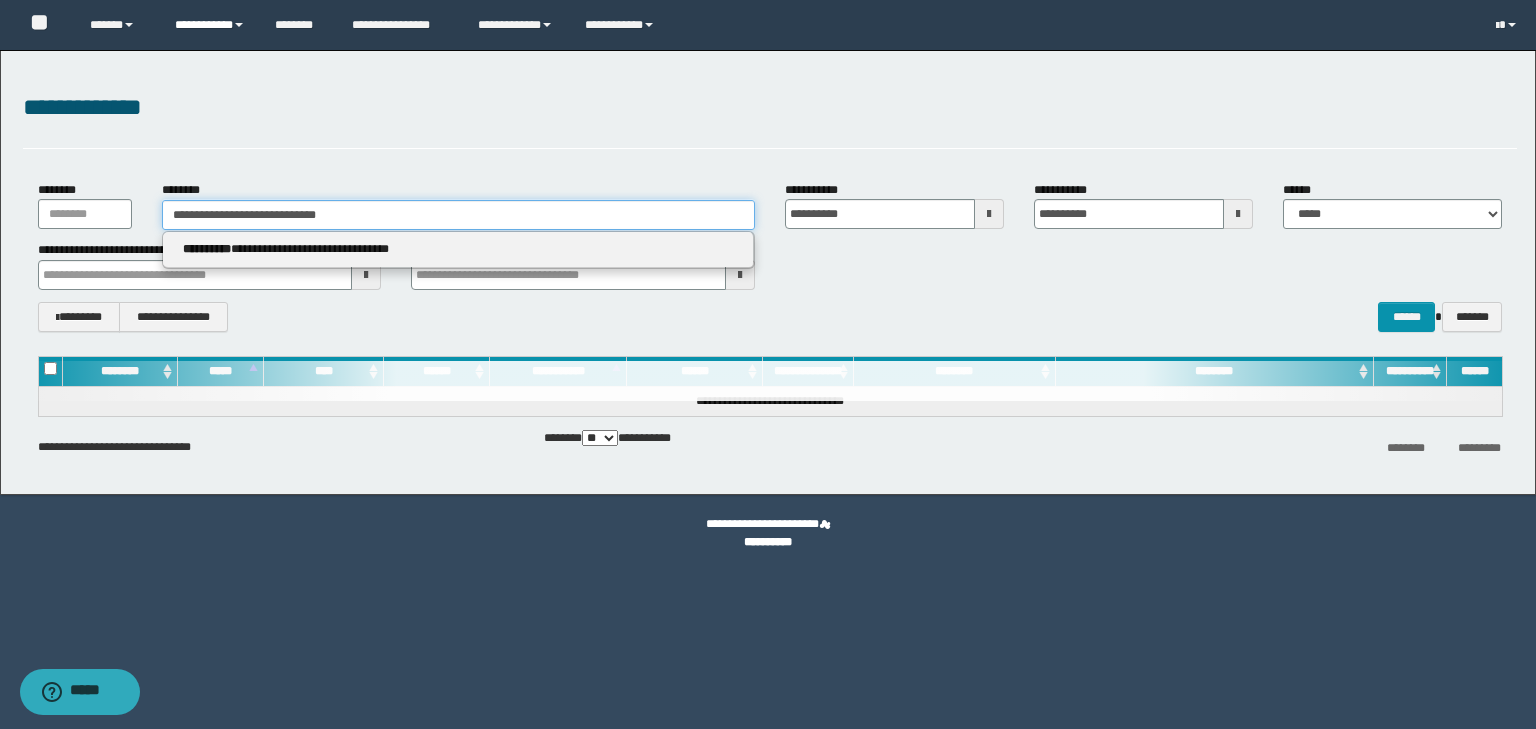 type on "**********" 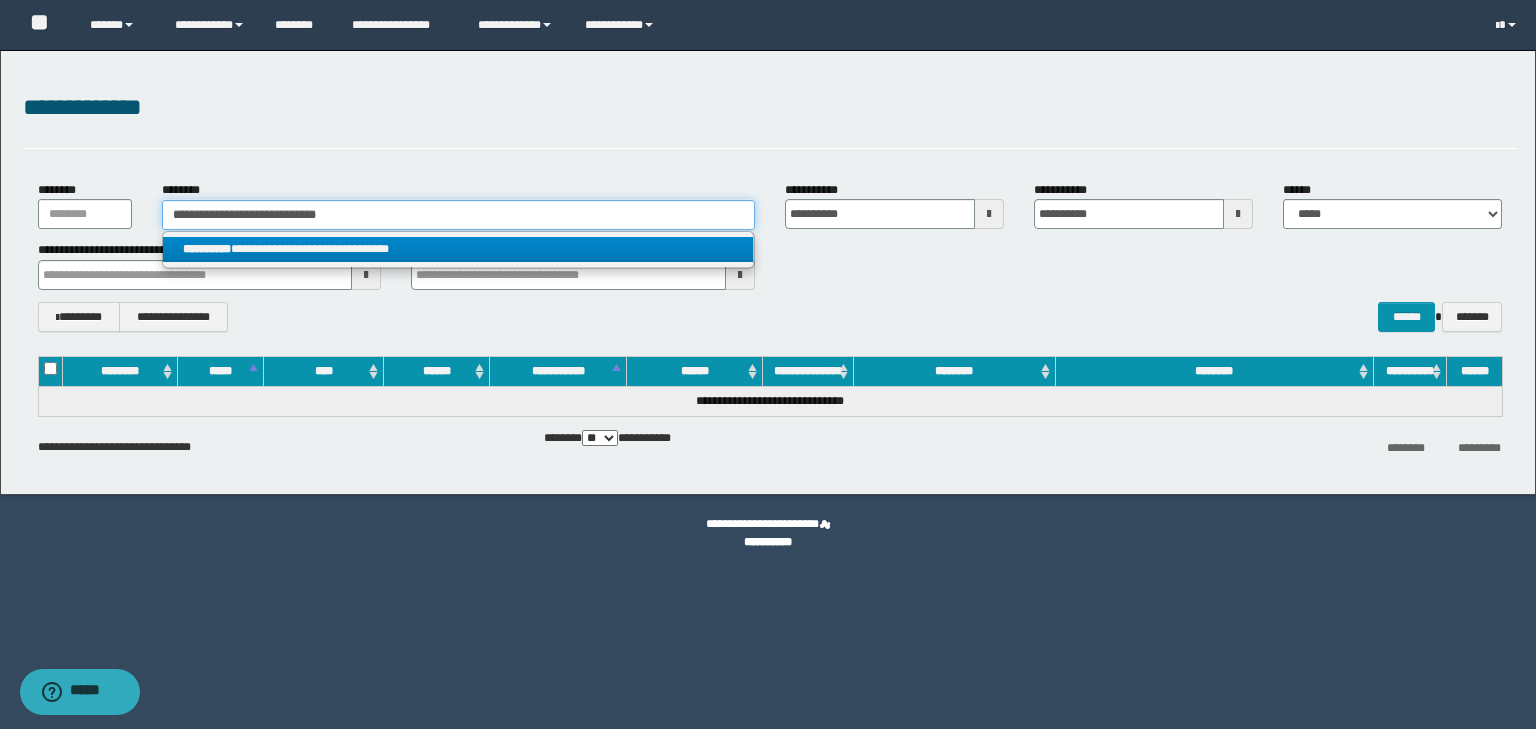type 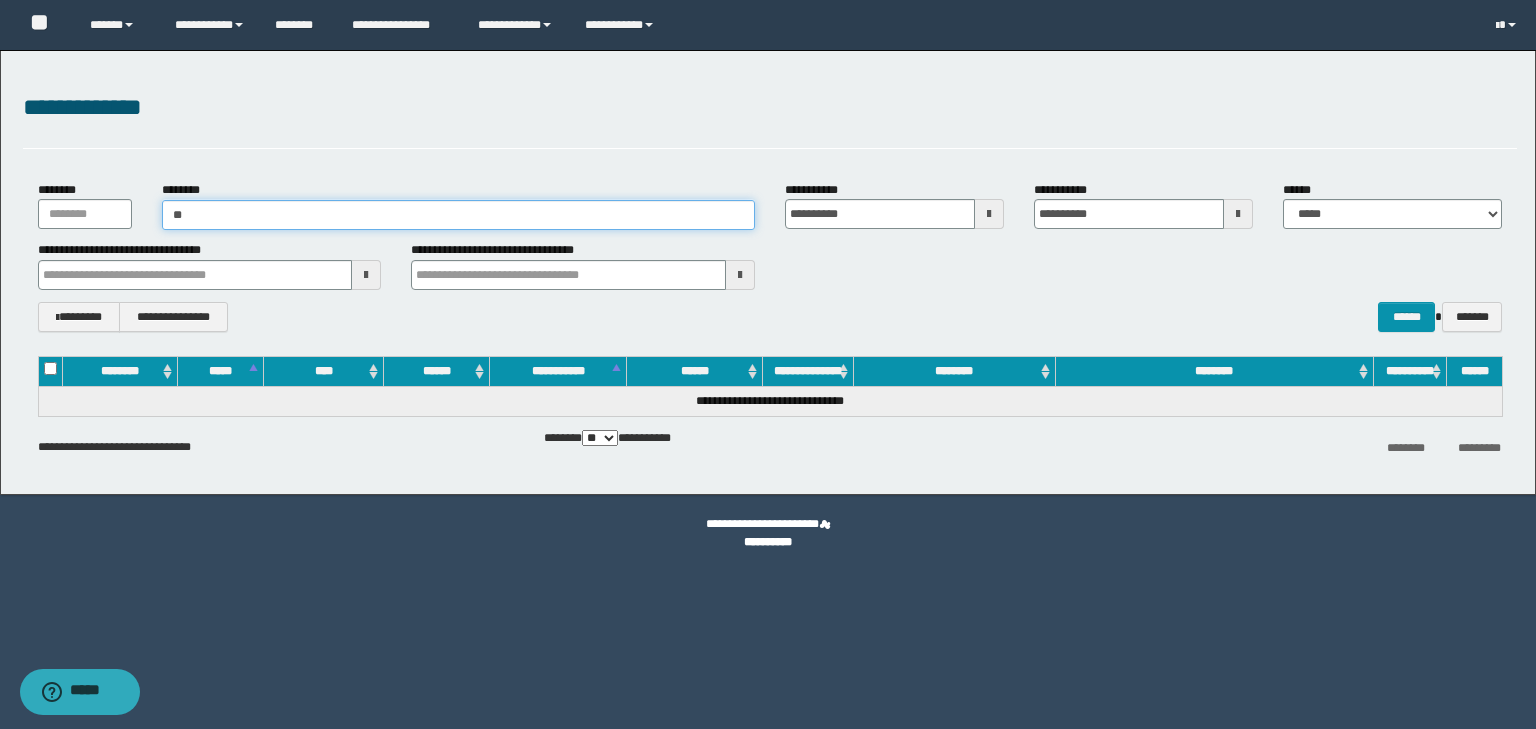 type on "*" 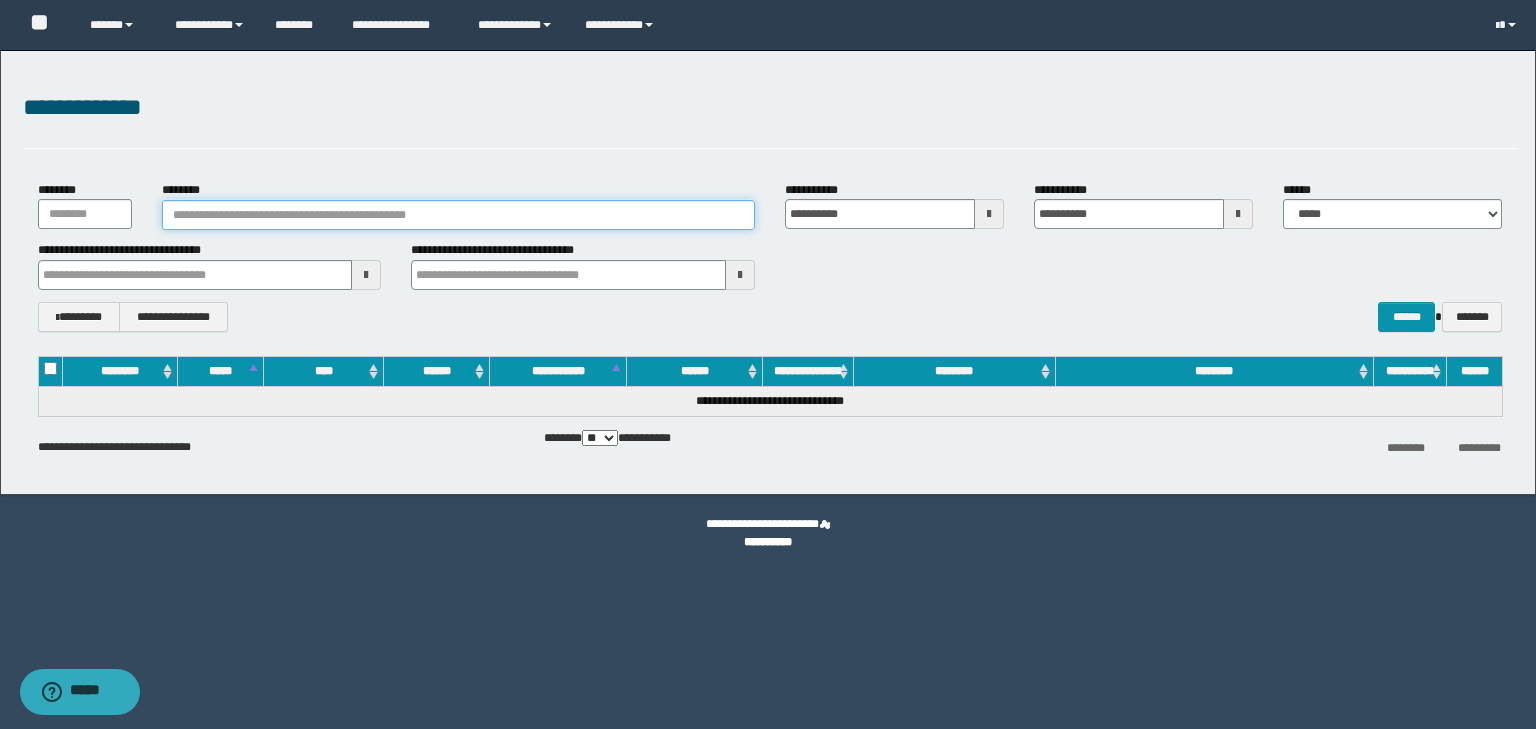 paste on "**********" 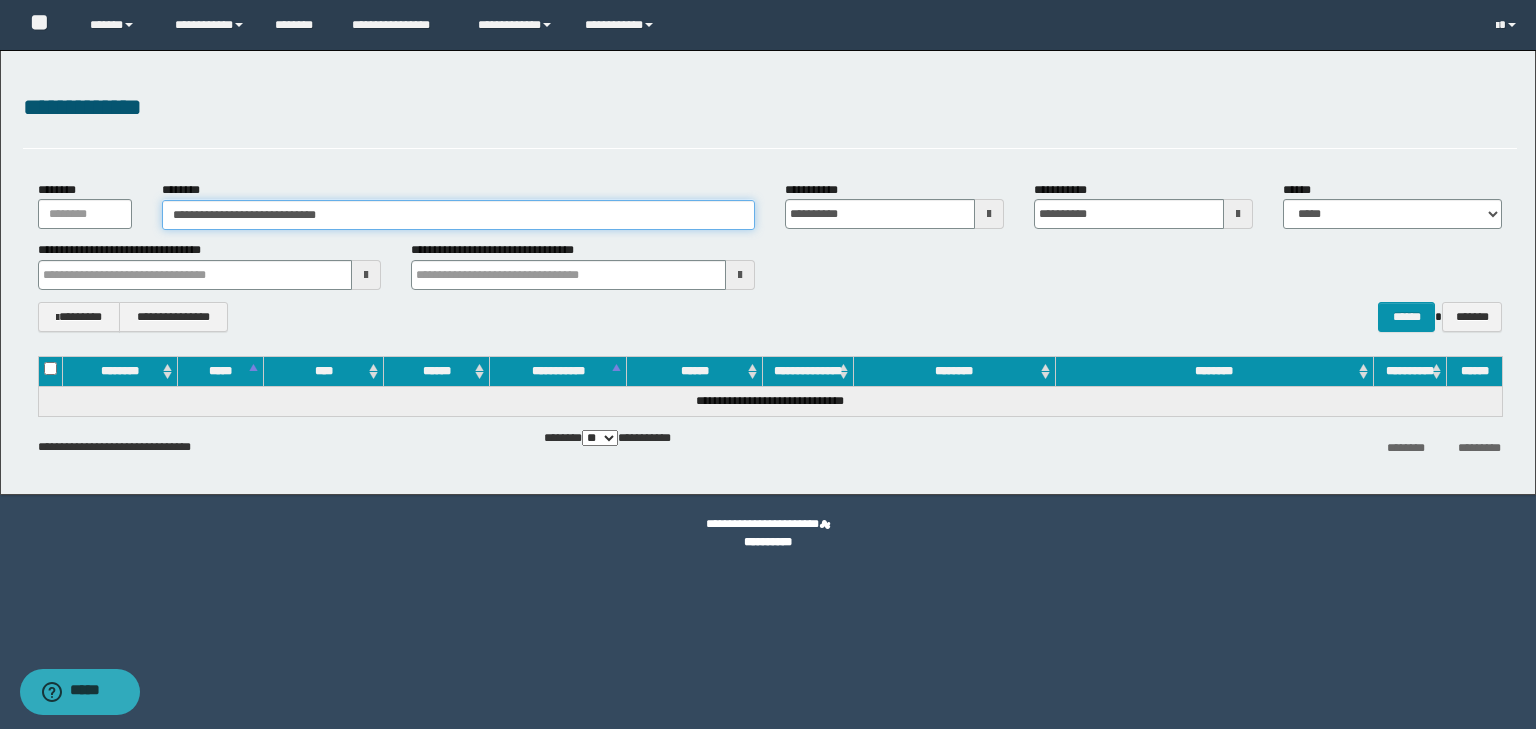 type on "**********" 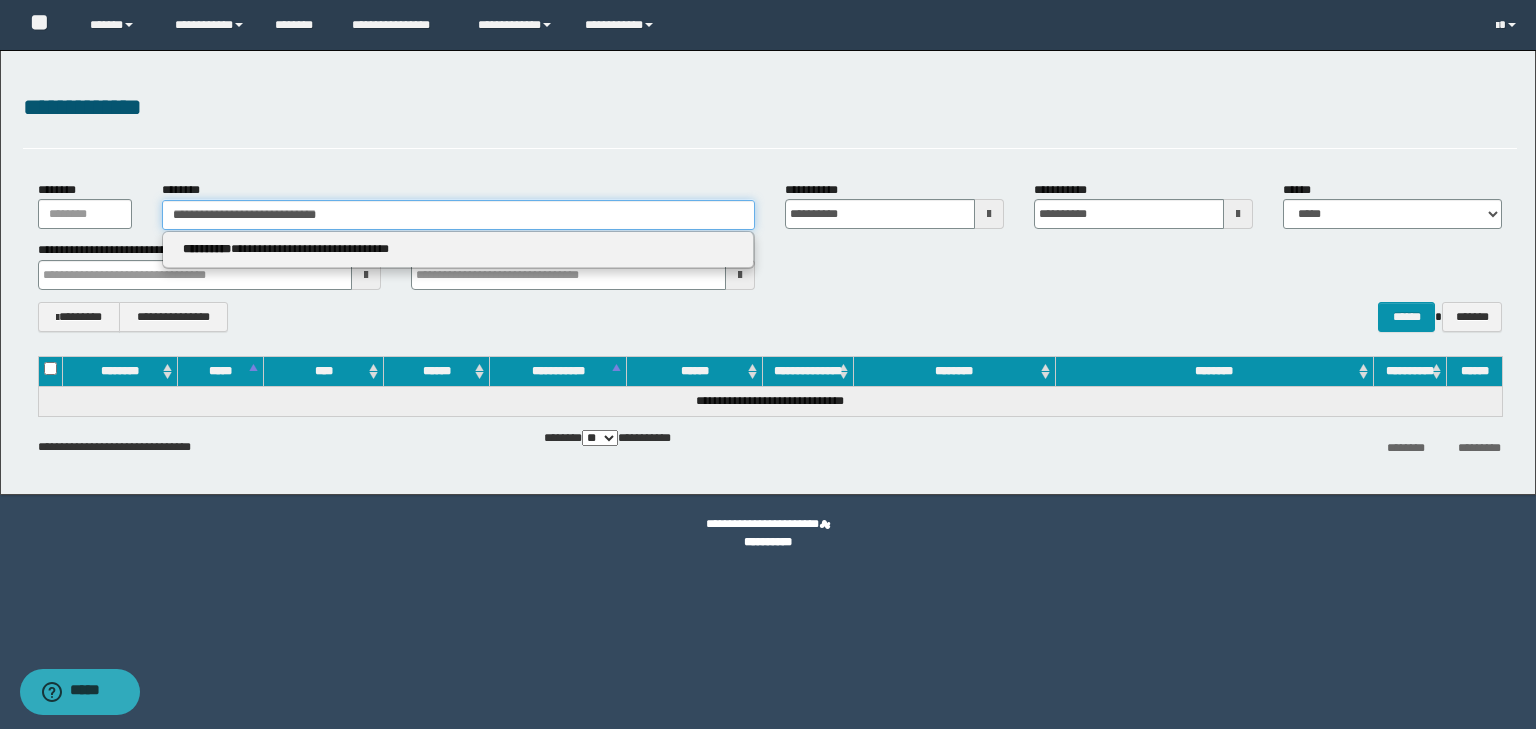 drag, startPoint x: 239, startPoint y: 212, endPoint x: 0, endPoint y: 225, distance: 239.3533 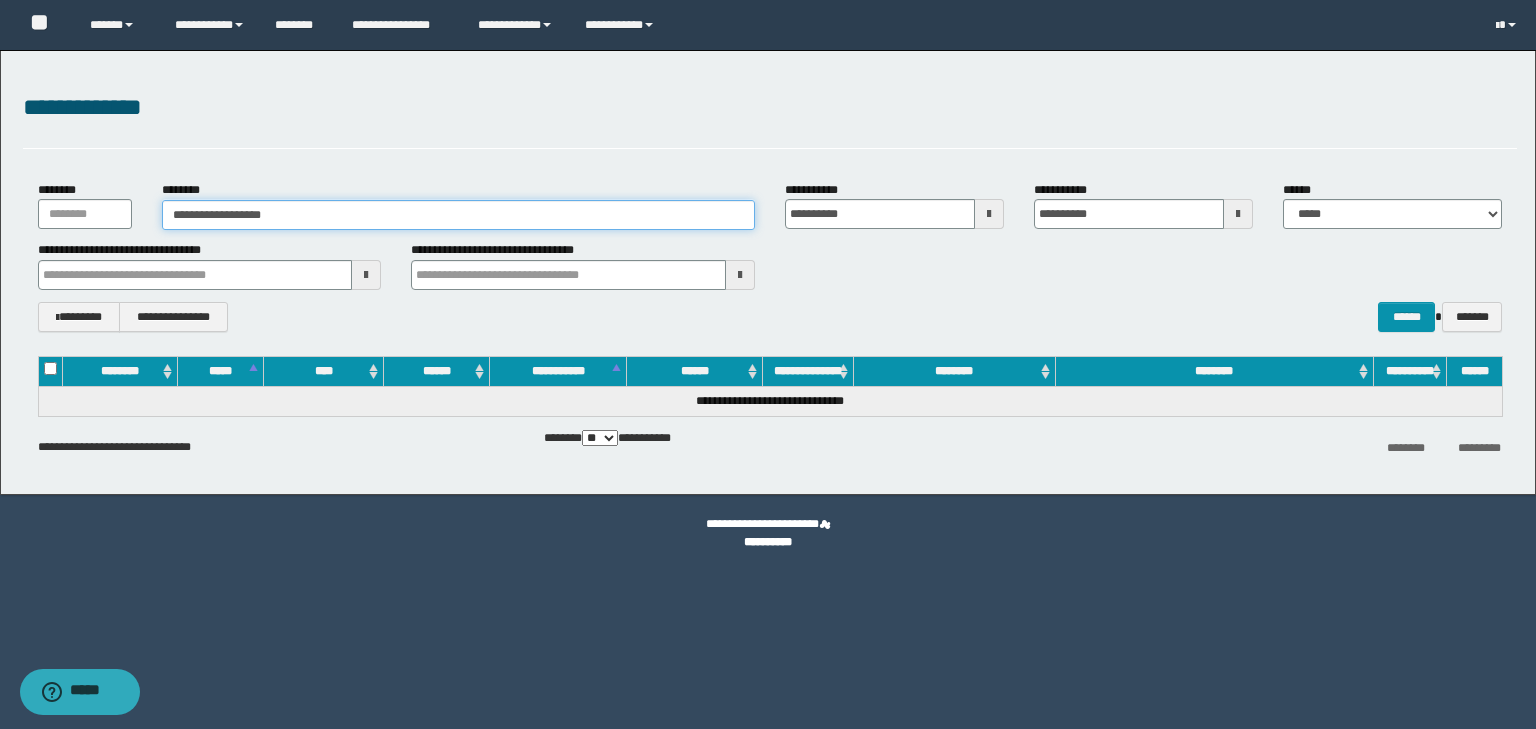 type on "**********" 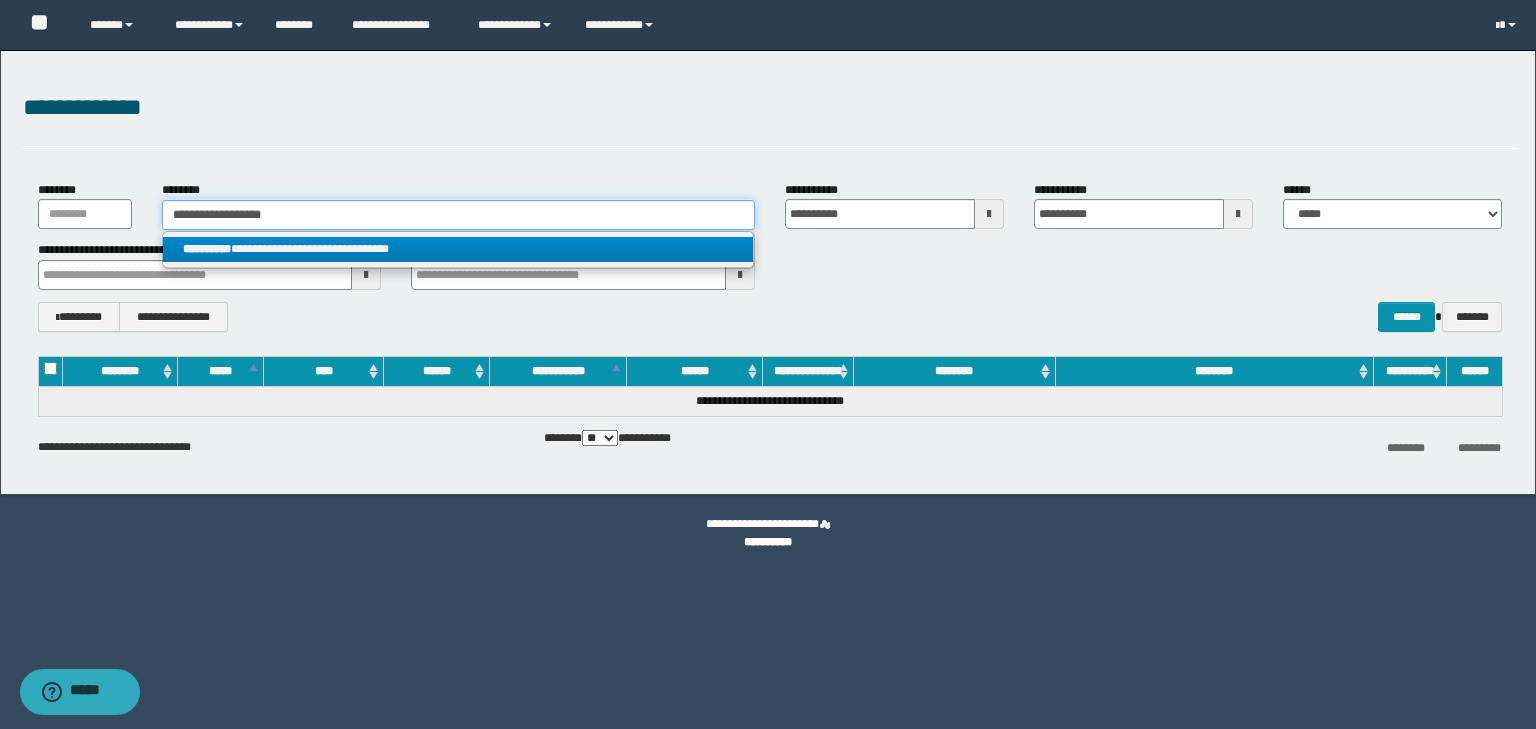 drag, startPoint x: 313, startPoint y: 216, endPoint x: 254, endPoint y: 216, distance: 59 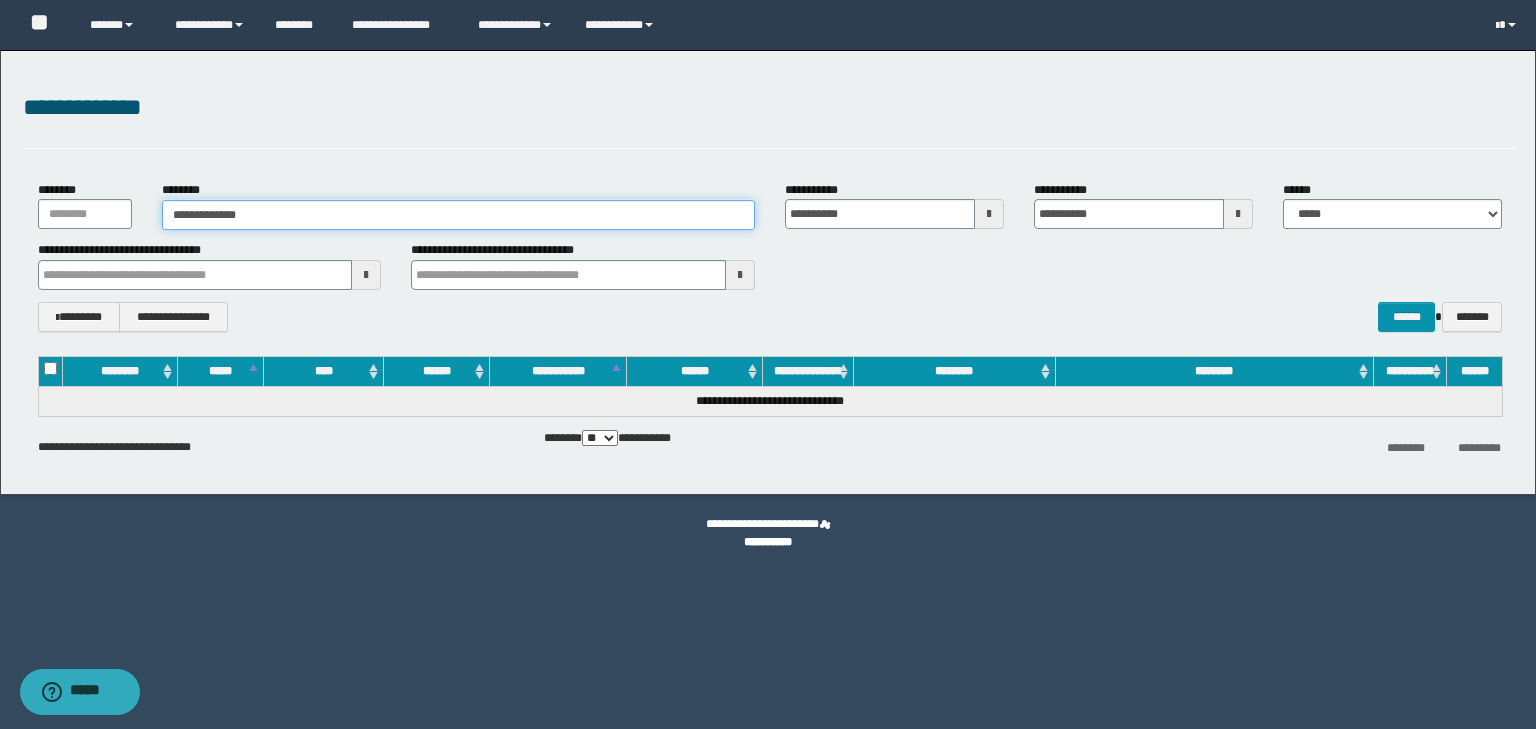 type on "**********" 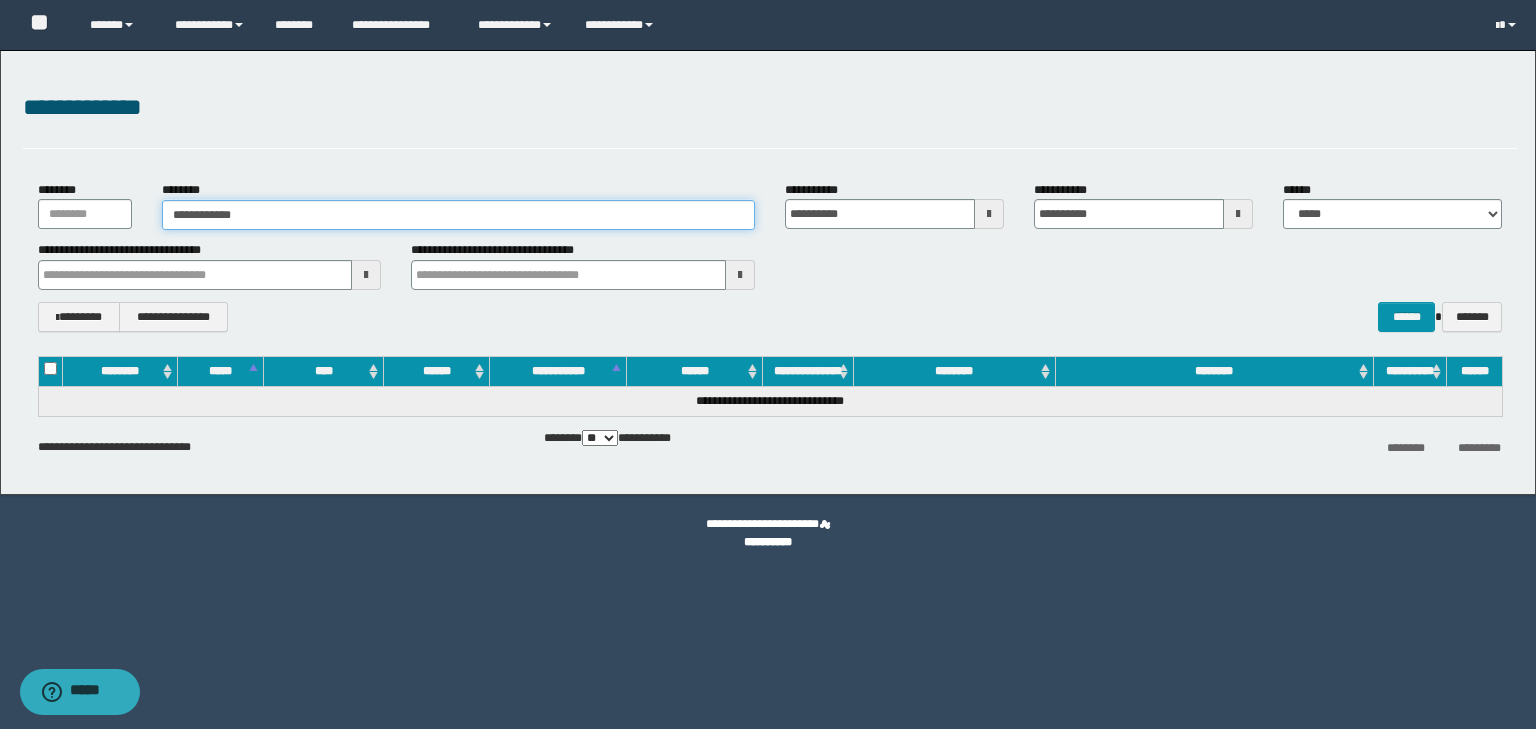 type on "**********" 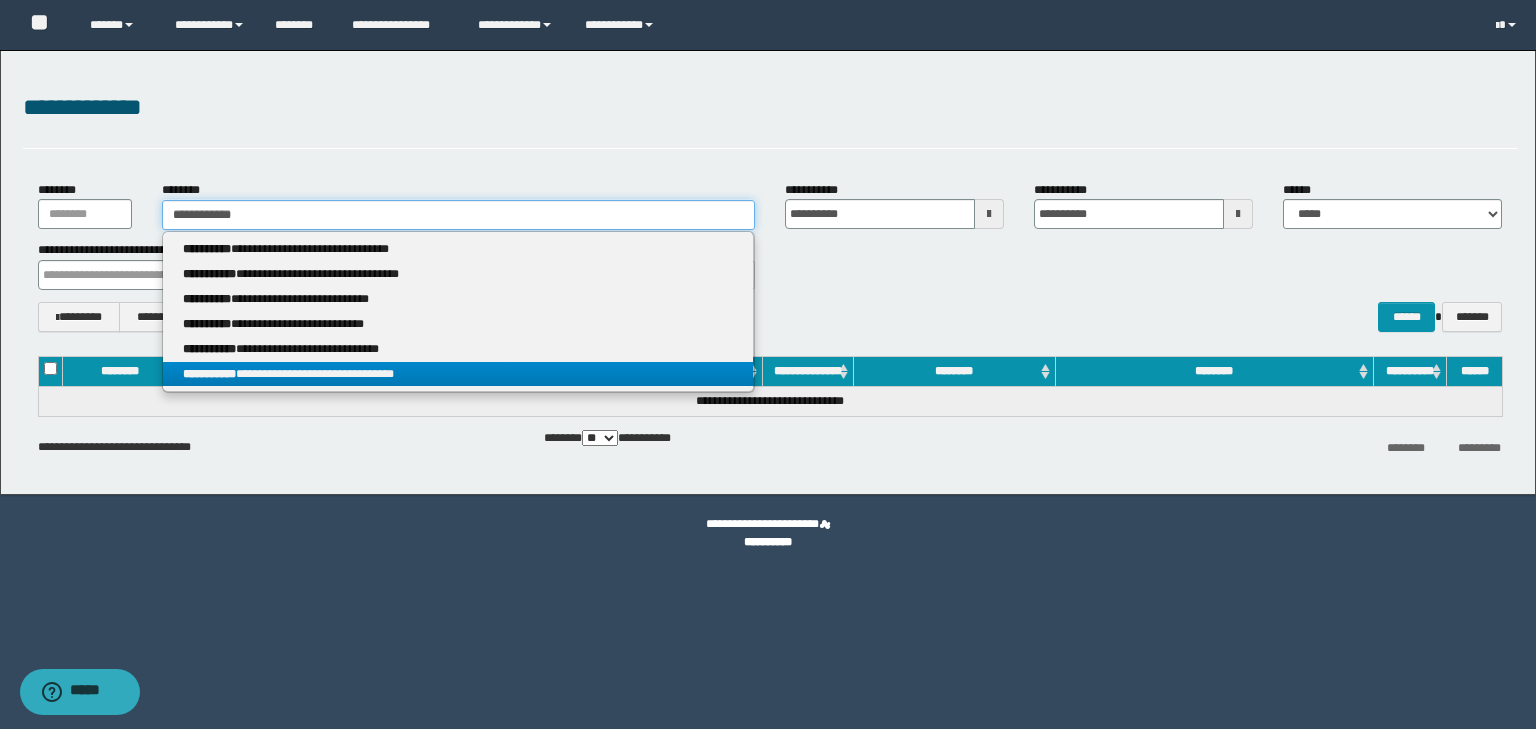 type on "**********" 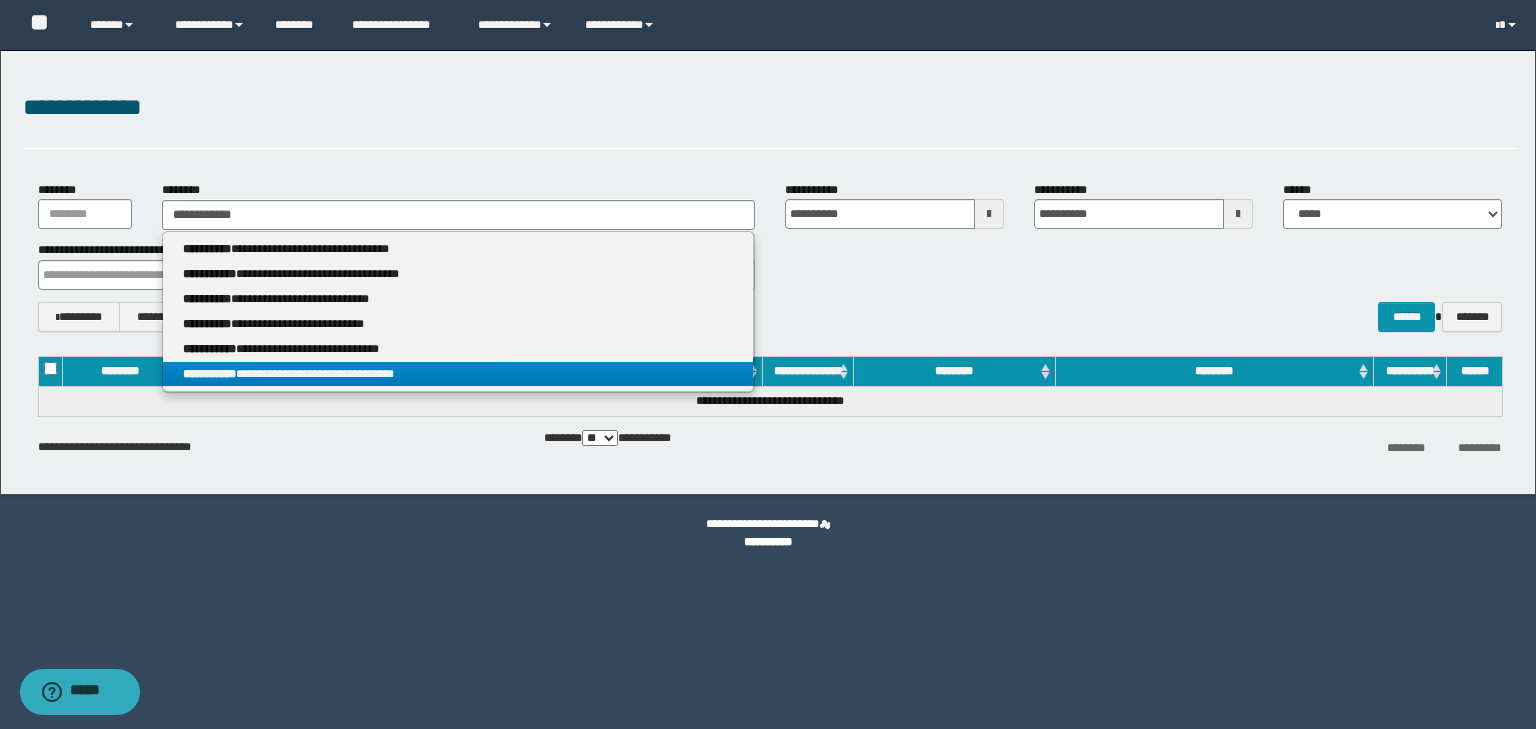 click on "**********" at bounding box center (458, 374) 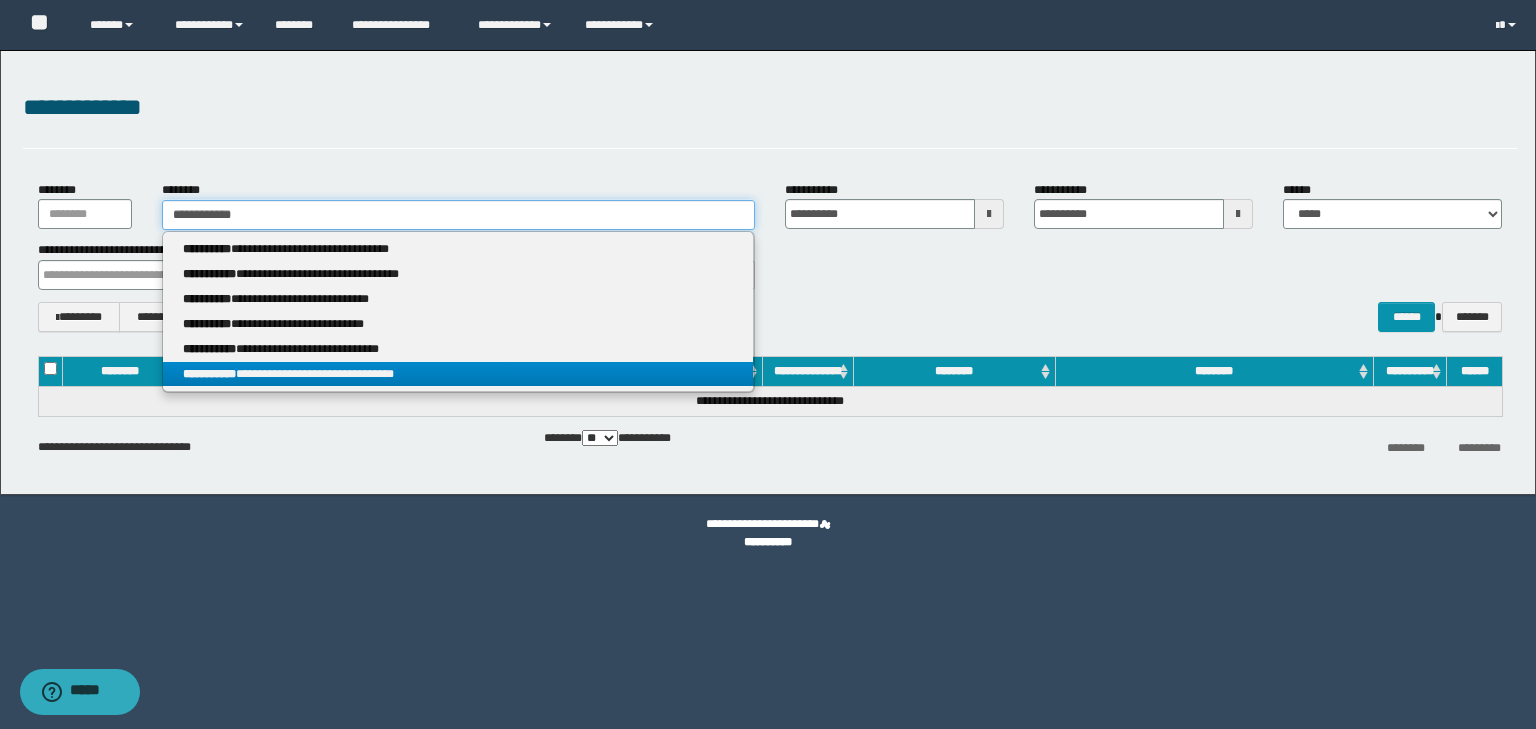 type 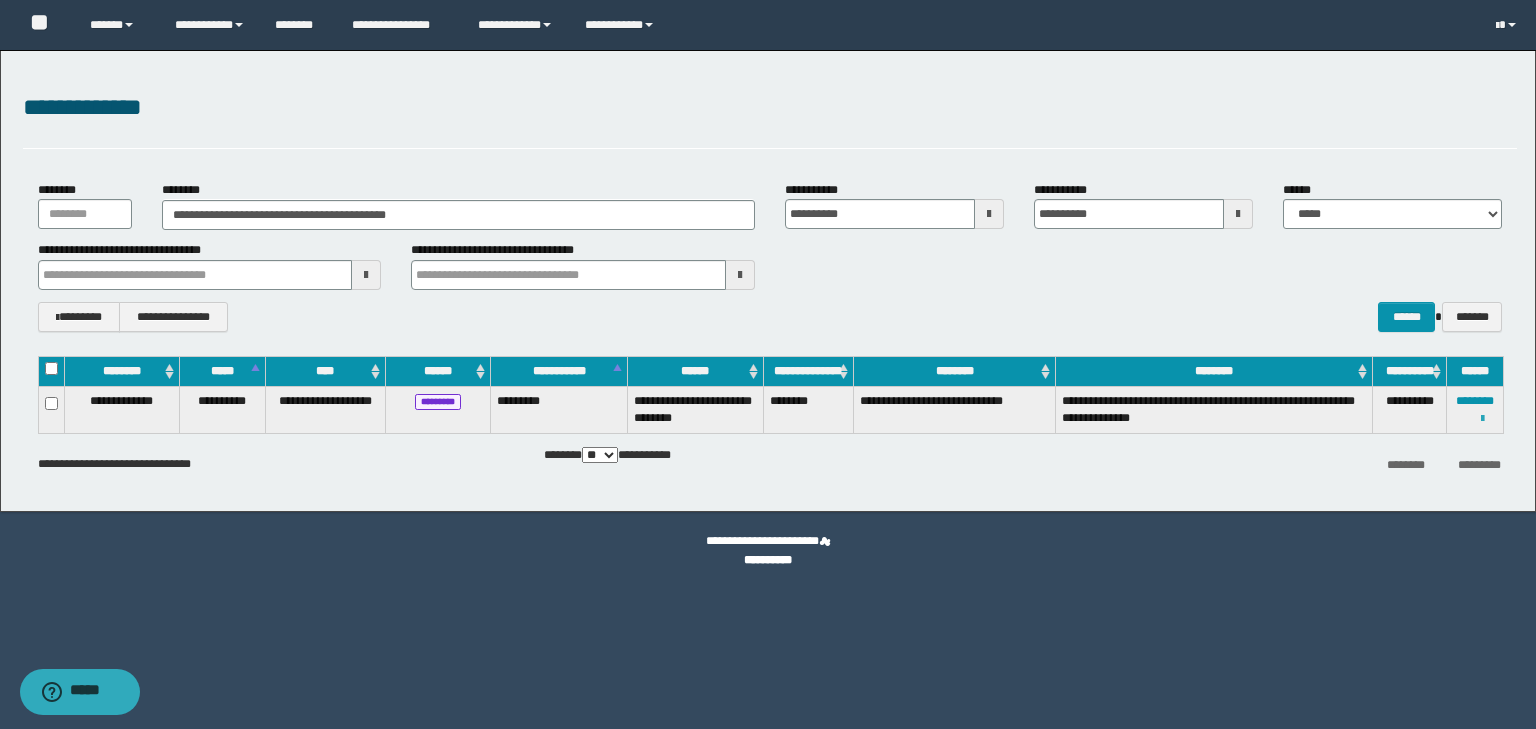 click at bounding box center [1482, 419] 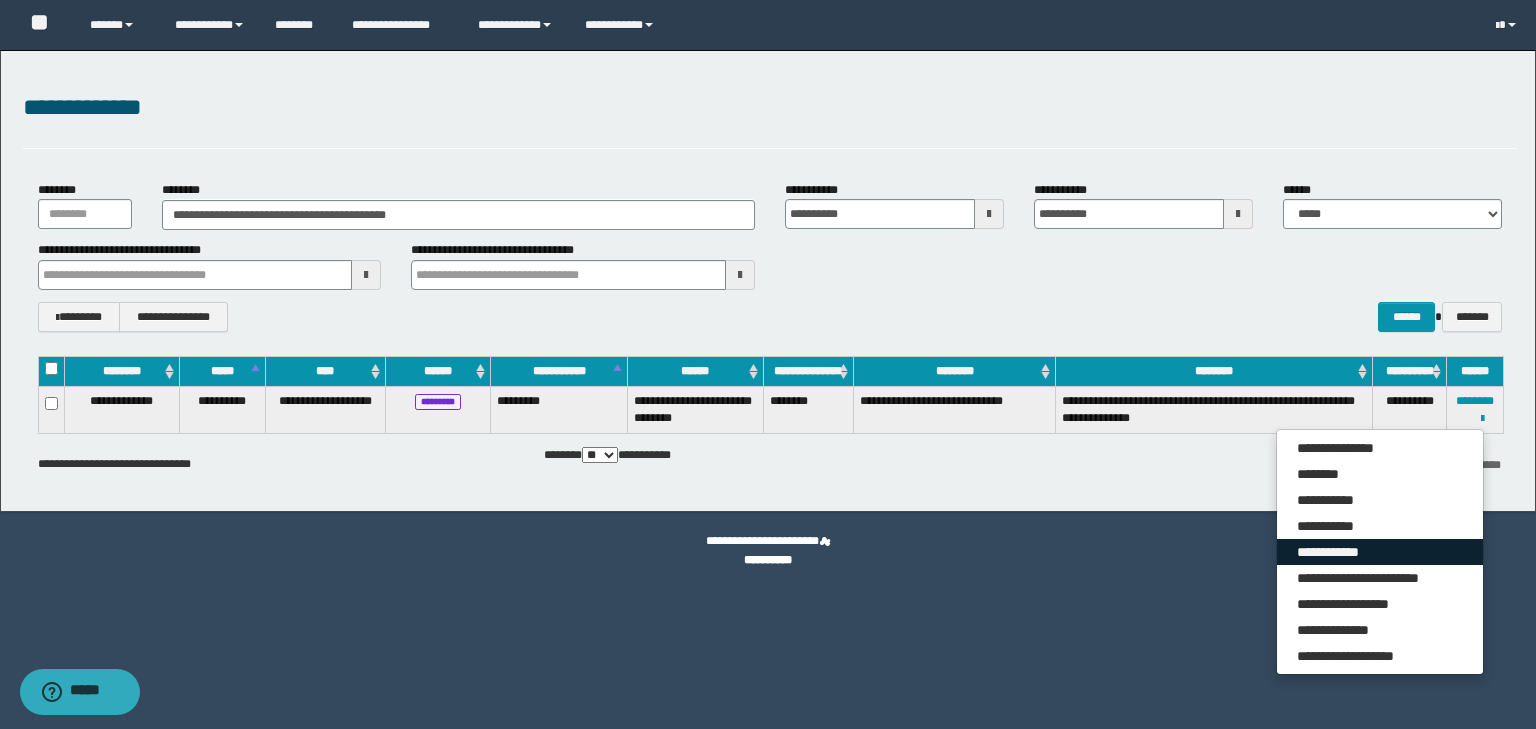 click on "**********" at bounding box center (1380, 552) 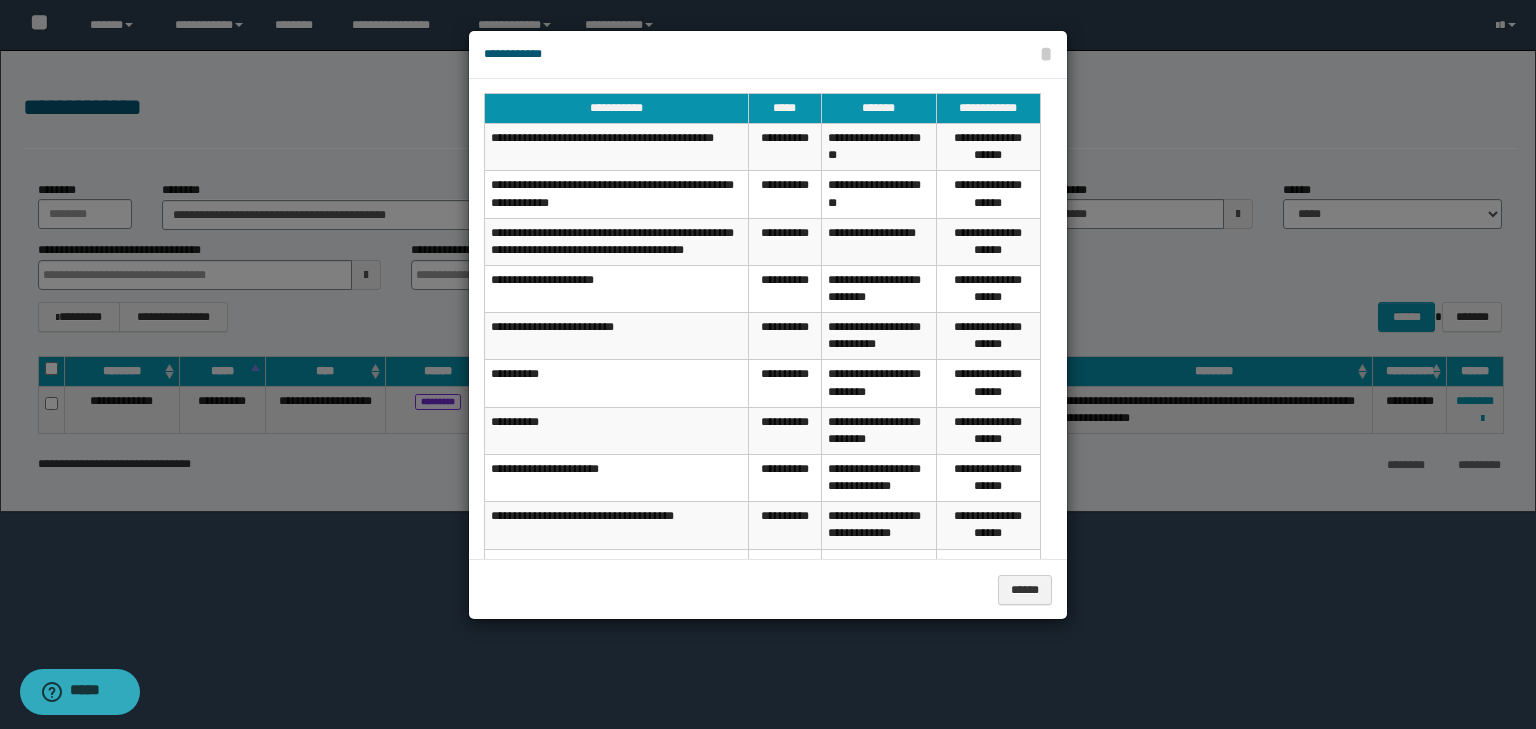 scroll, scrollTop: 0, scrollLeft: 0, axis: both 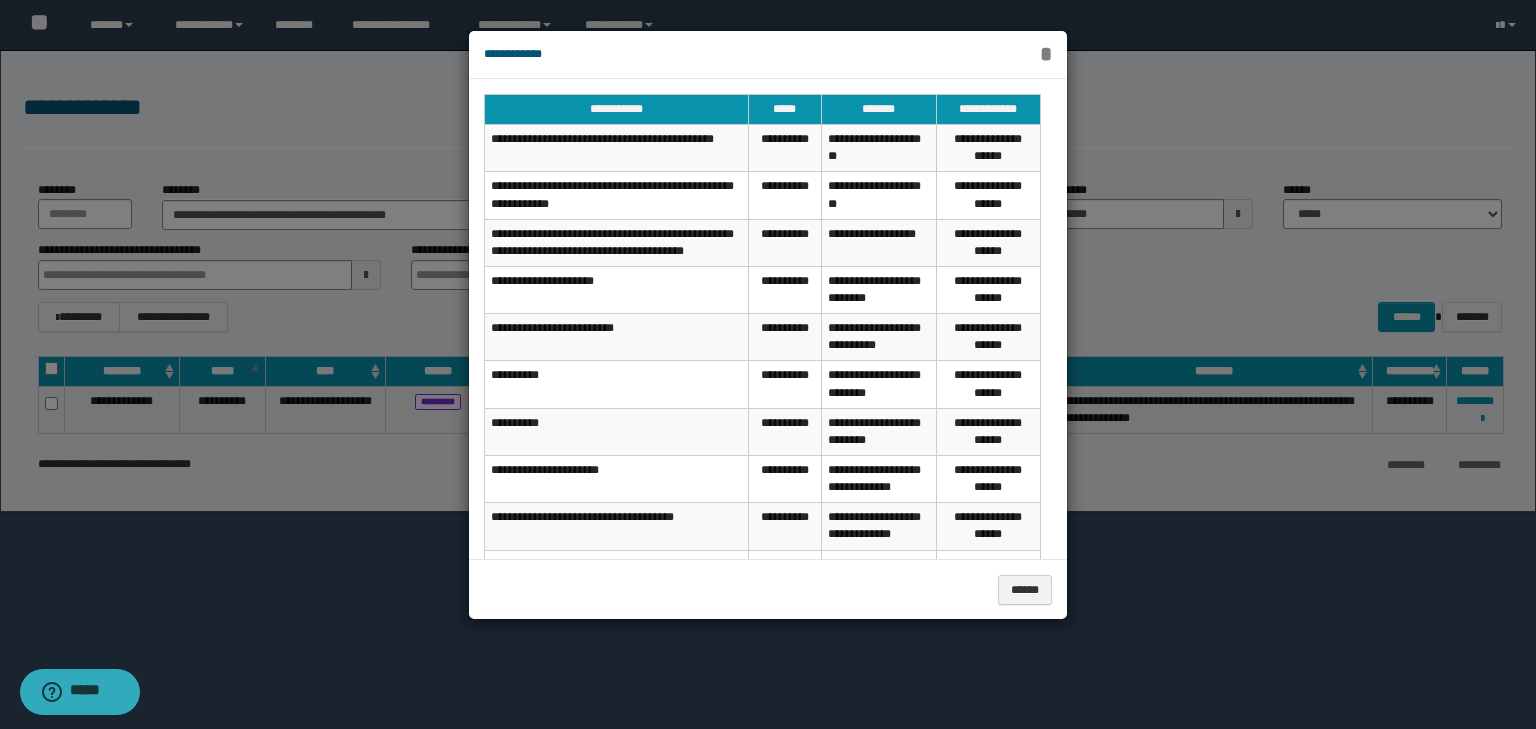 click on "*" at bounding box center [1046, 54] 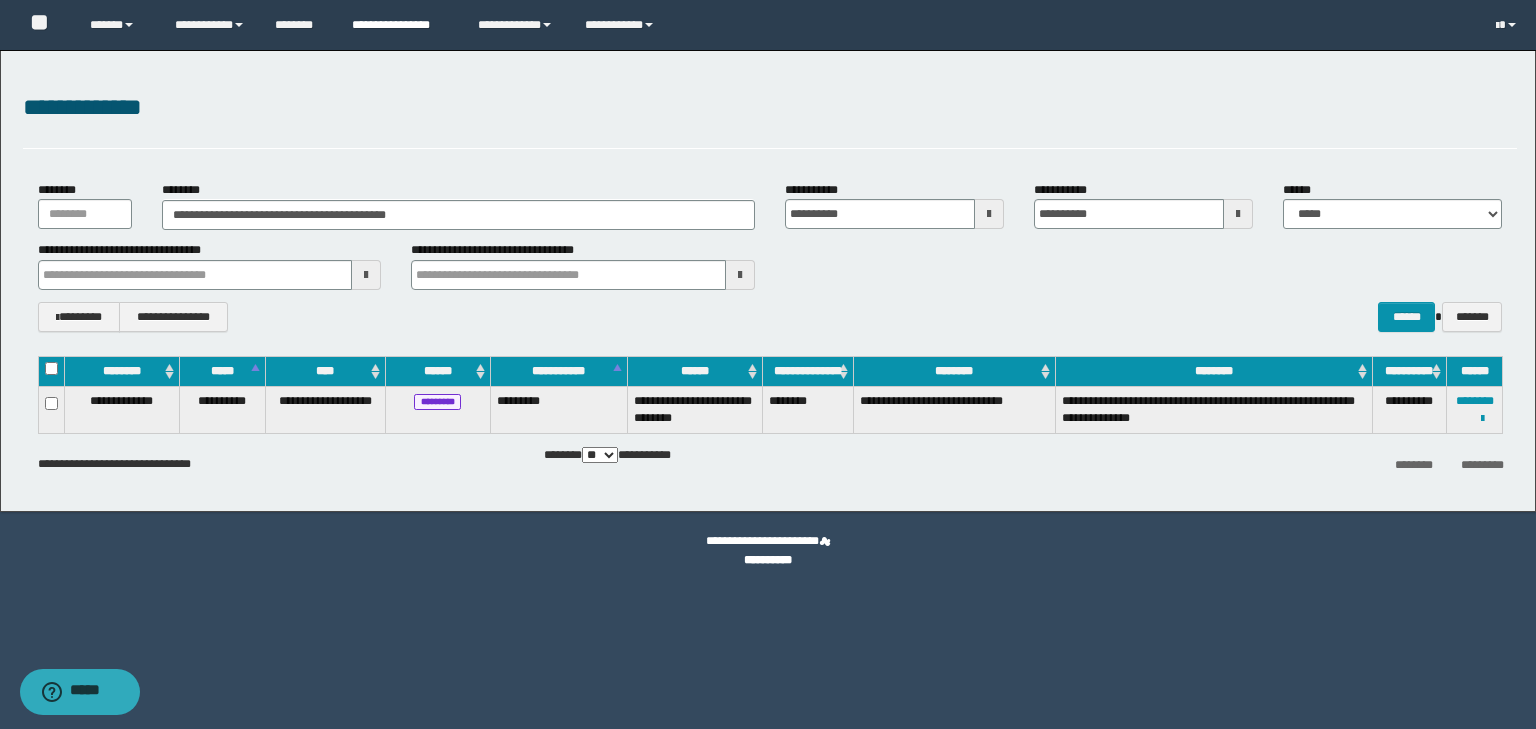click on "**********" at bounding box center (400, 25) 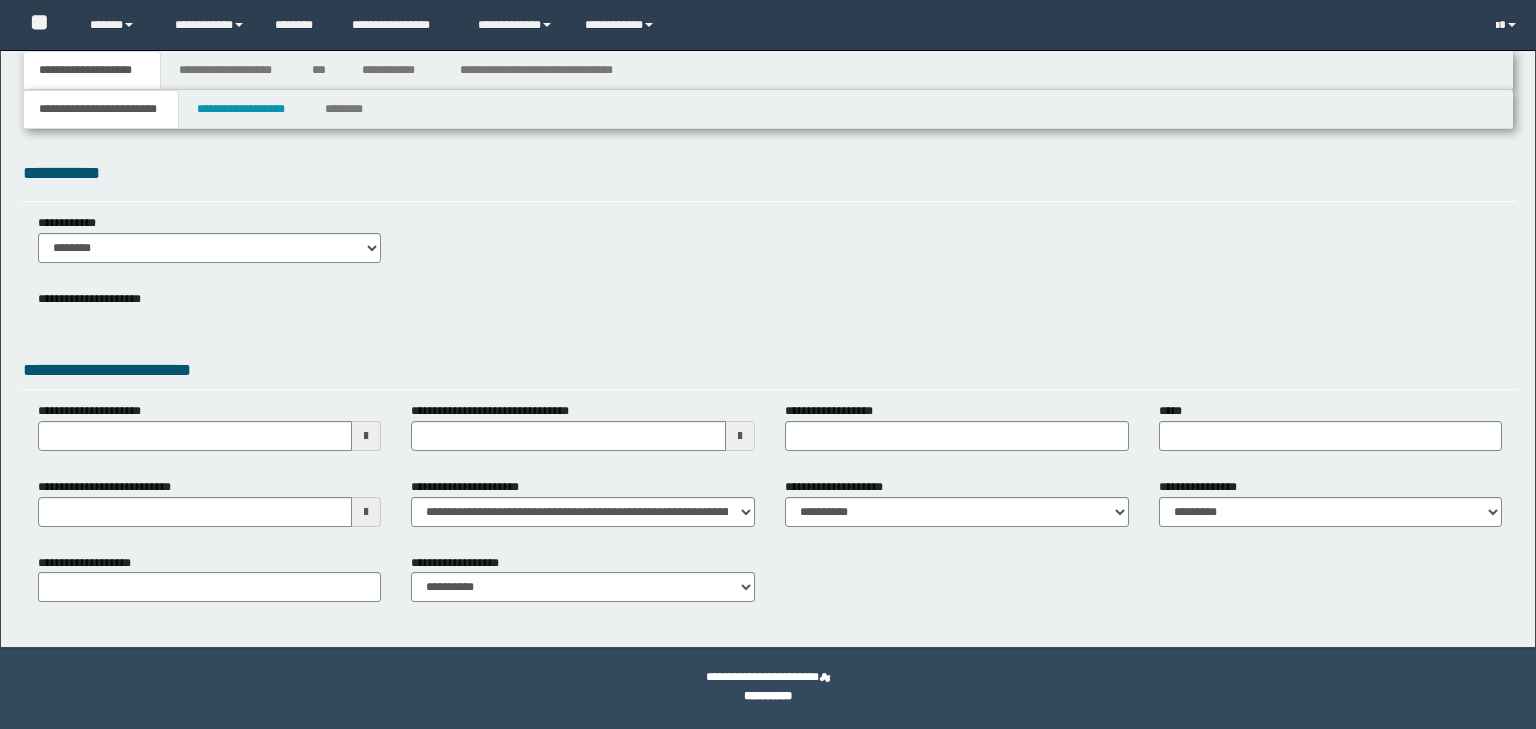 scroll, scrollTop: 0, scrollLeft: 0, axis: both 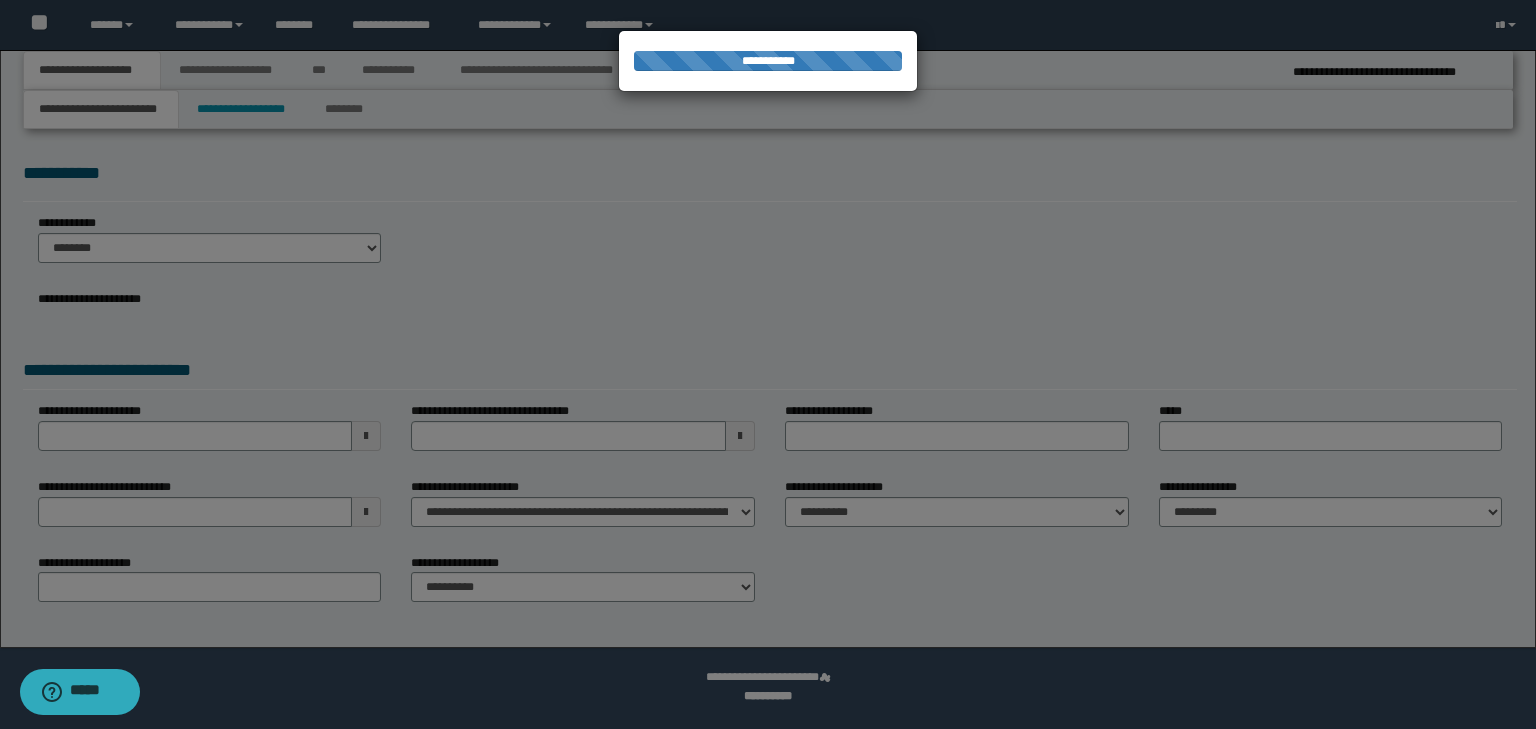 select on "**" 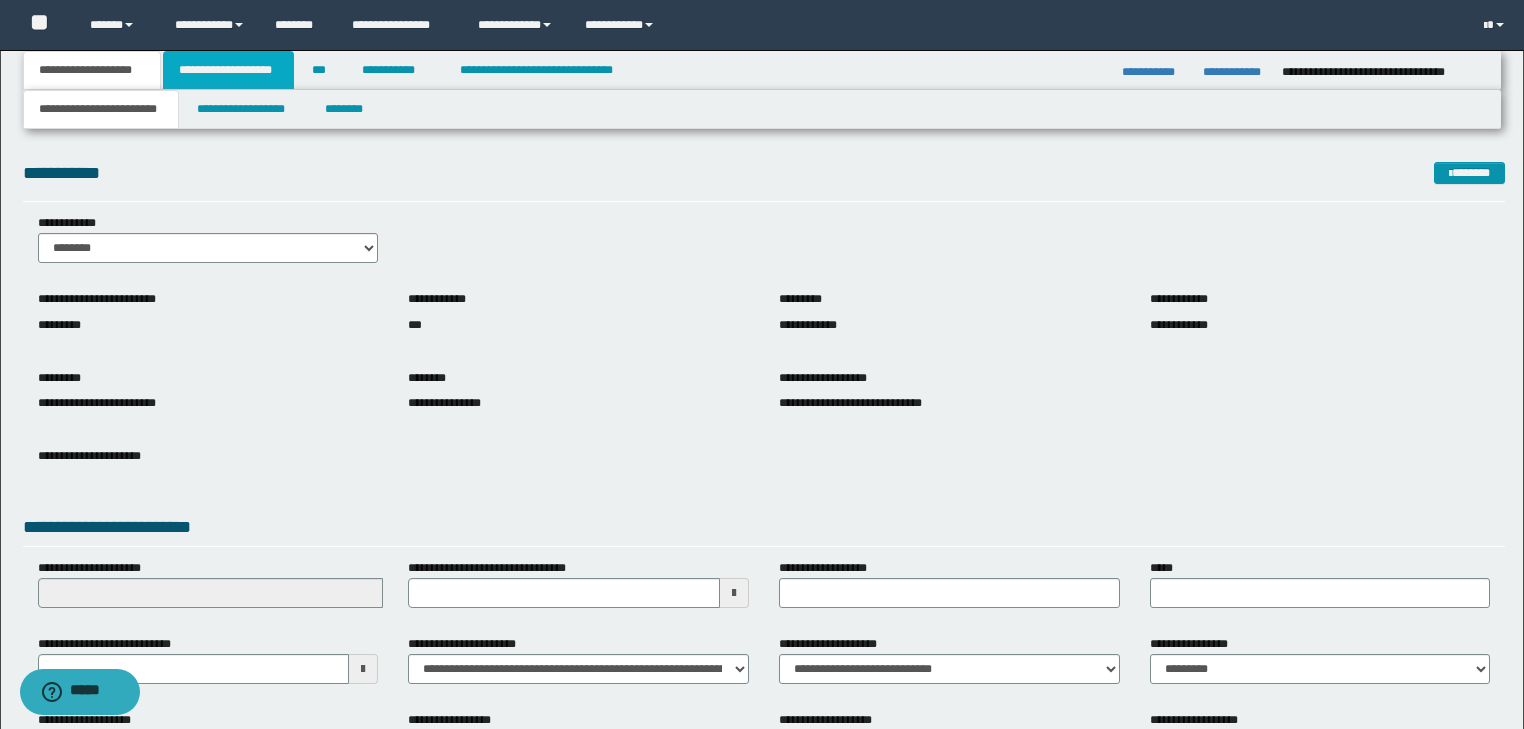 click on "**********" at bounding box center (228, 70) 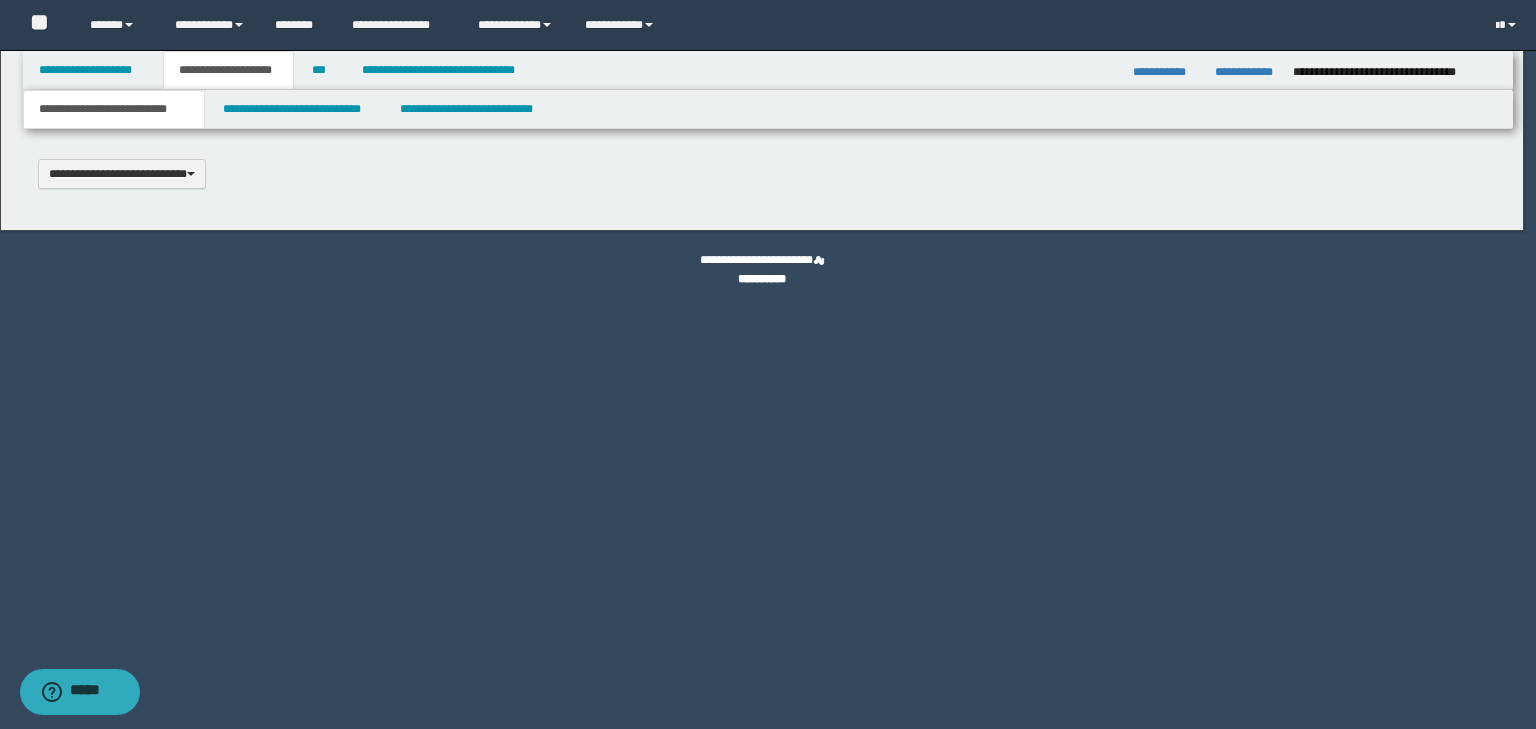 scroll, scrollTop: 0, scrollLeft: 0, axis: both 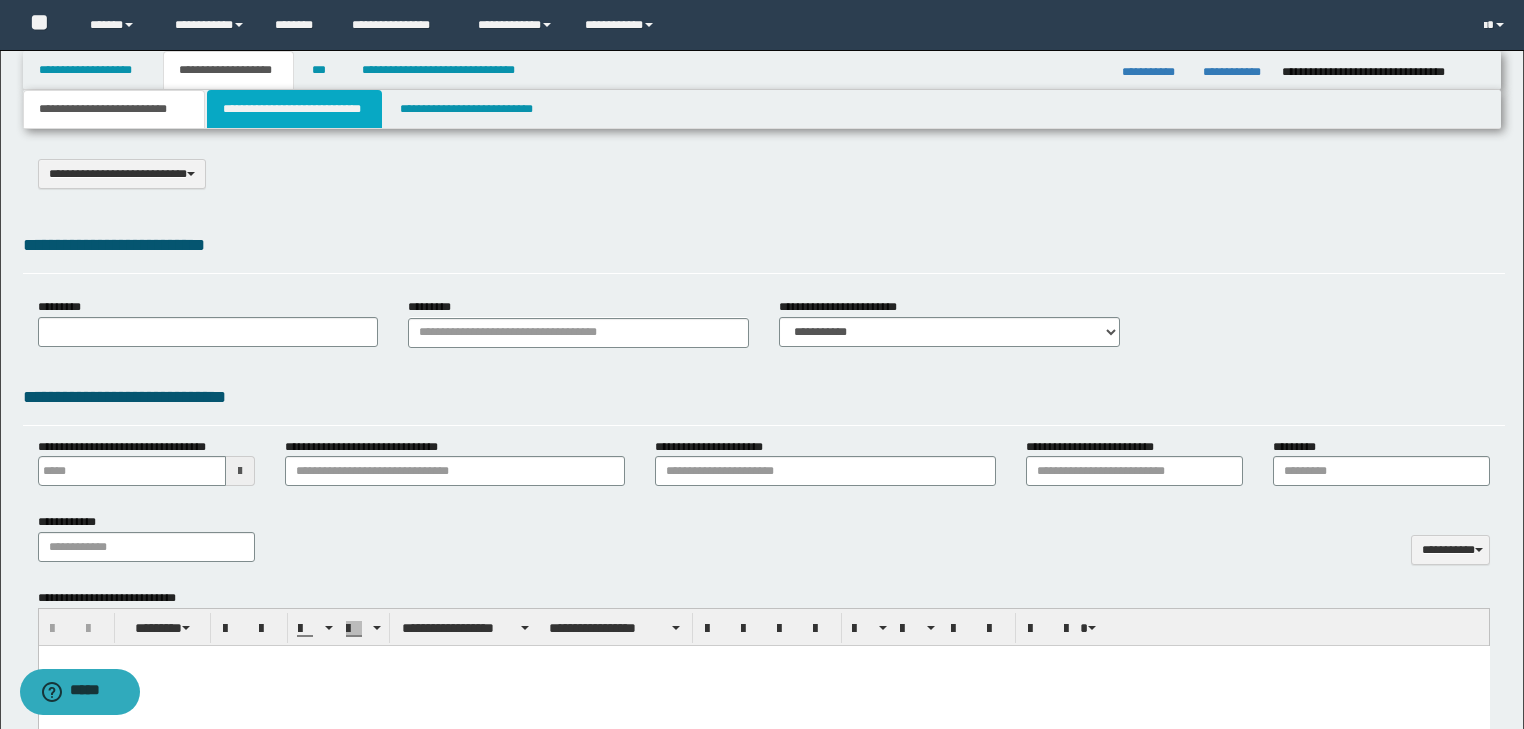 click on "**********" at bounding box center [294, 109] 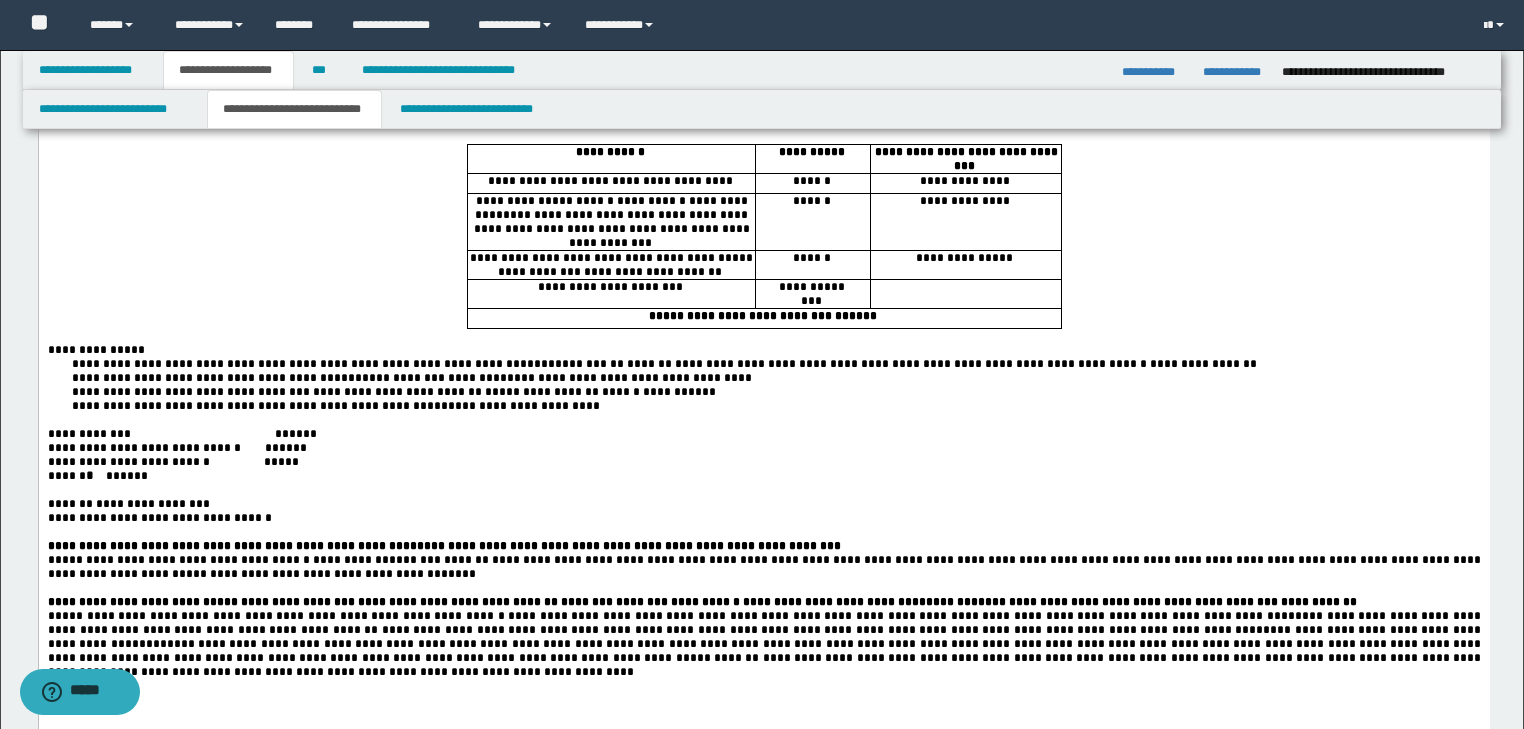 scroll, scrollTop: 240, scrollLeft: 0, axis: vertical 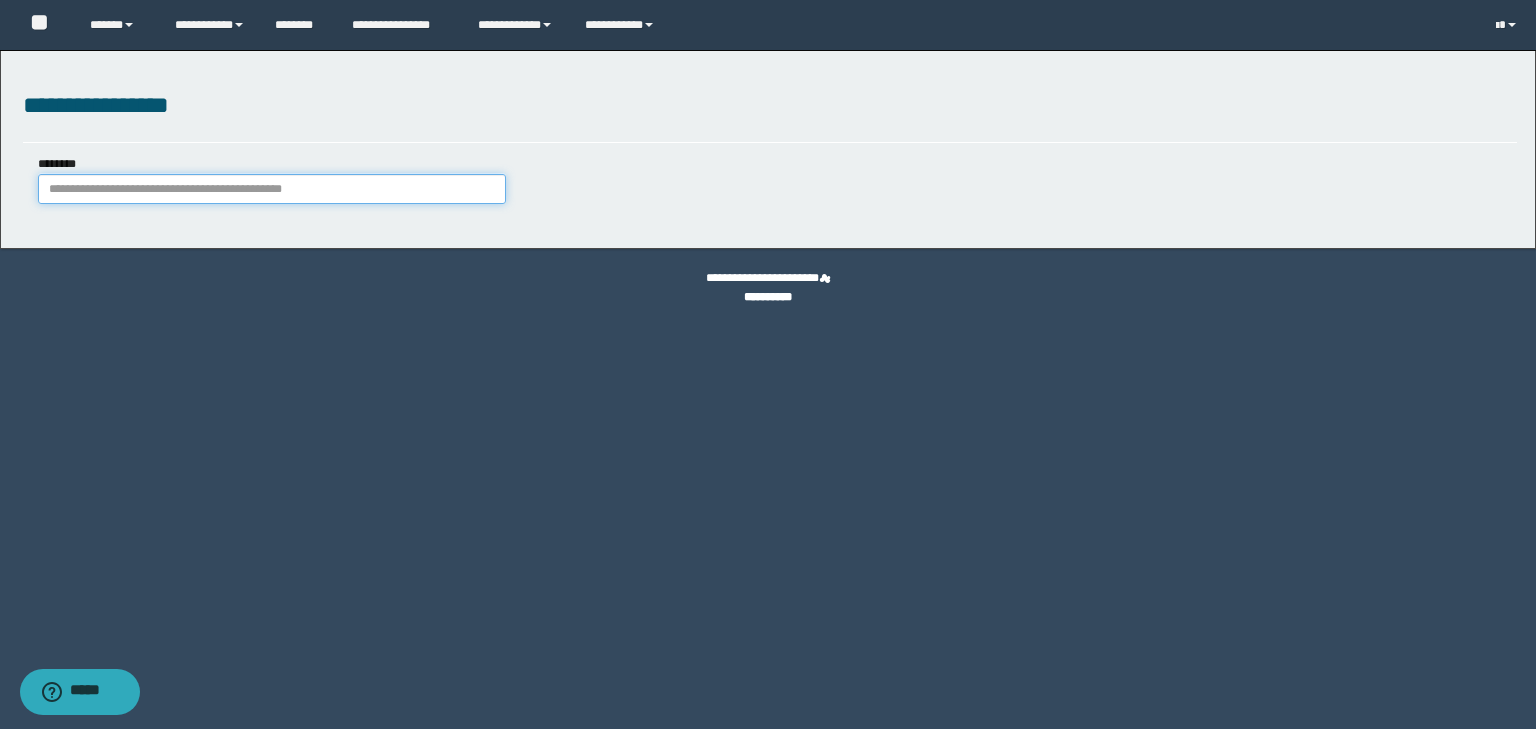 click on "********" at bounding box center [272, 189] 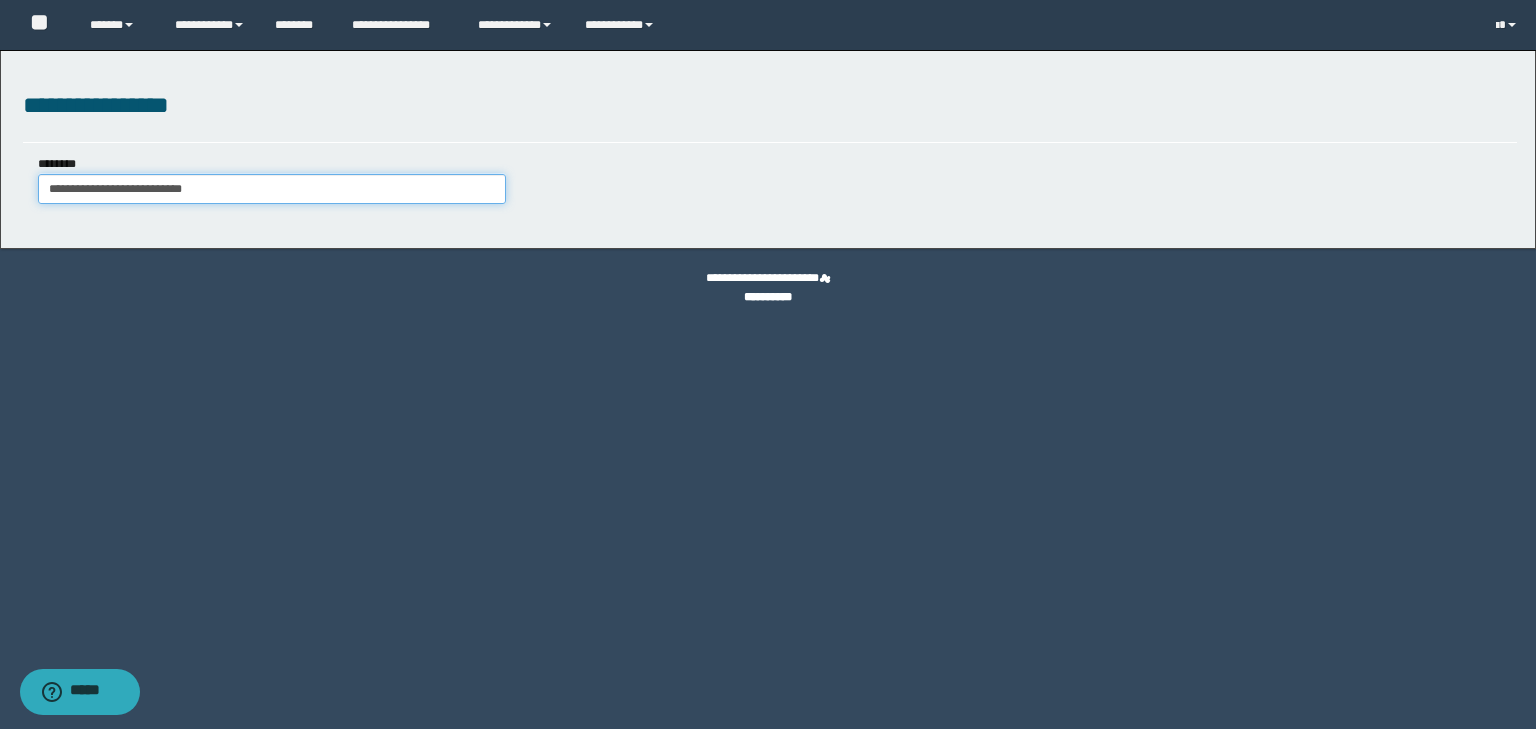 type on "**********" 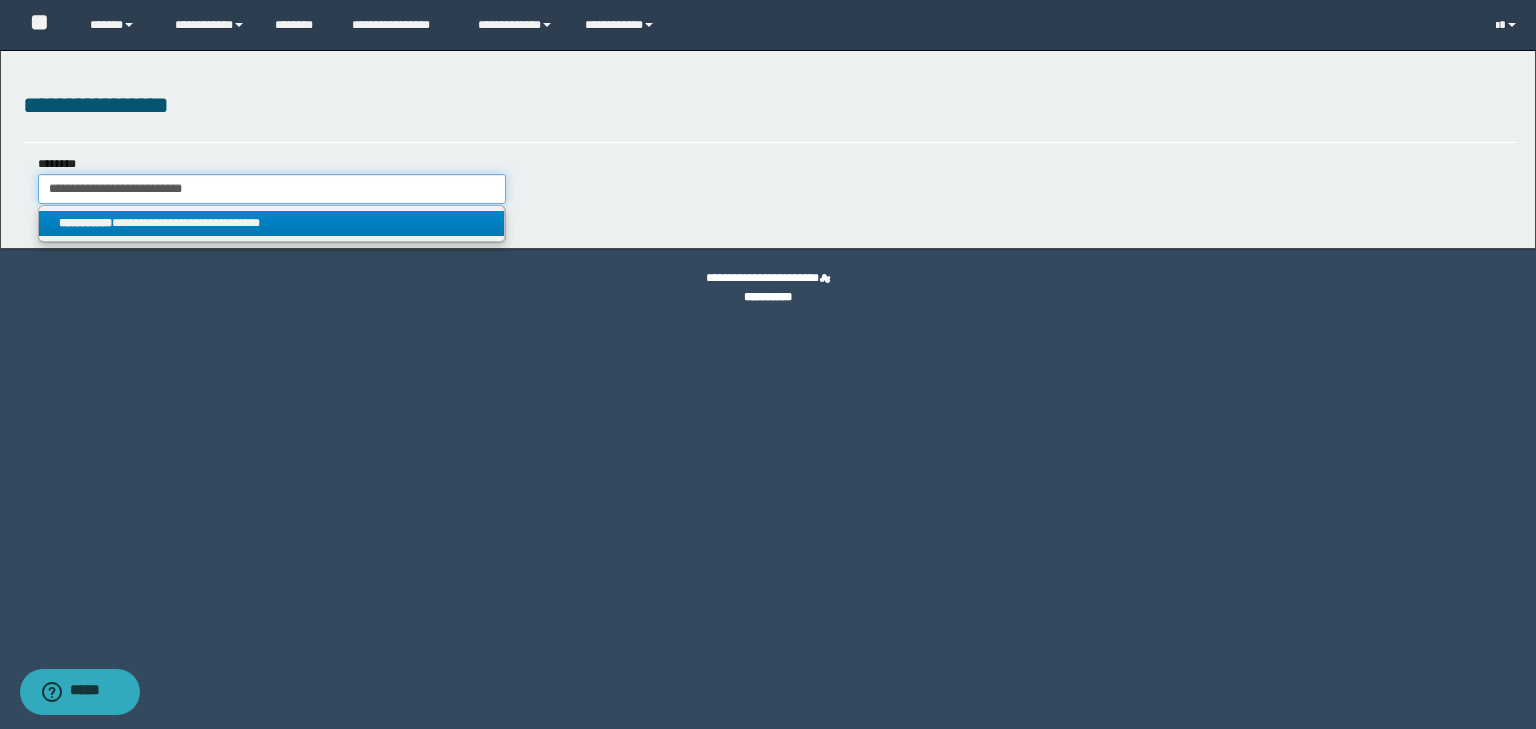 type on "**********" 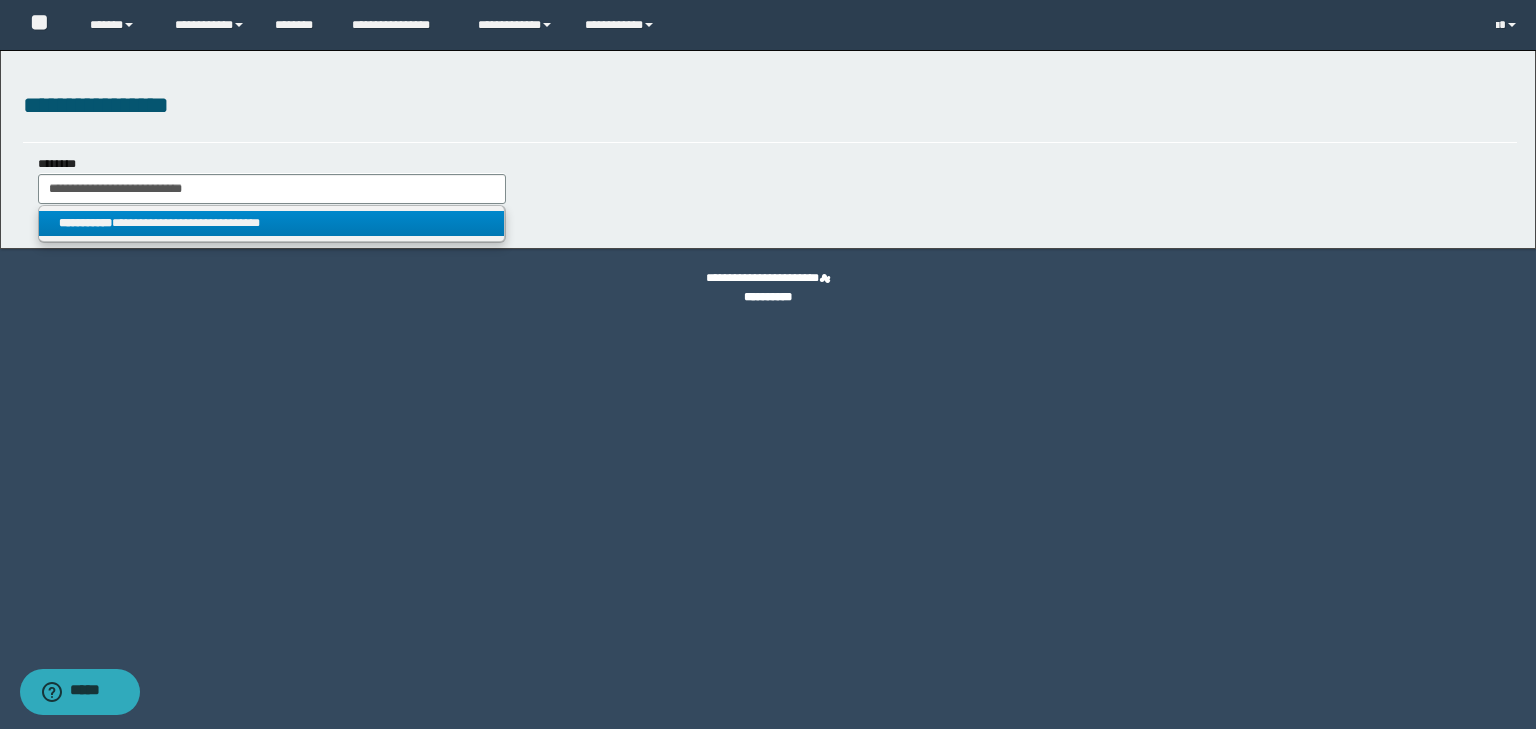 click on "**********" at bounding box center (272, 223) 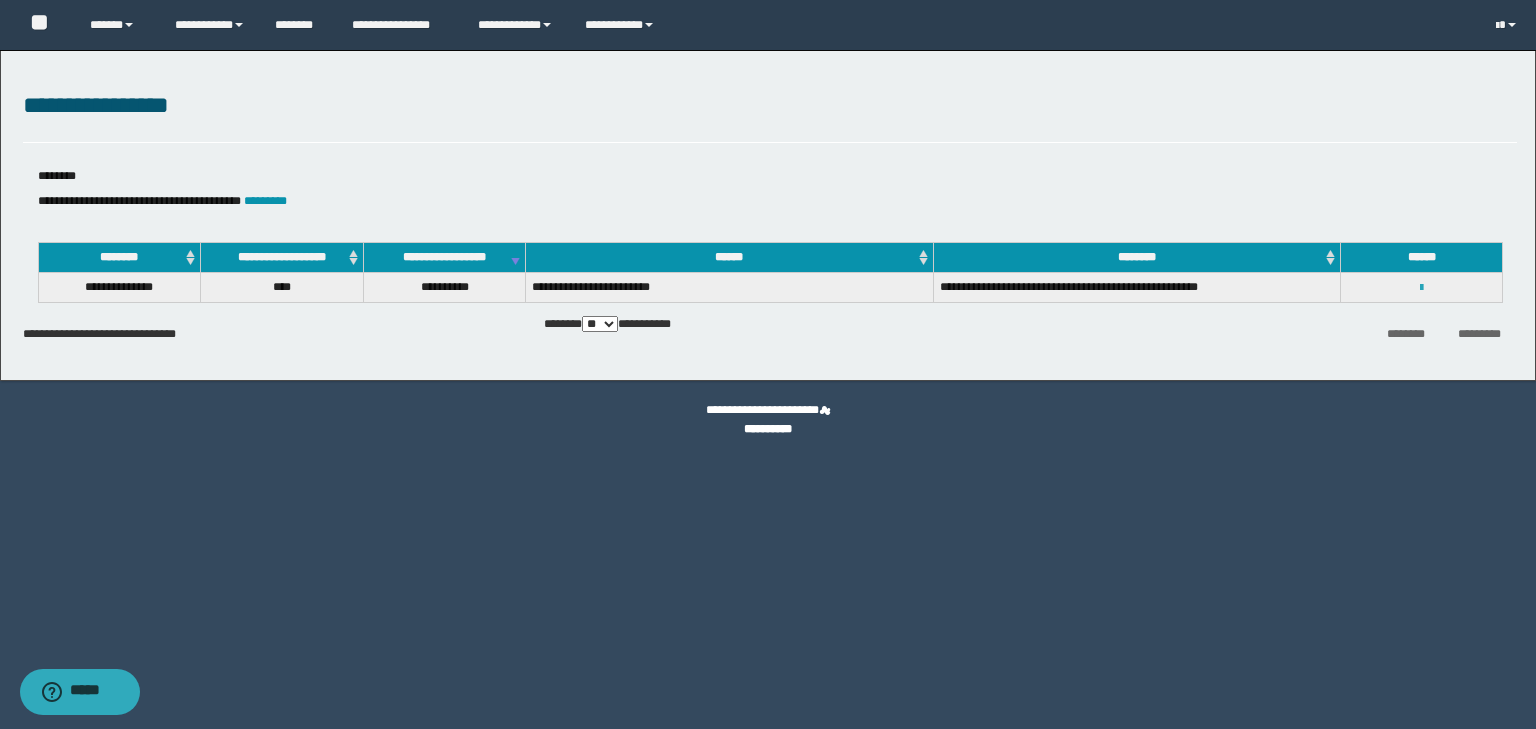click at bounding box center (1421, 288) 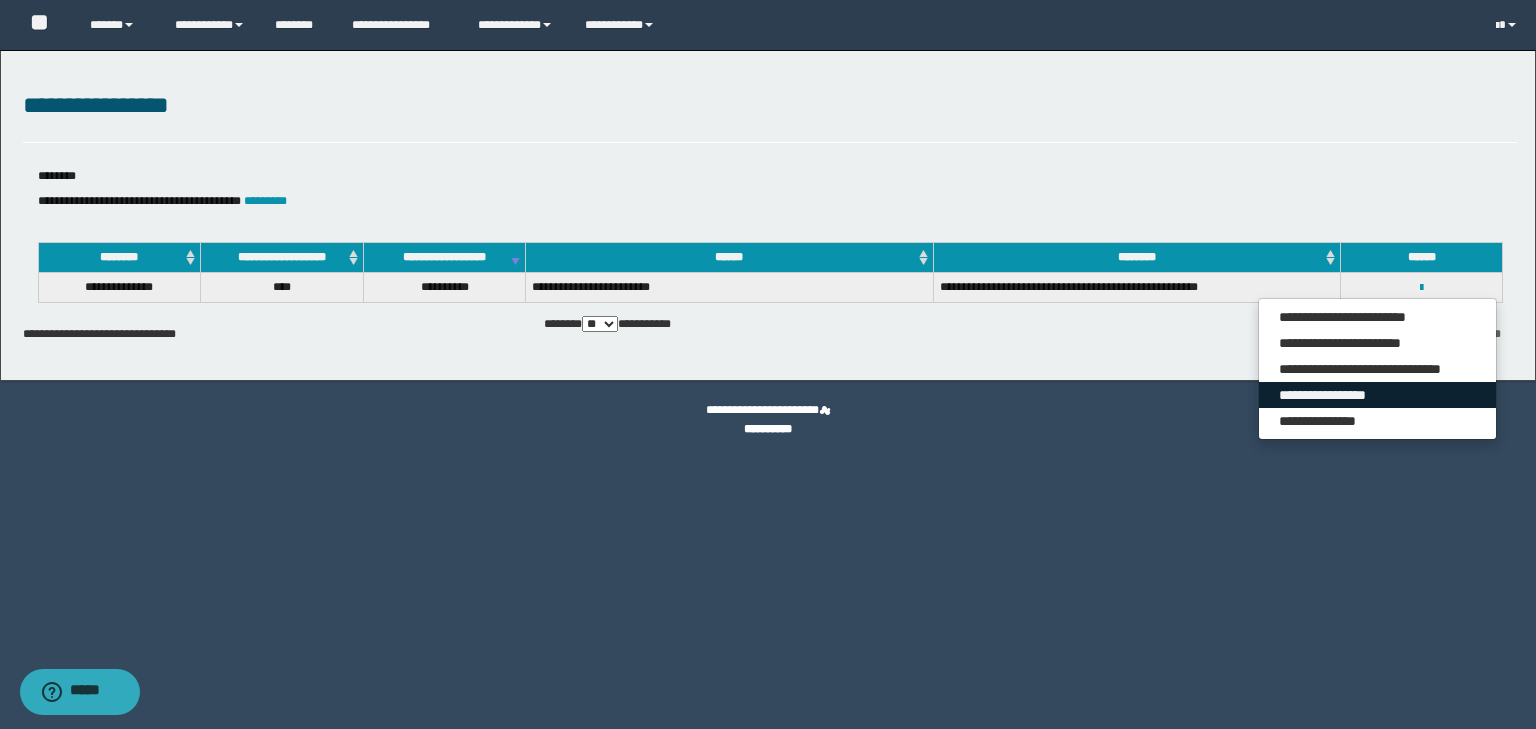 click on "**********" at bounding box center [1377, 395] 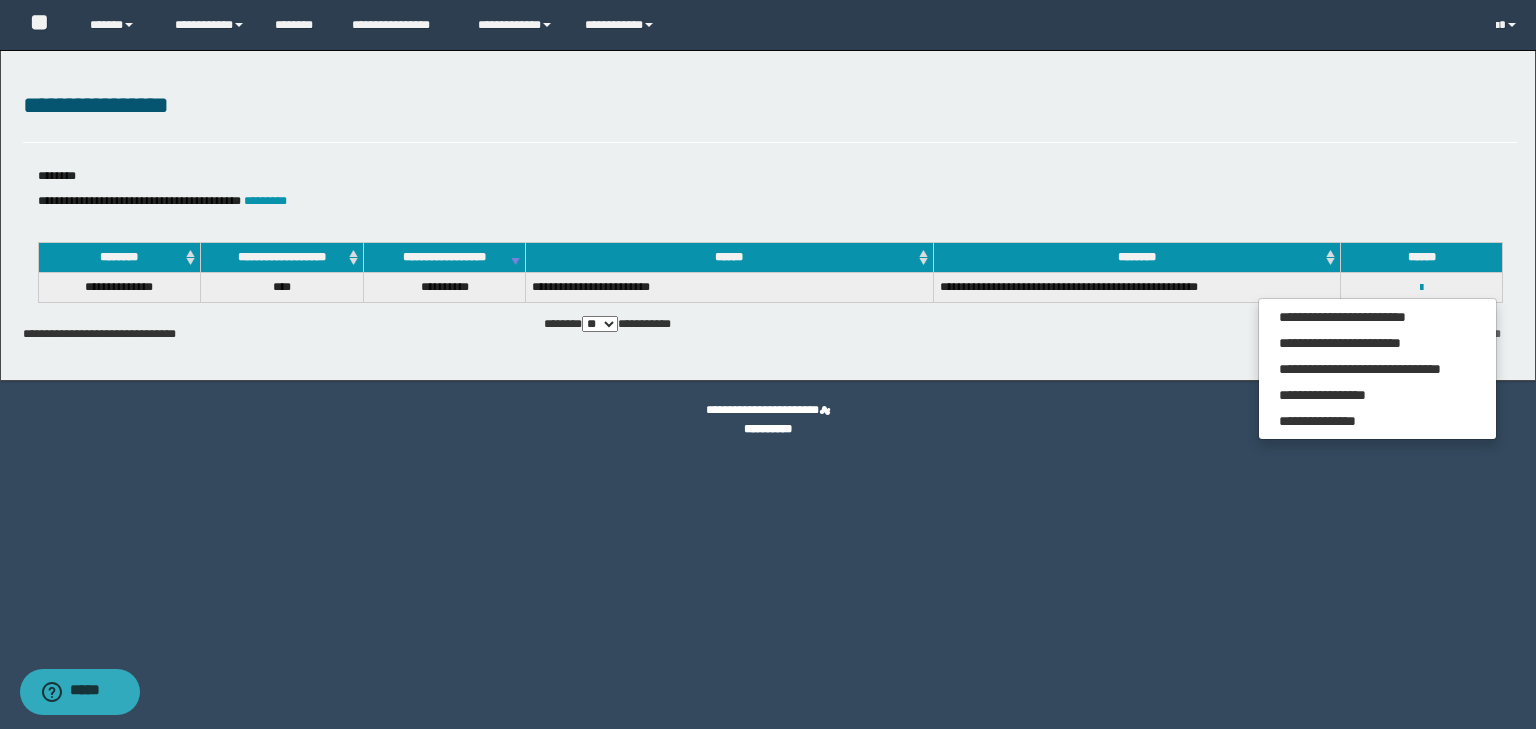 click on "******** *********" at bounding box center (1268, 332) 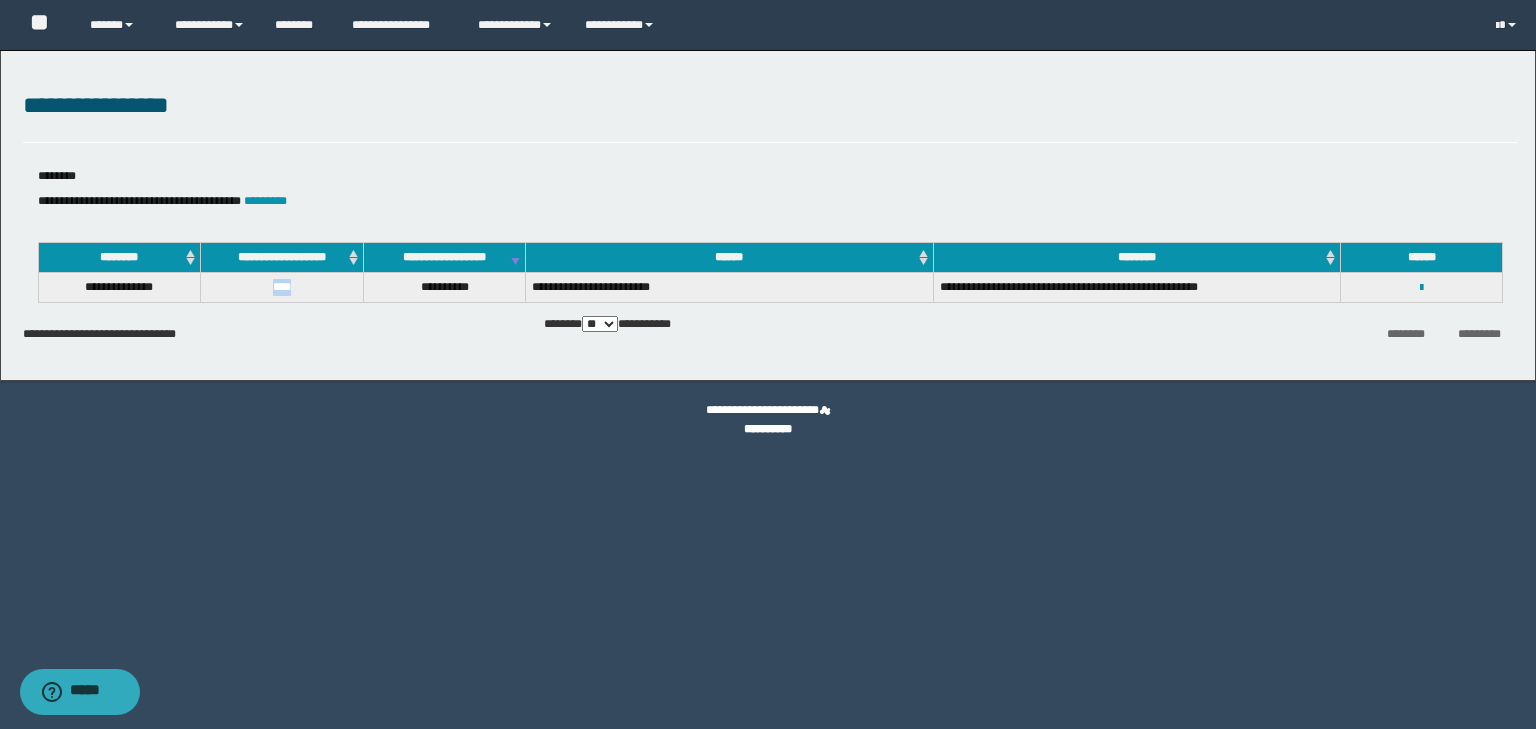 drag, startPoint x: 291, startPoint y: 288, endPoint x: 230, endPoint y: 292, distance: 61.13101 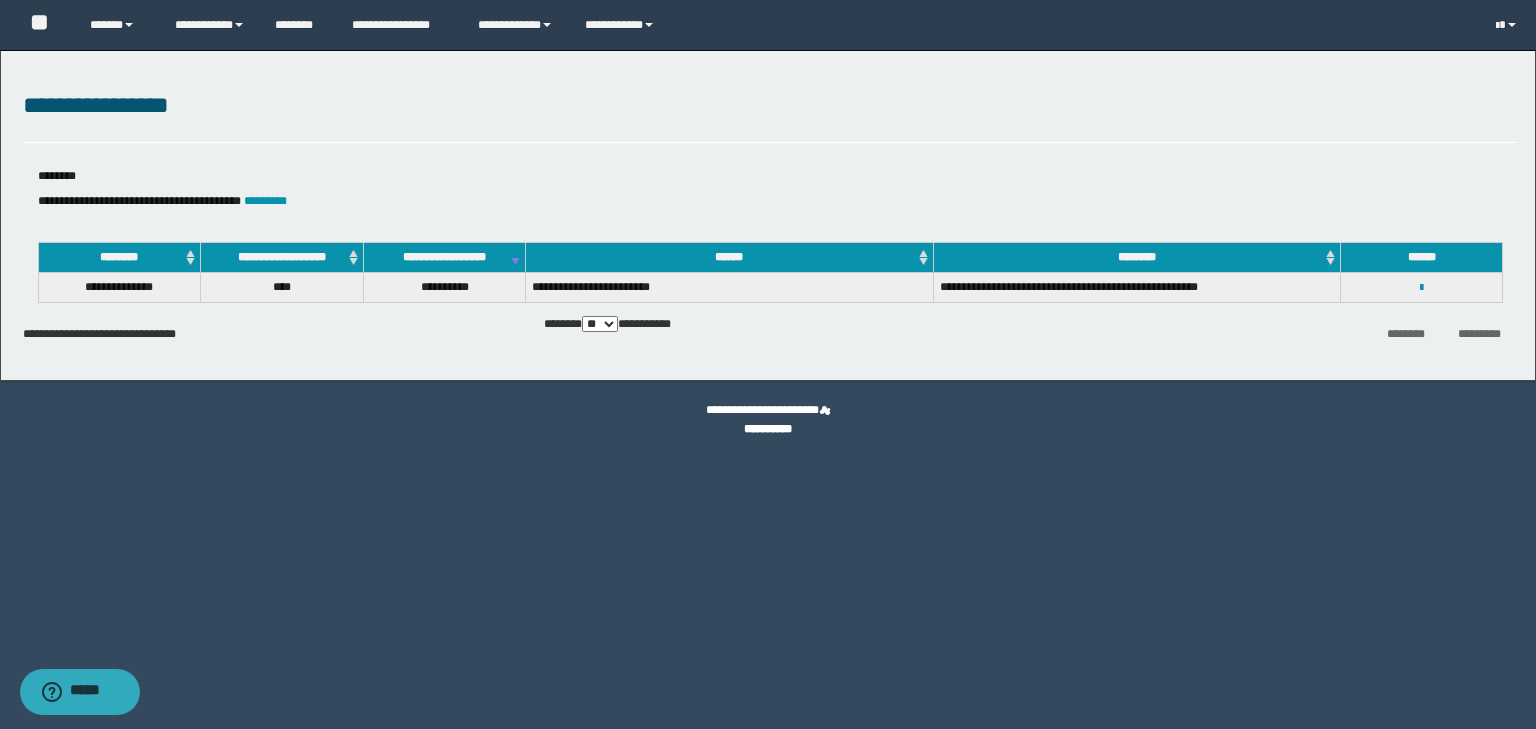 click on "**********" at bounding box center (768, 420) 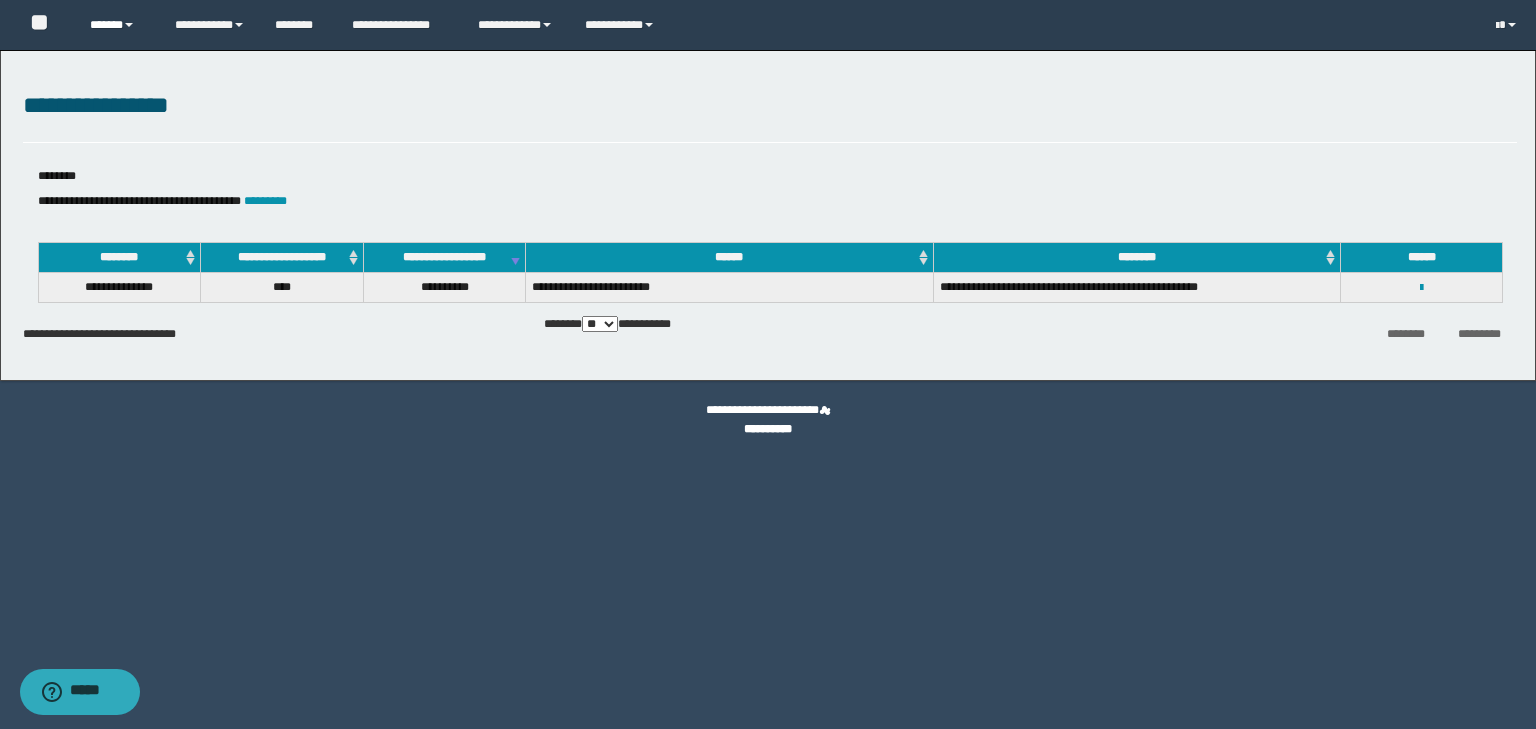 click on "******" at bounding box center (117, 25) 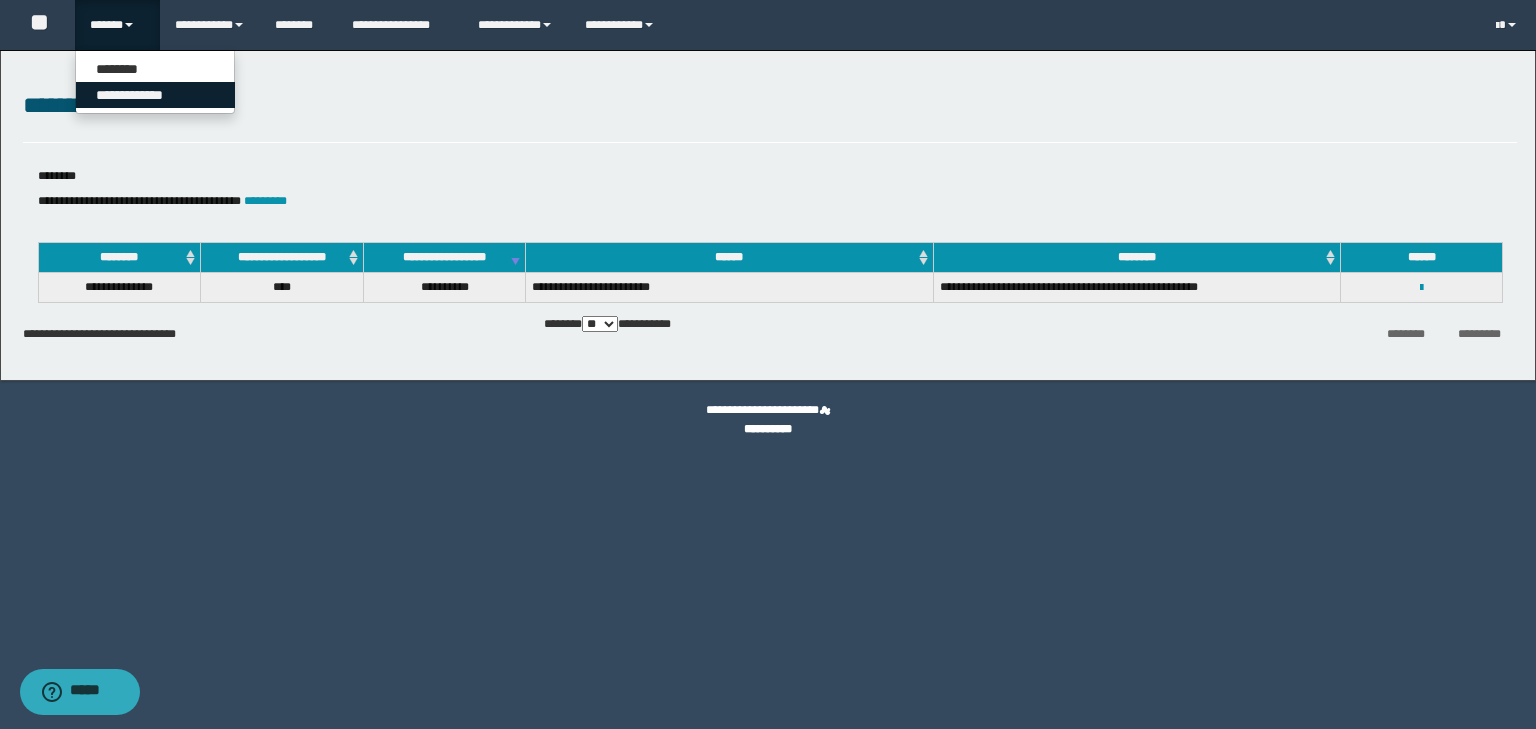 click on "**********" at bounding box center (155, 95) 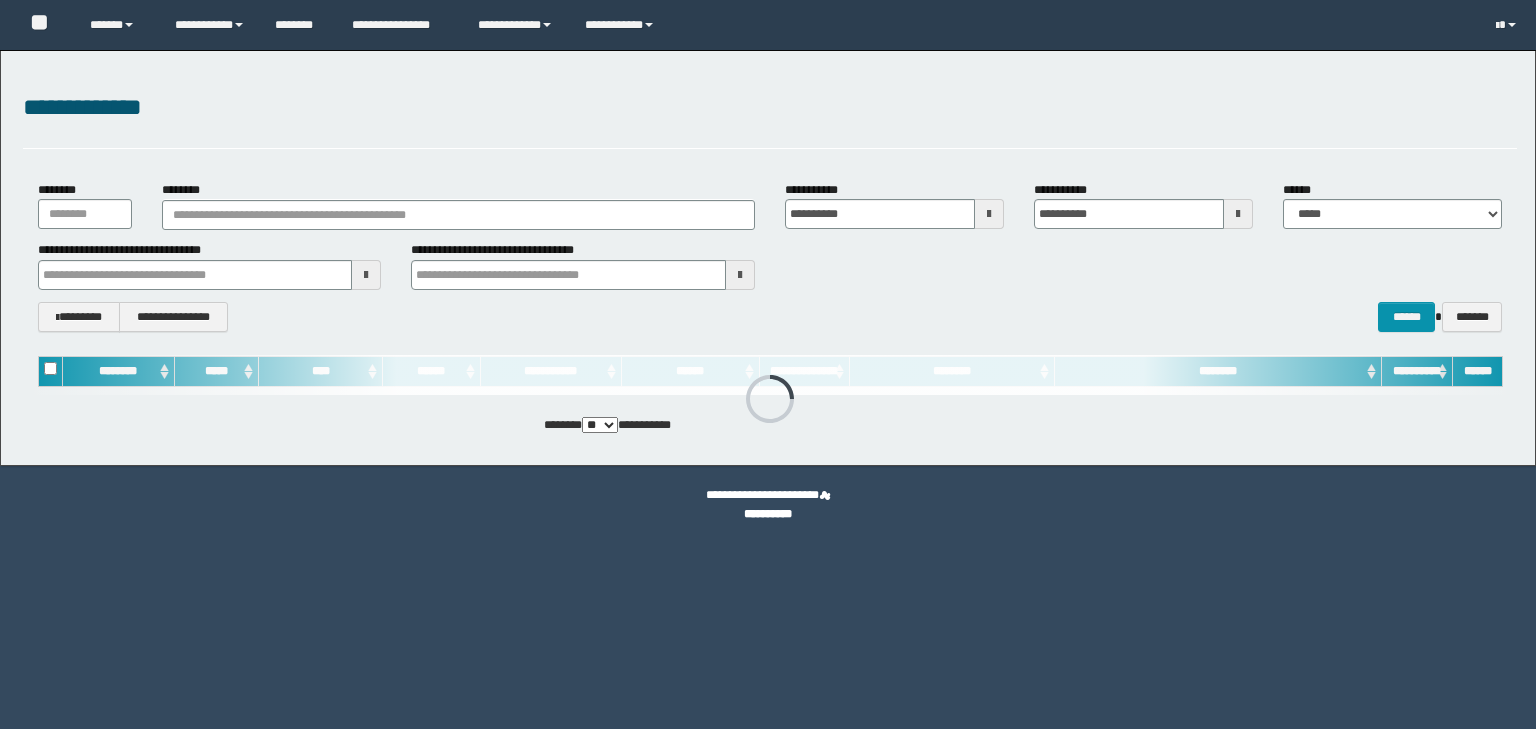 scroll, scrollTop: 0, scrollLeft: 0, axis: both 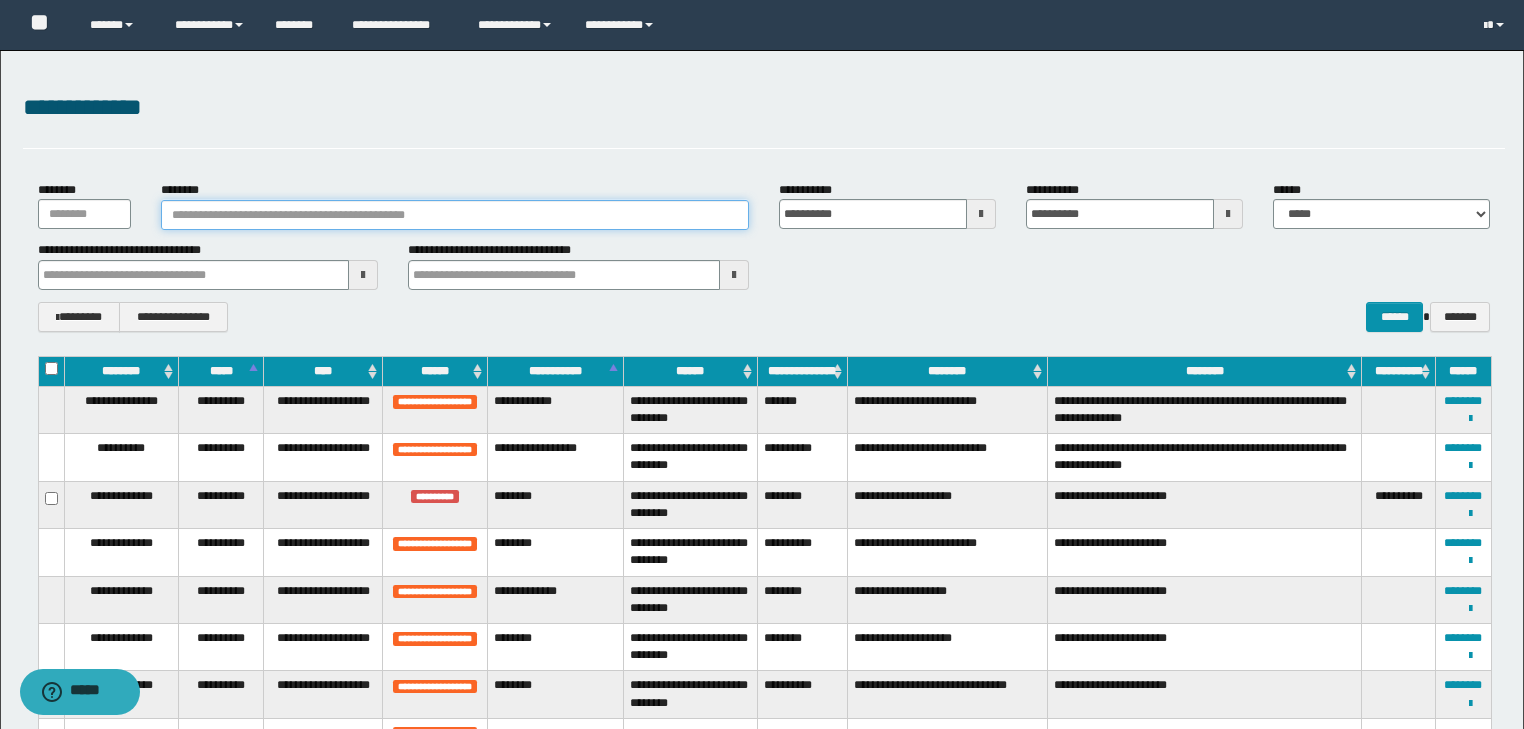 click on "********" at bounding box center [455, 215] 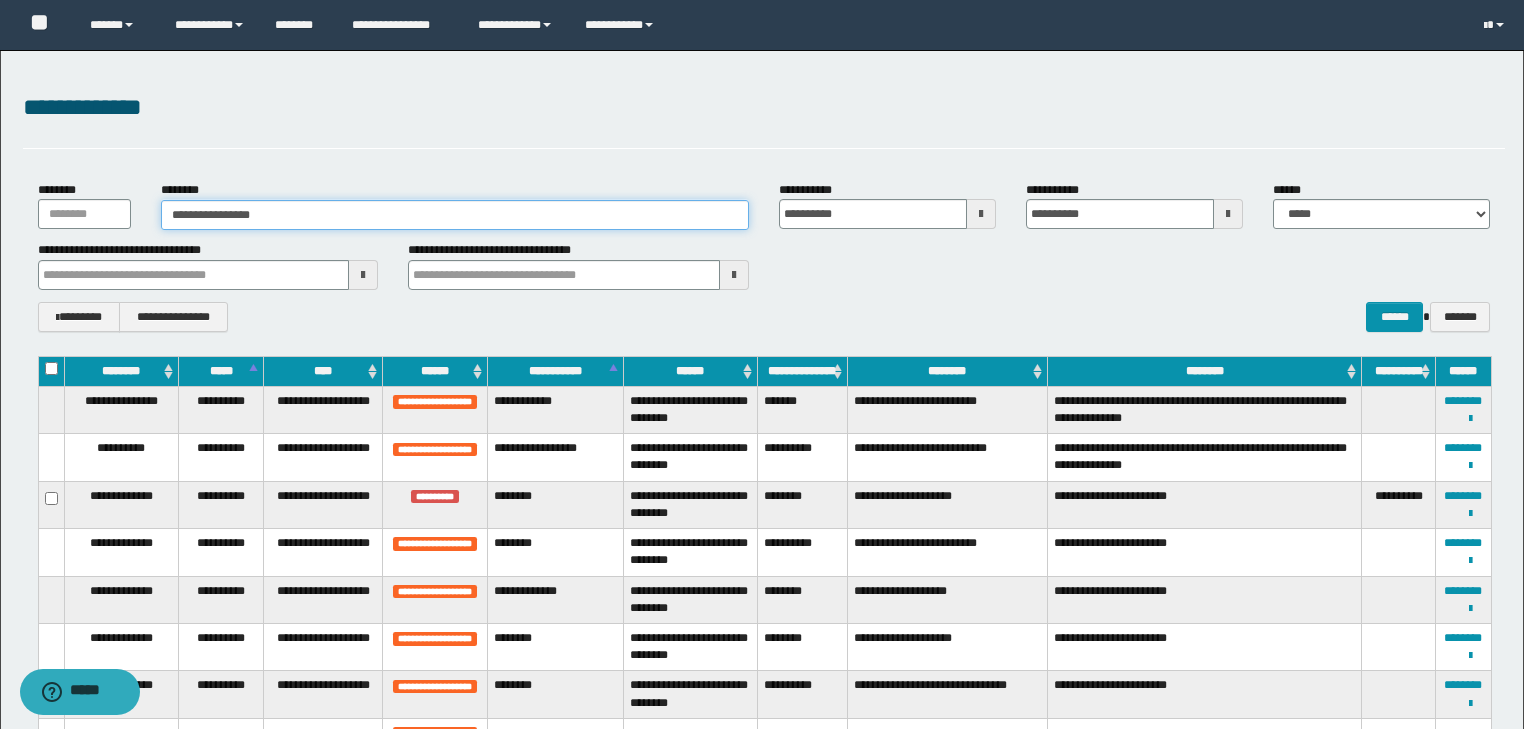type on "**********" 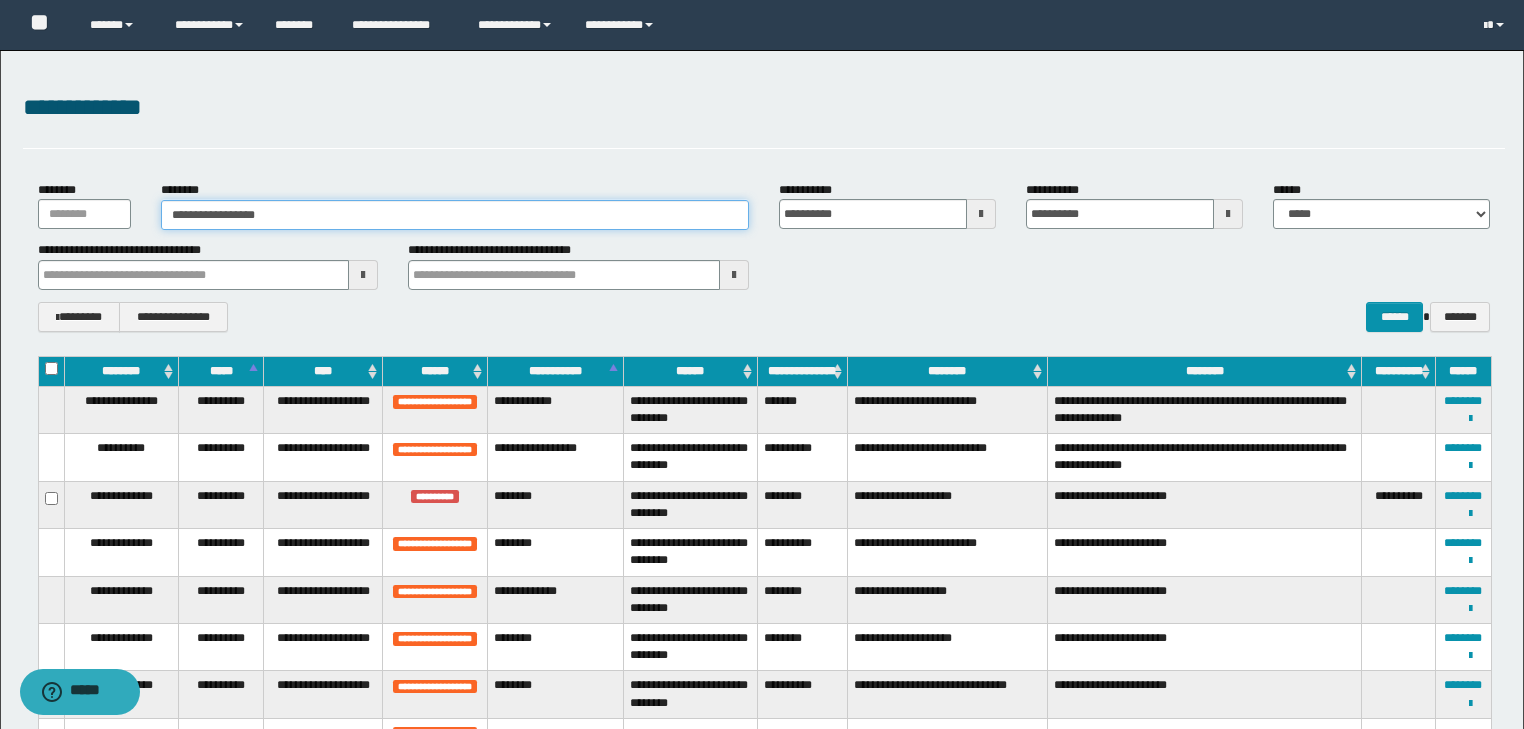 type on "**********" 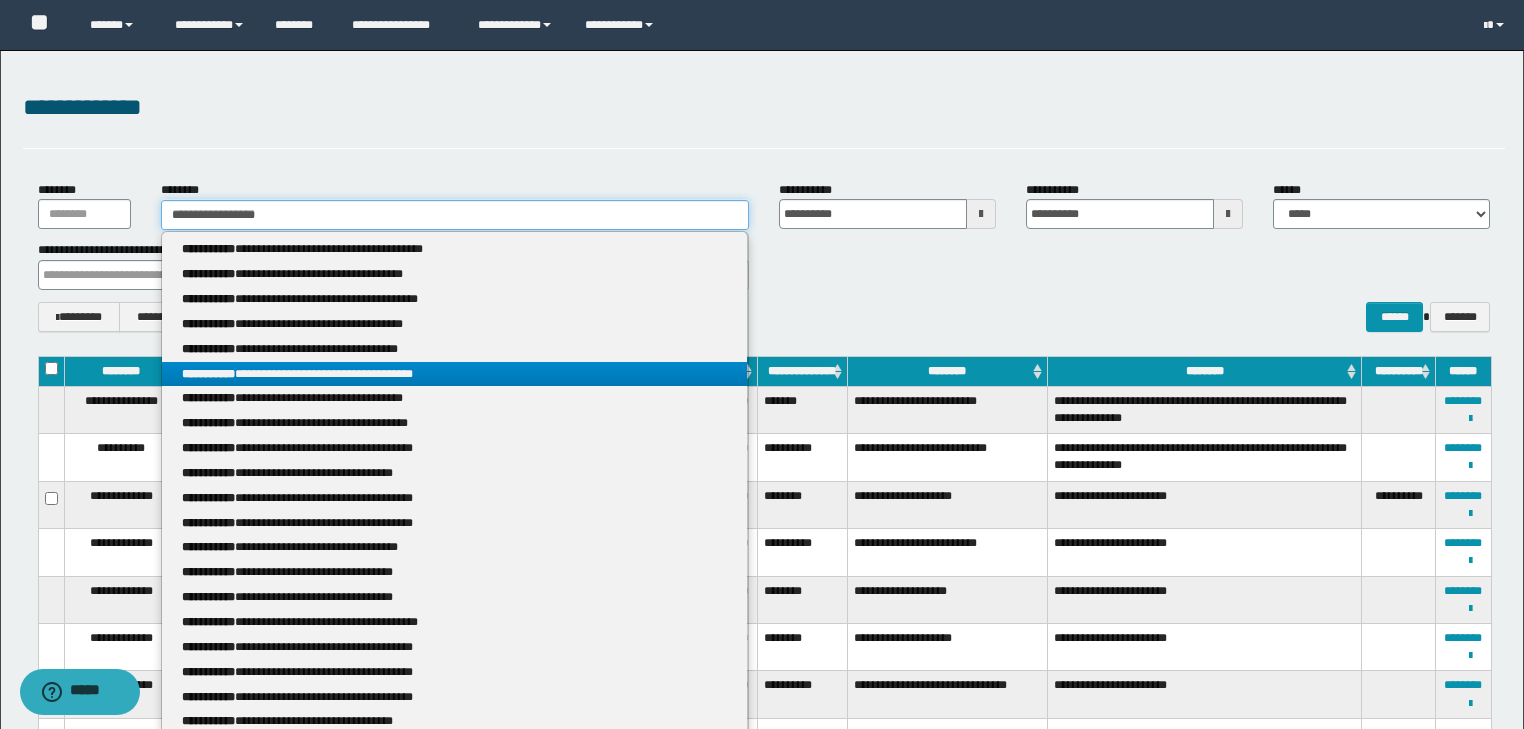 type 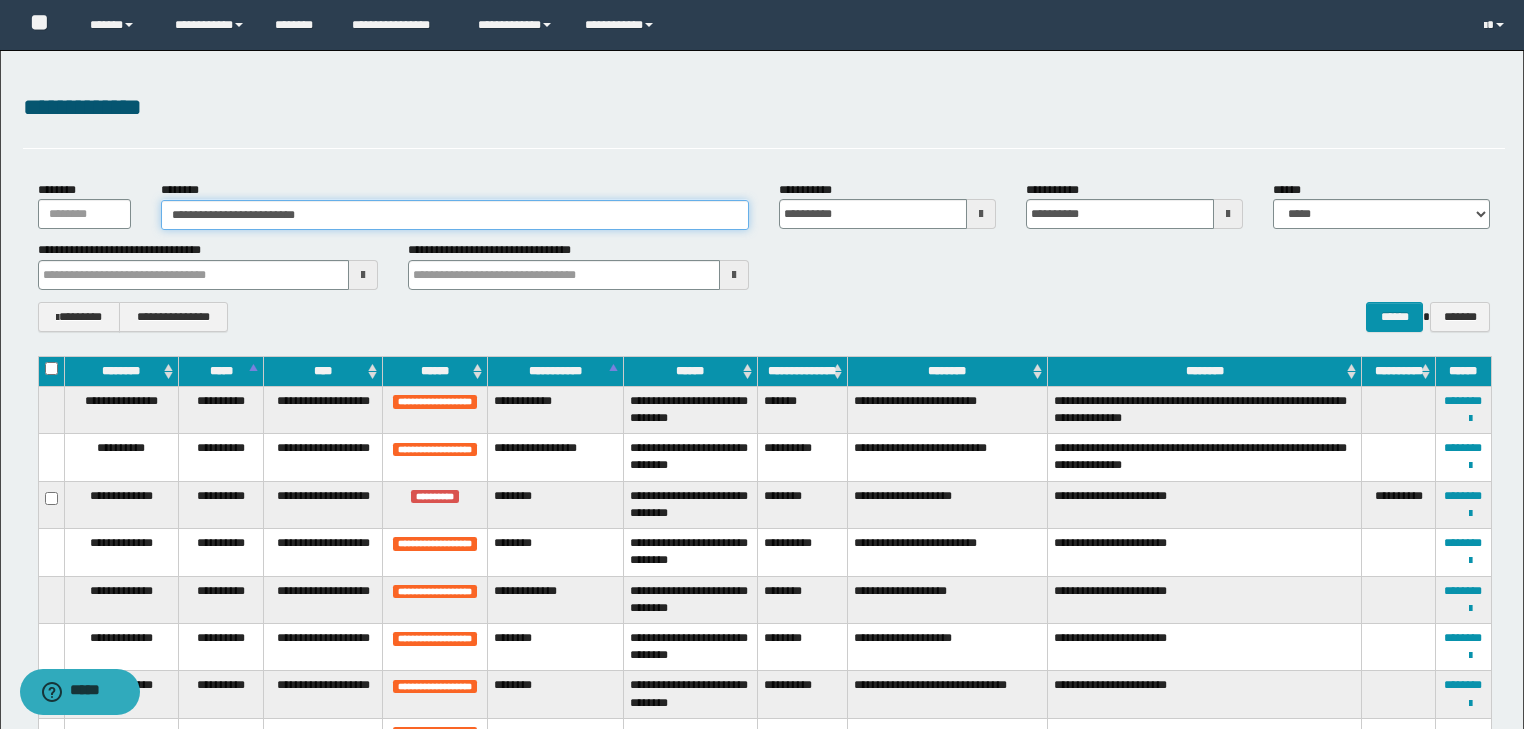 type on "**********" 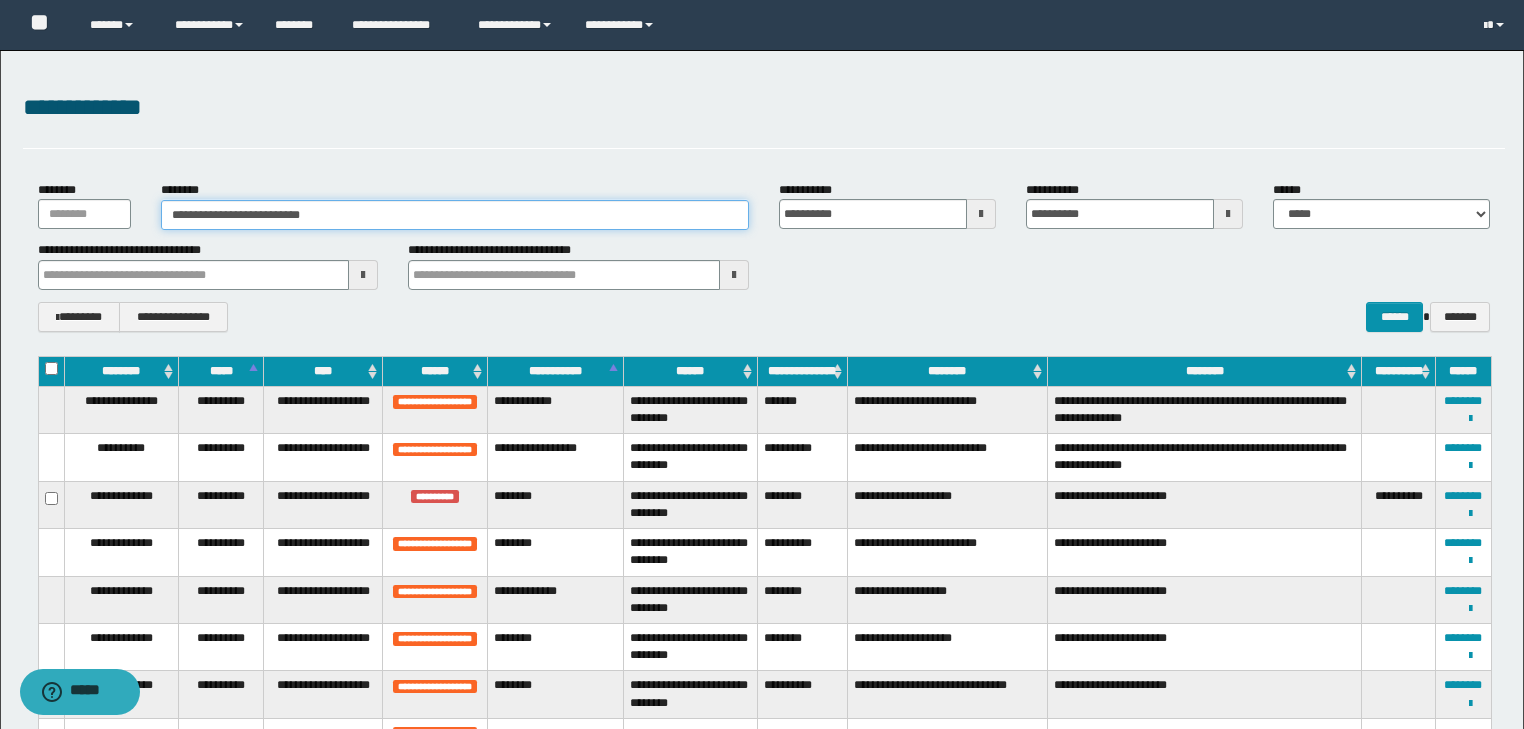type on "**********" 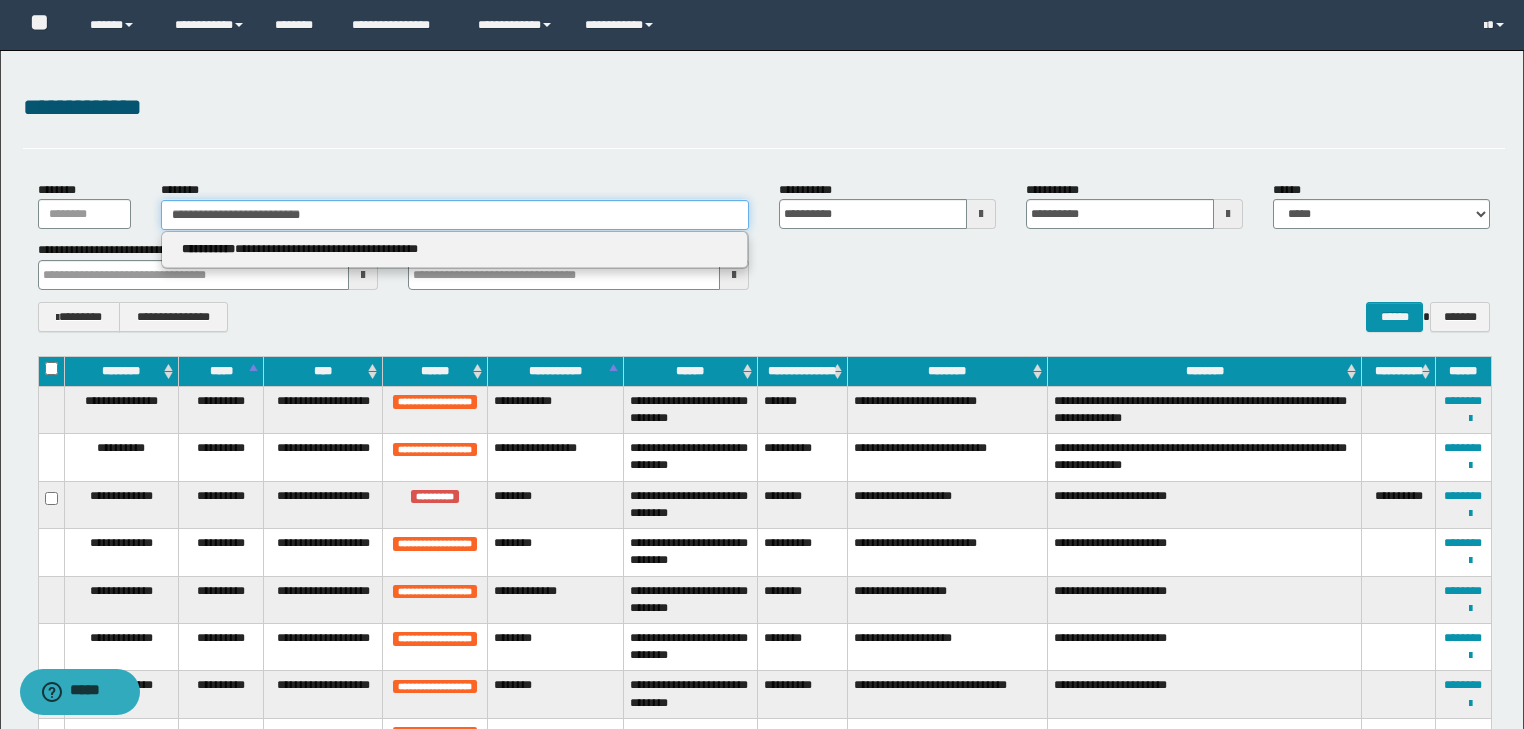 type on "**********" 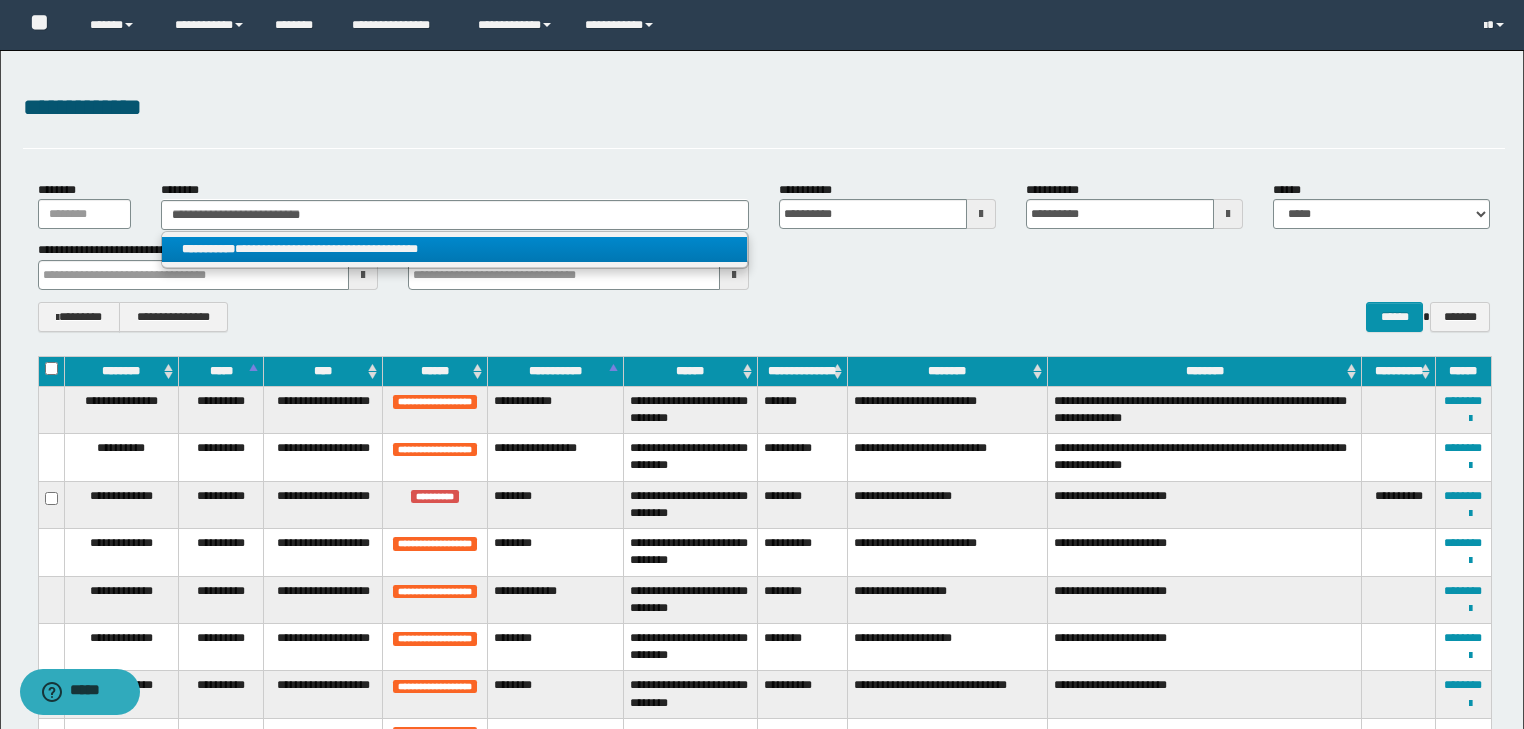 click on "**********" at bounding box center (455, 250) 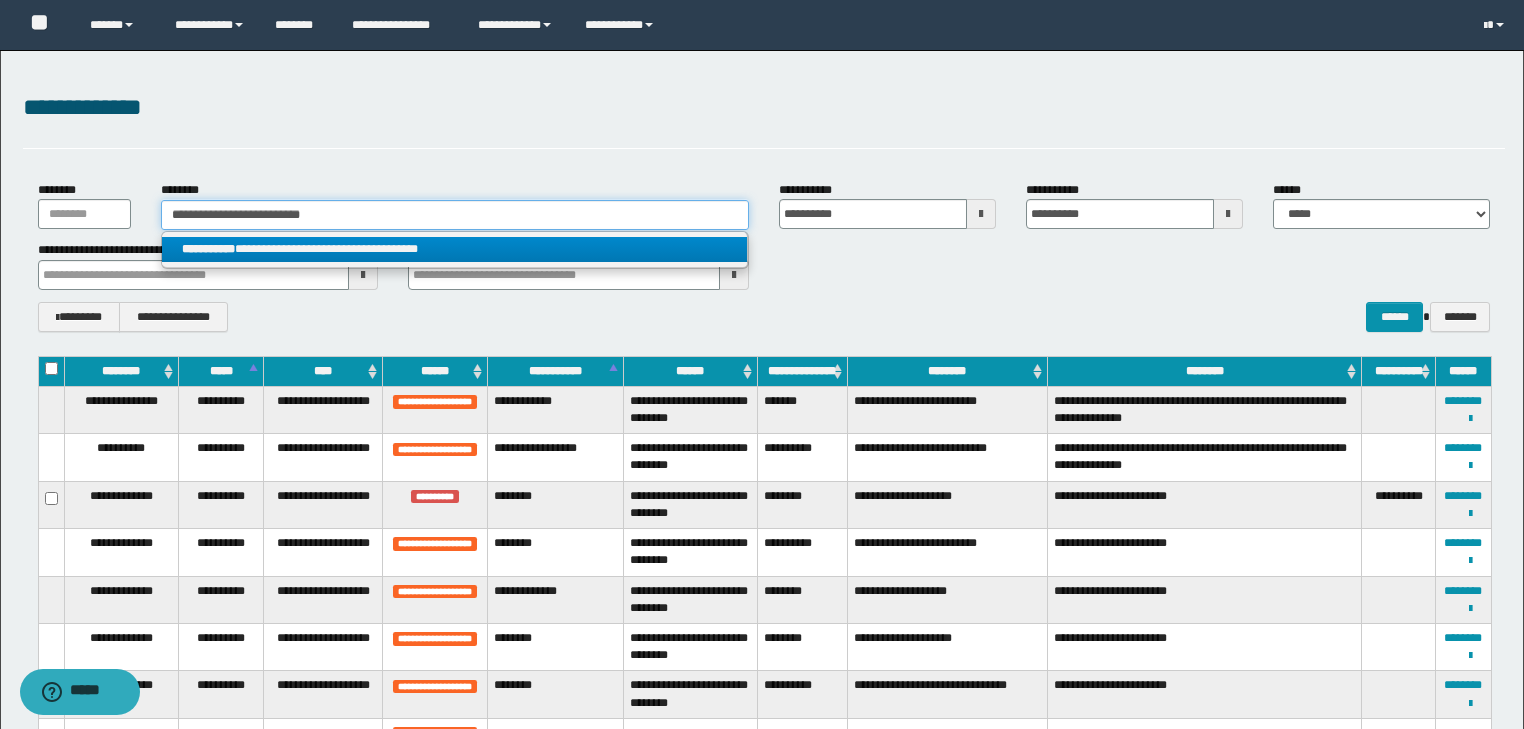 type 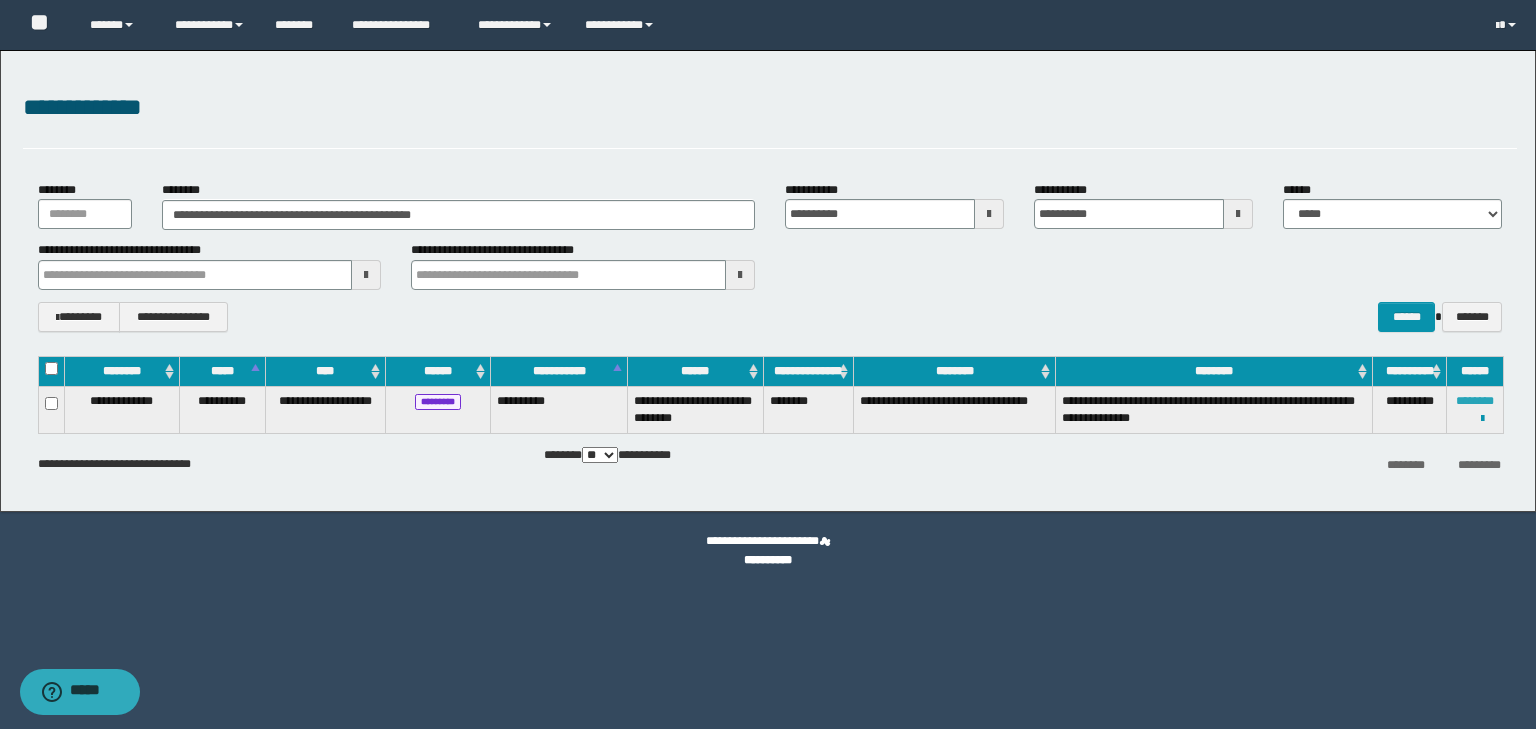 click on "********" at bounding box center [1475, 401] 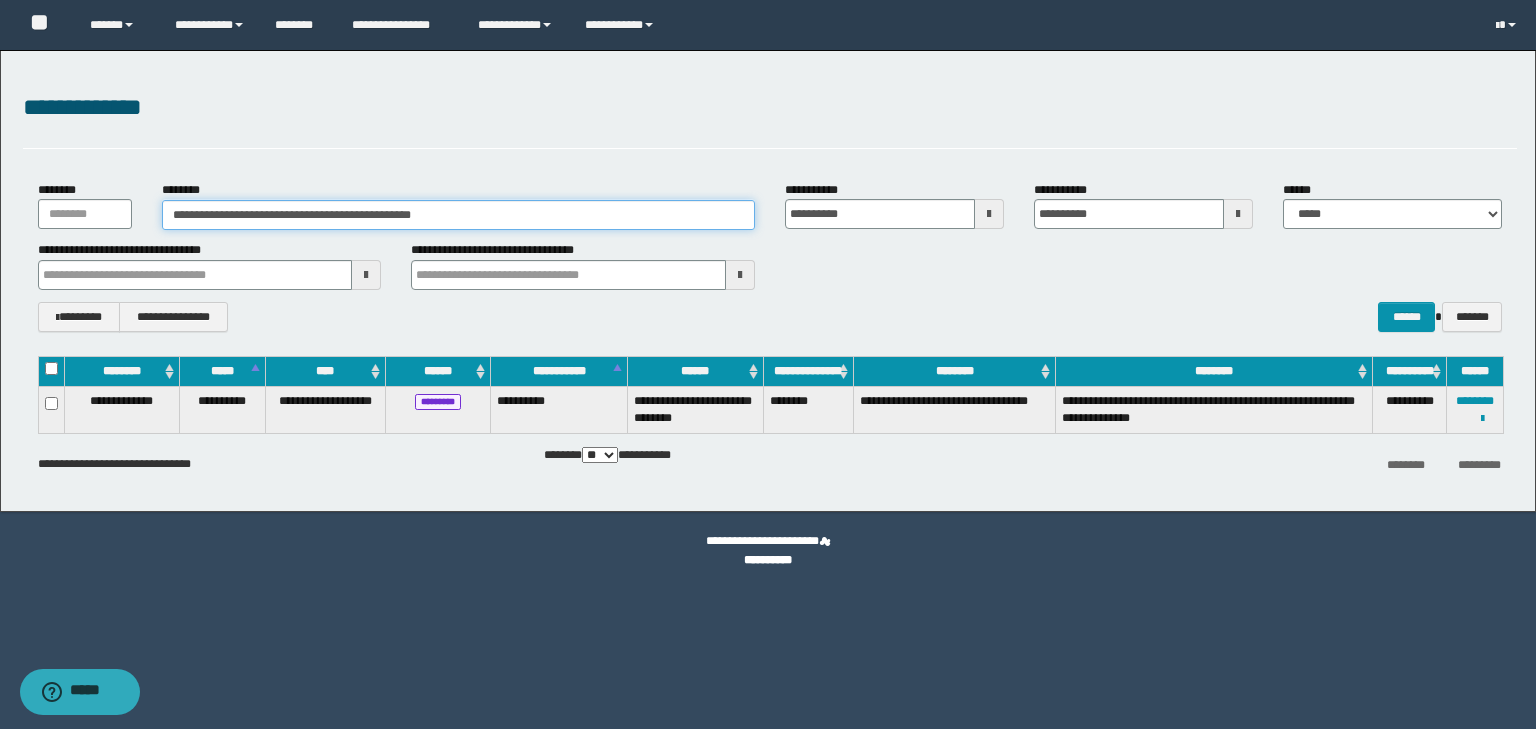 click on "**********" at bounding box center (458, 215) 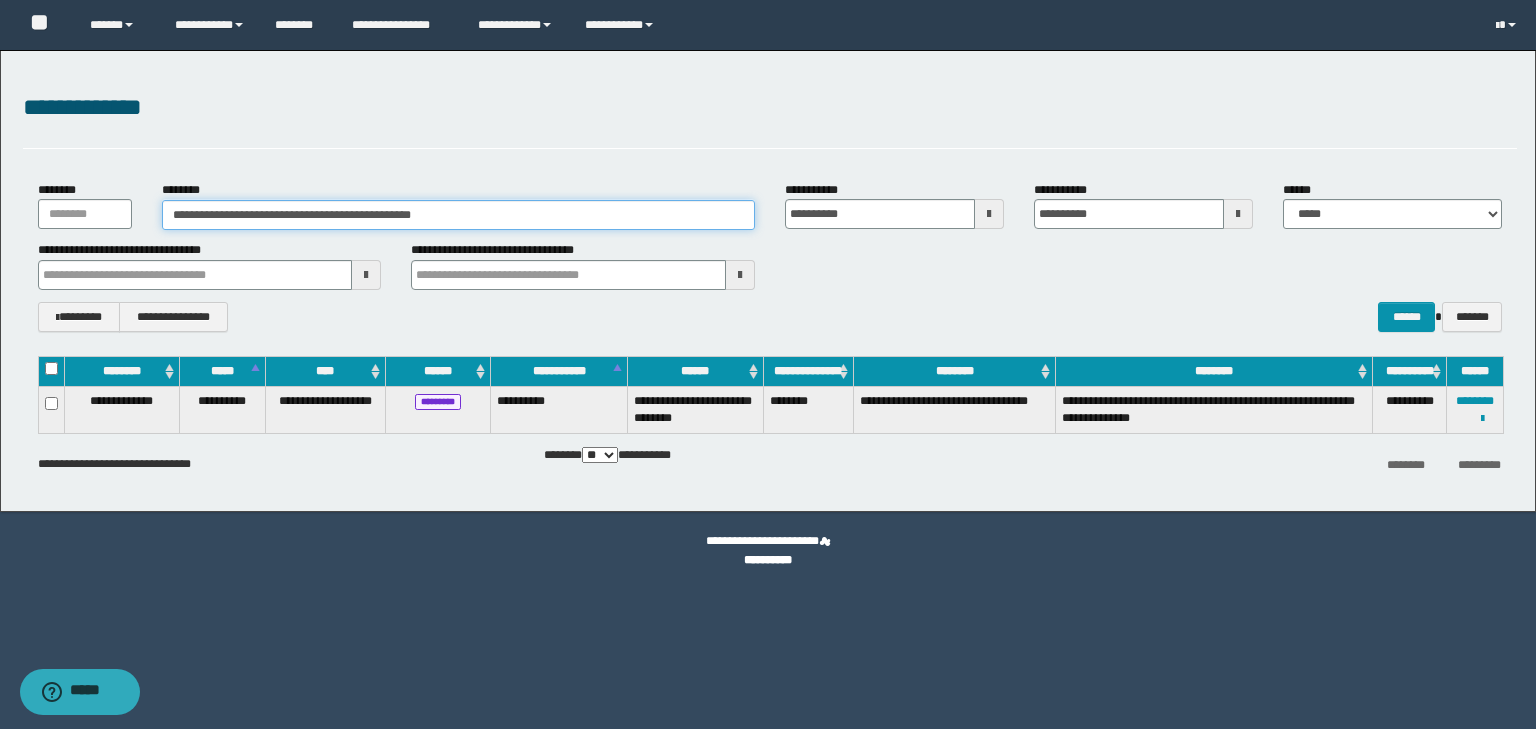click on "**********" at bounding box center (458, 215) 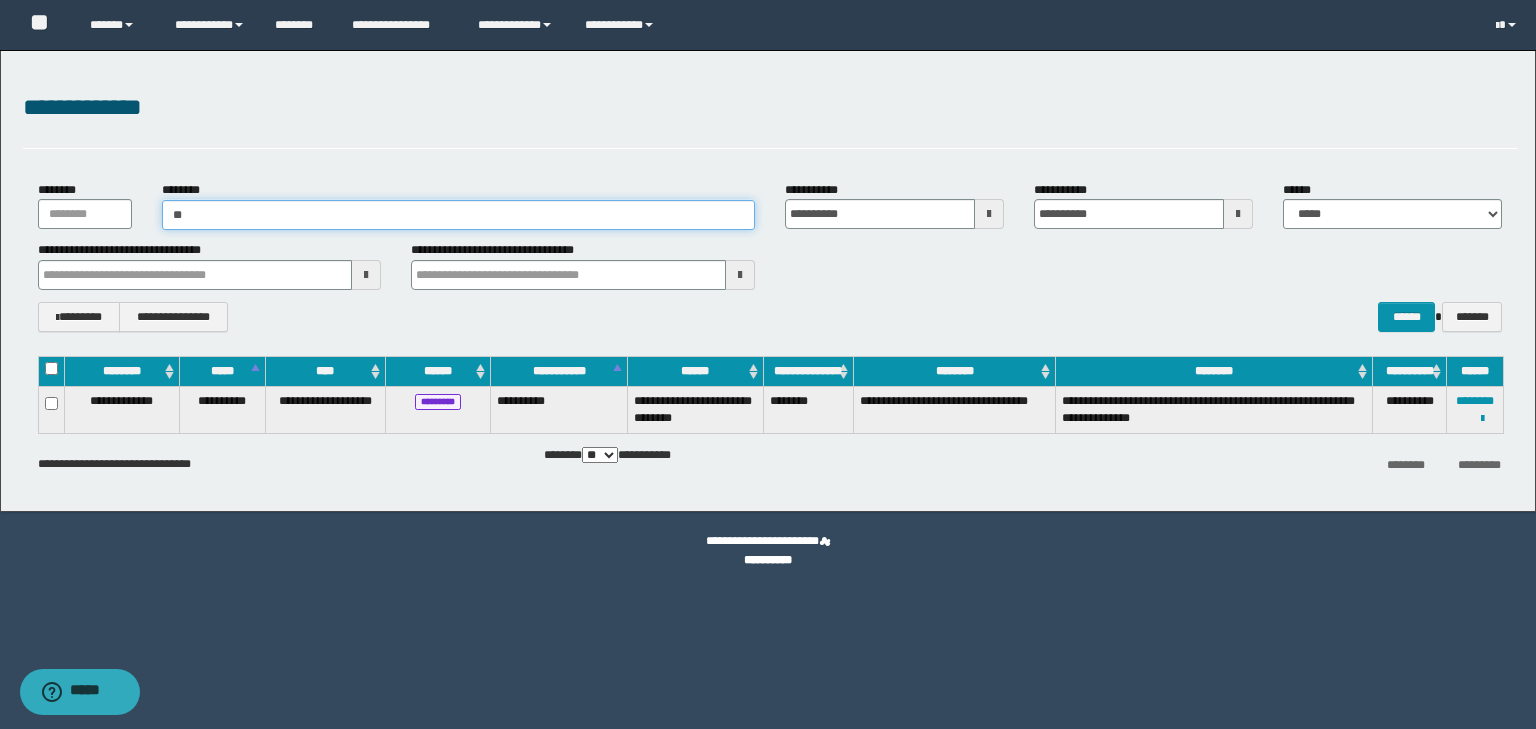 type on "*" 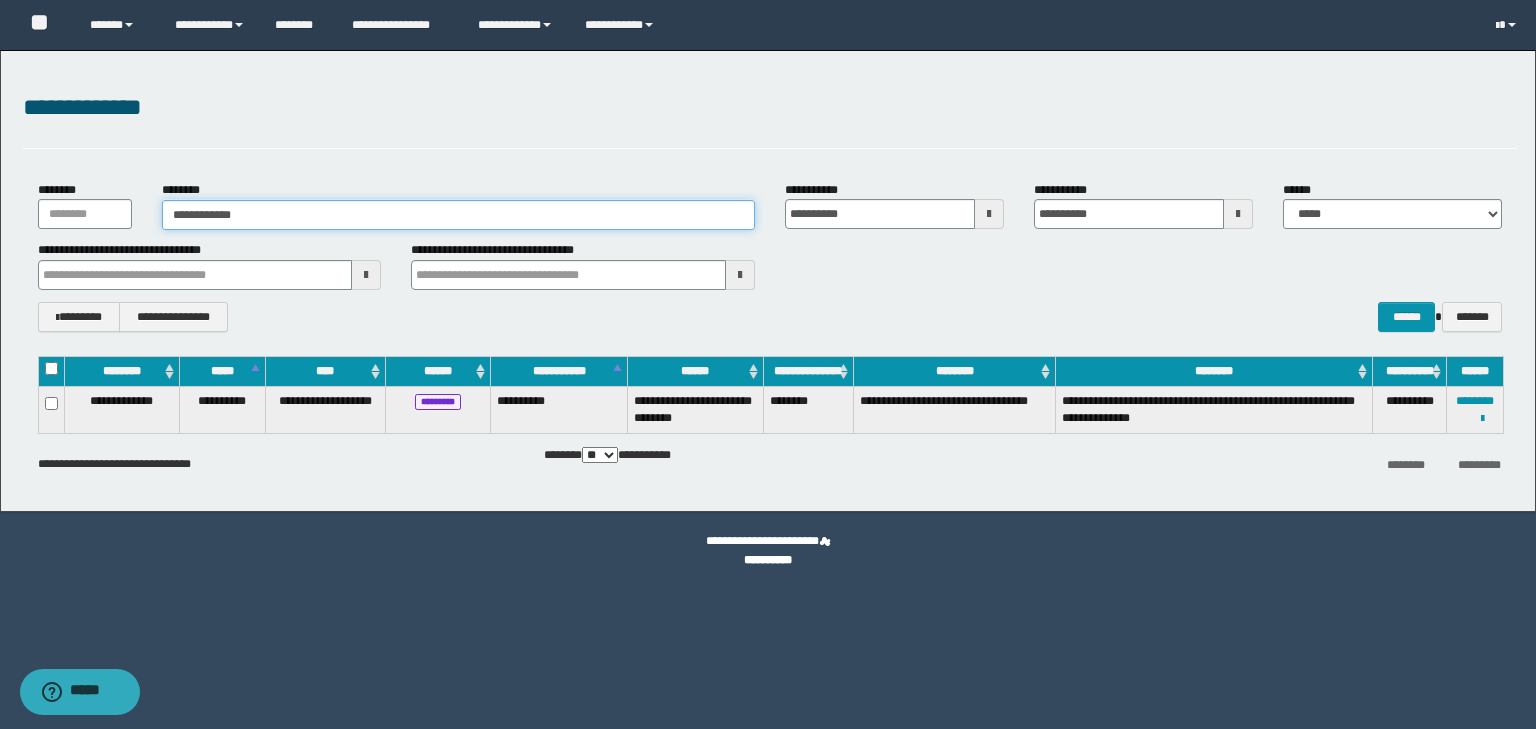 type on "**********" 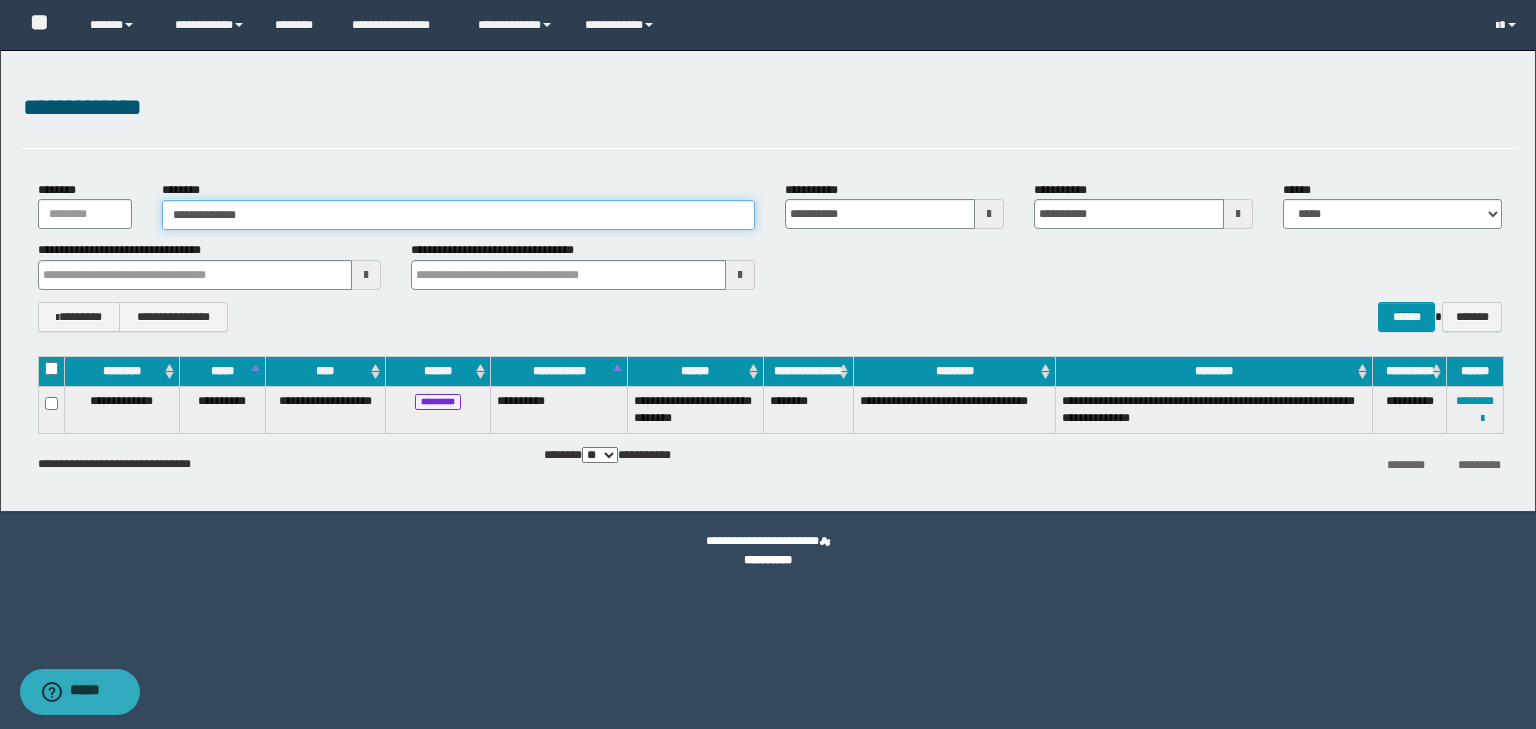 type on "**********" 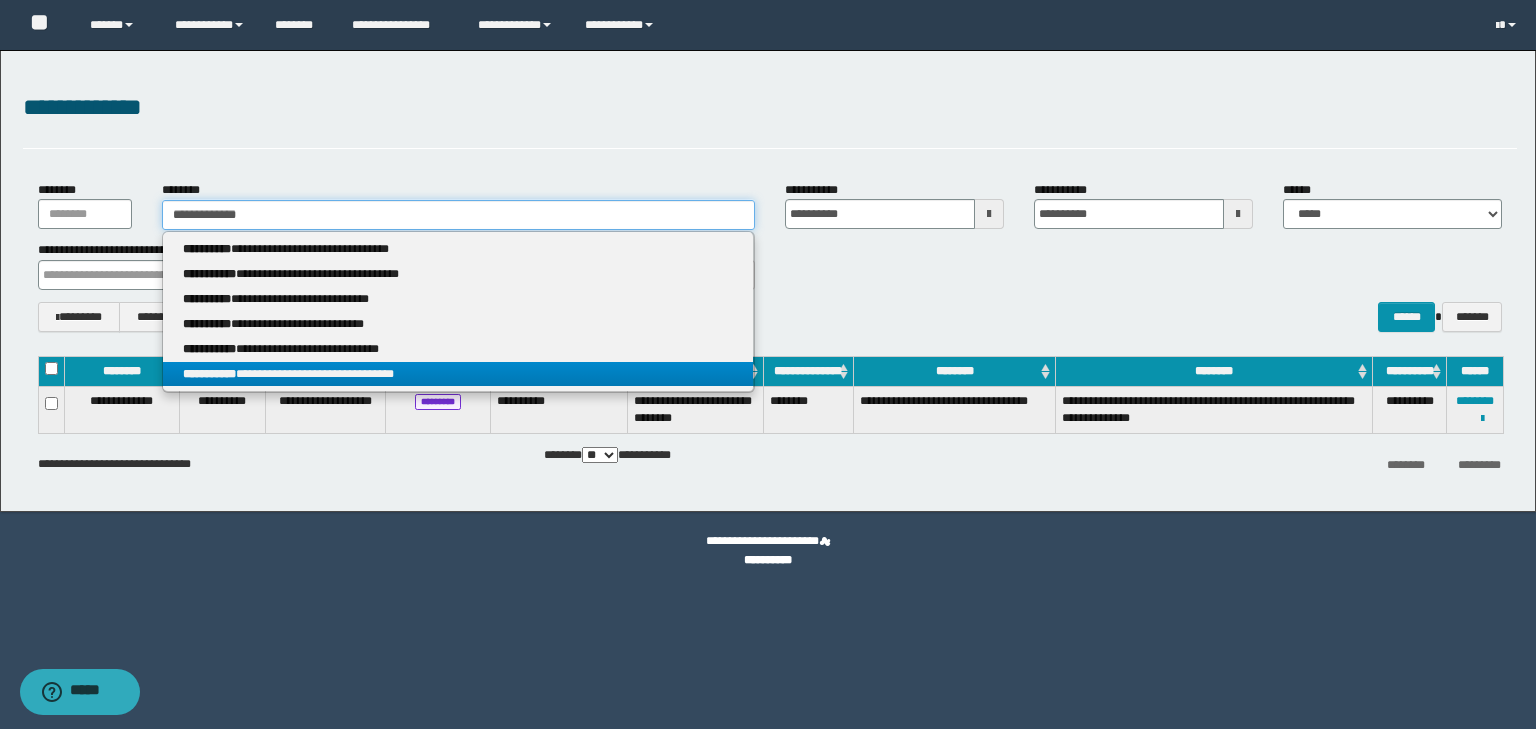 type on "**********" 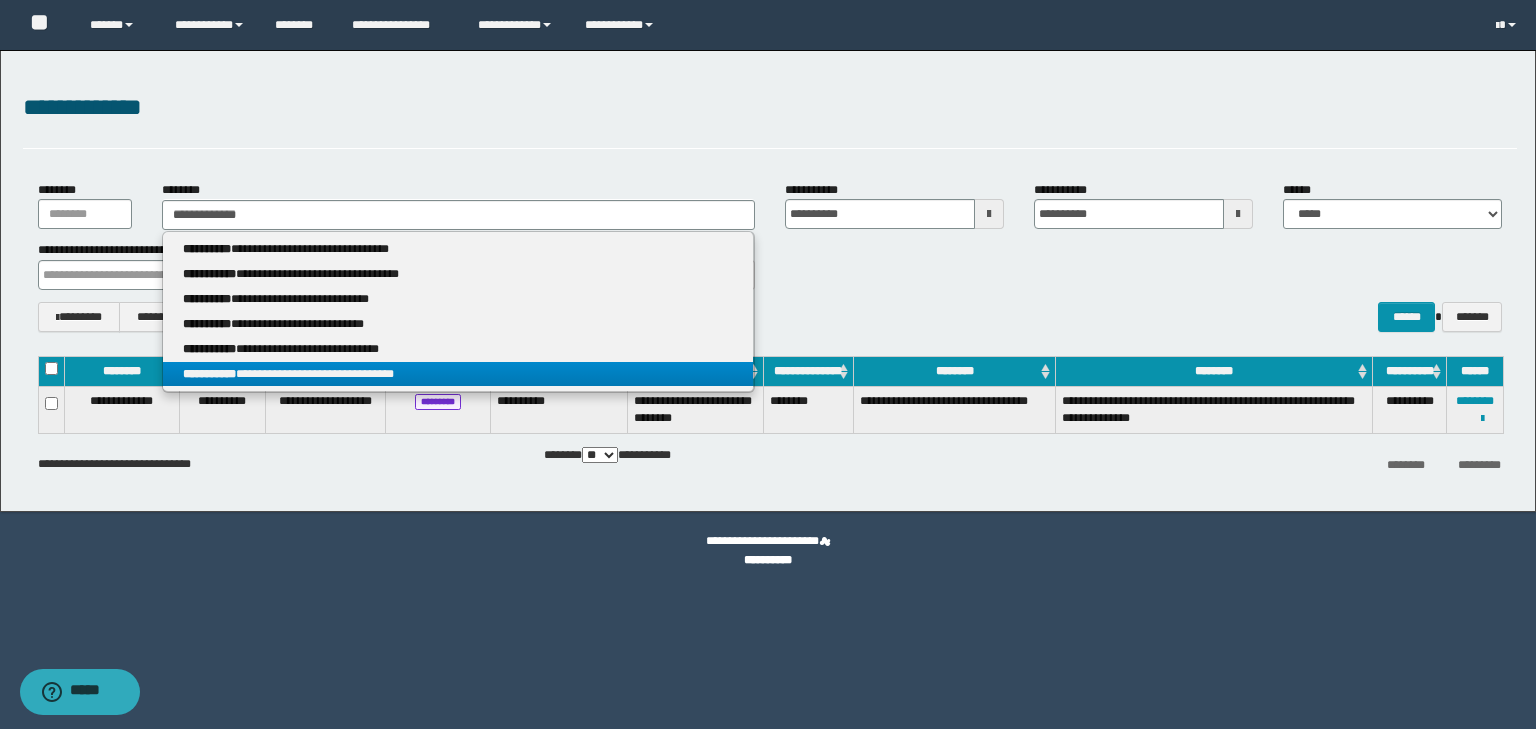 click on "**********" at bounding box center (458, 374) 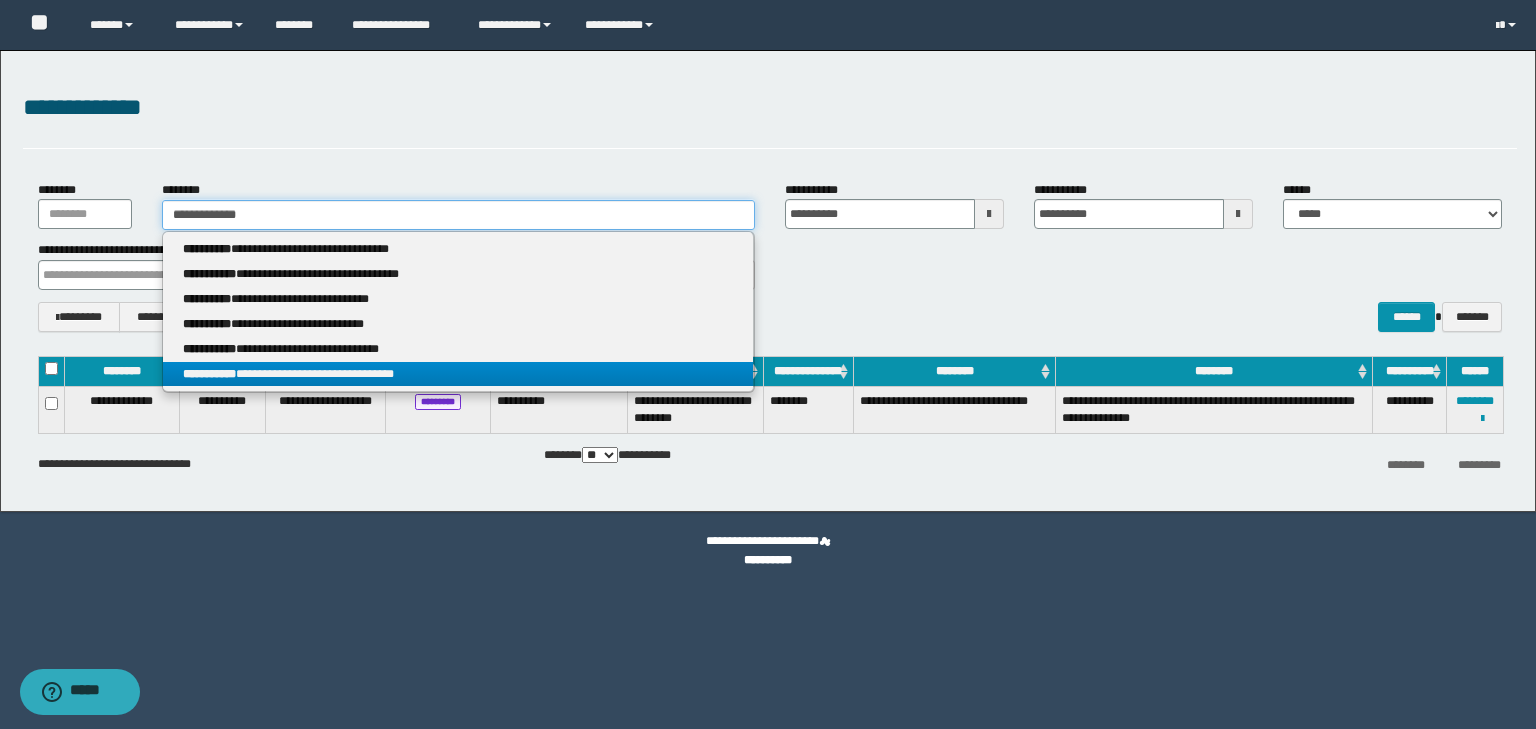 type 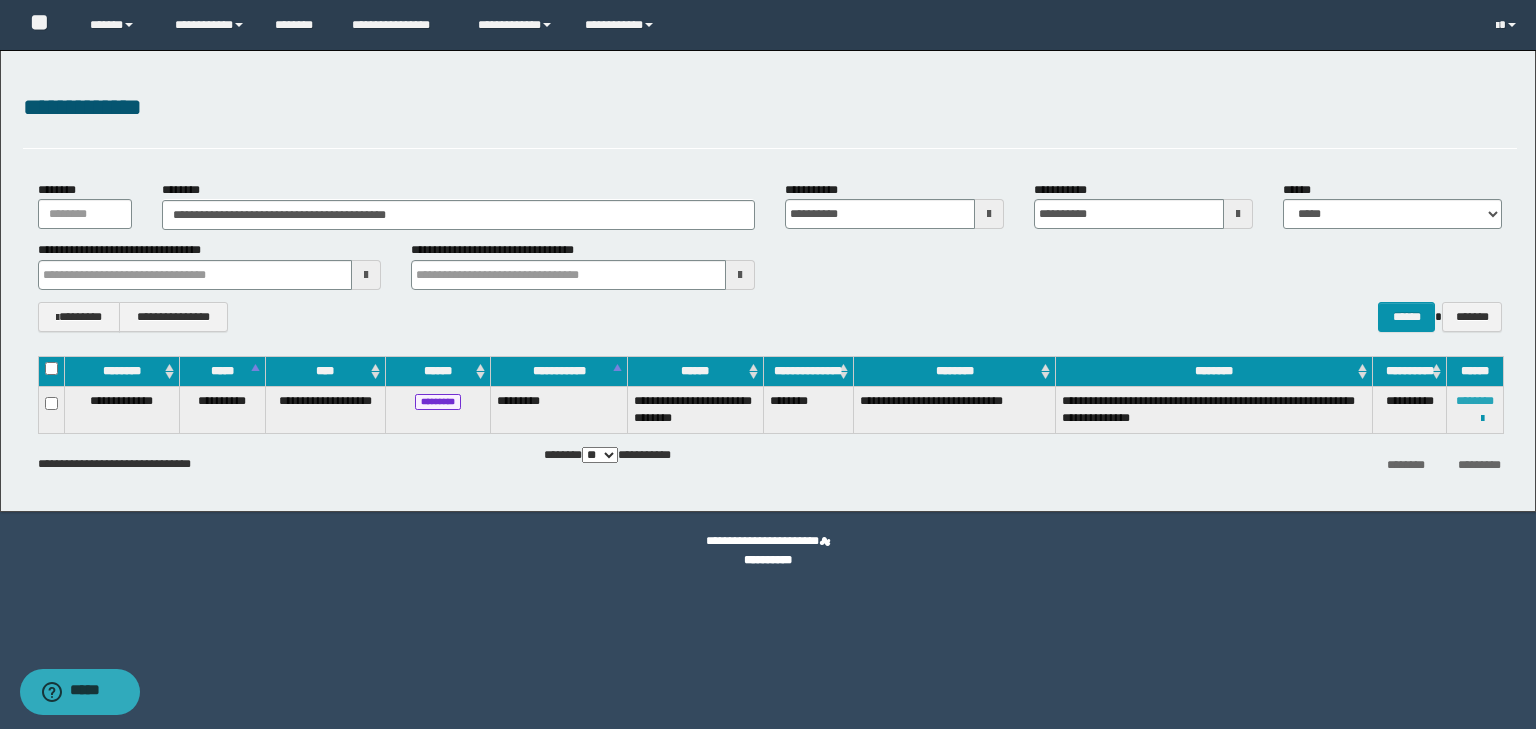 click on "********" at bounding box center (1475, 401) 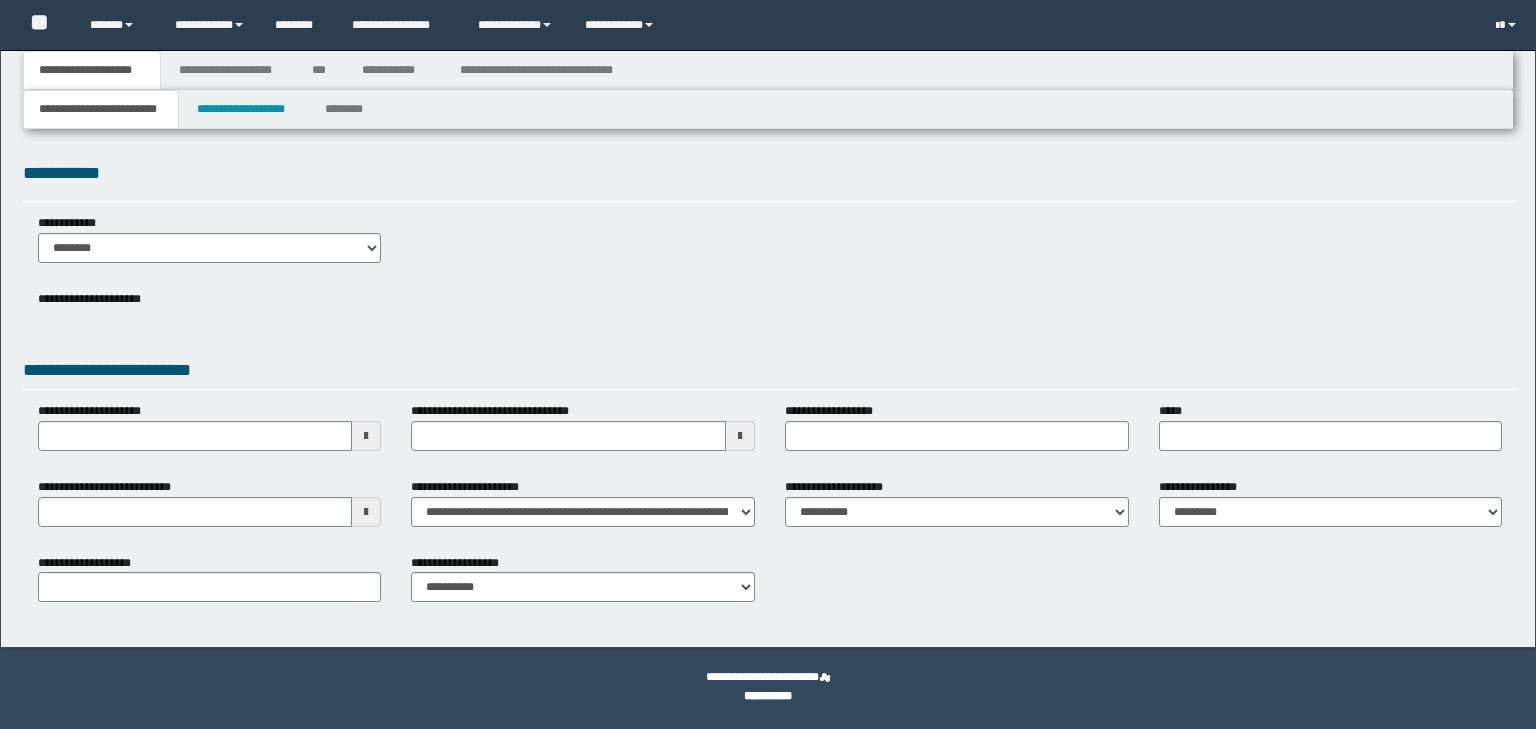 scroll, scrollTop: 0, scrollLeft: 0, axis: both 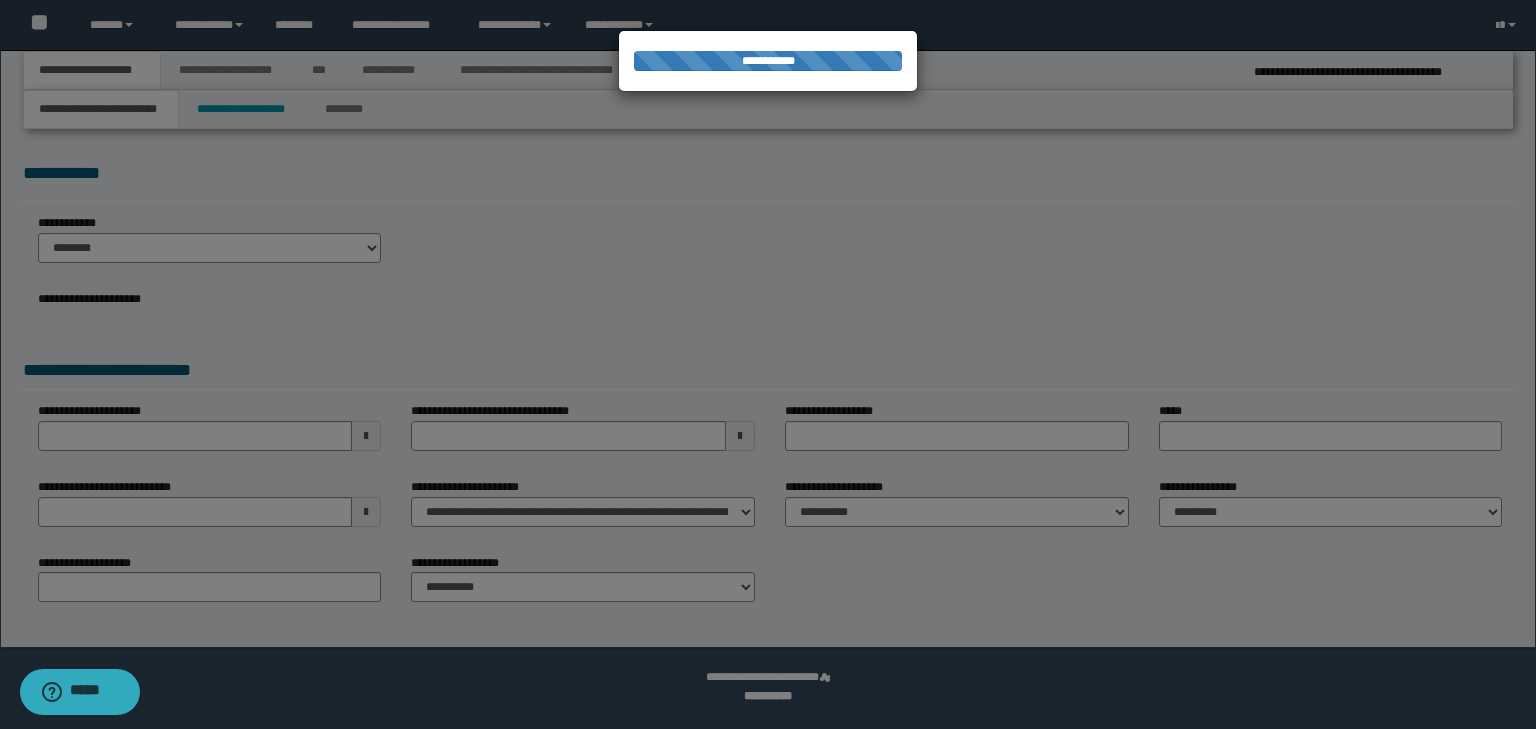 select on "**" 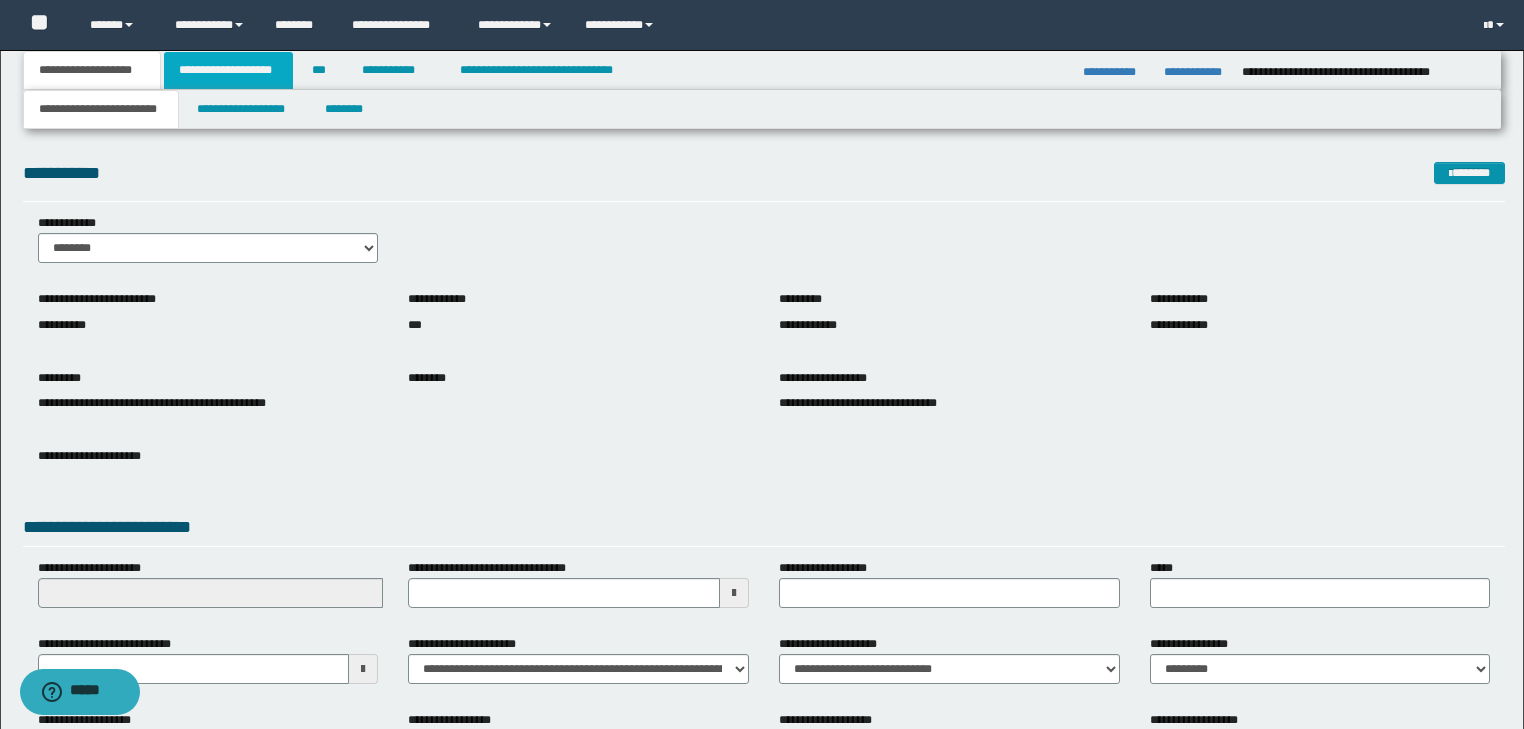 click on "**********" at bounding box center [228, 70] 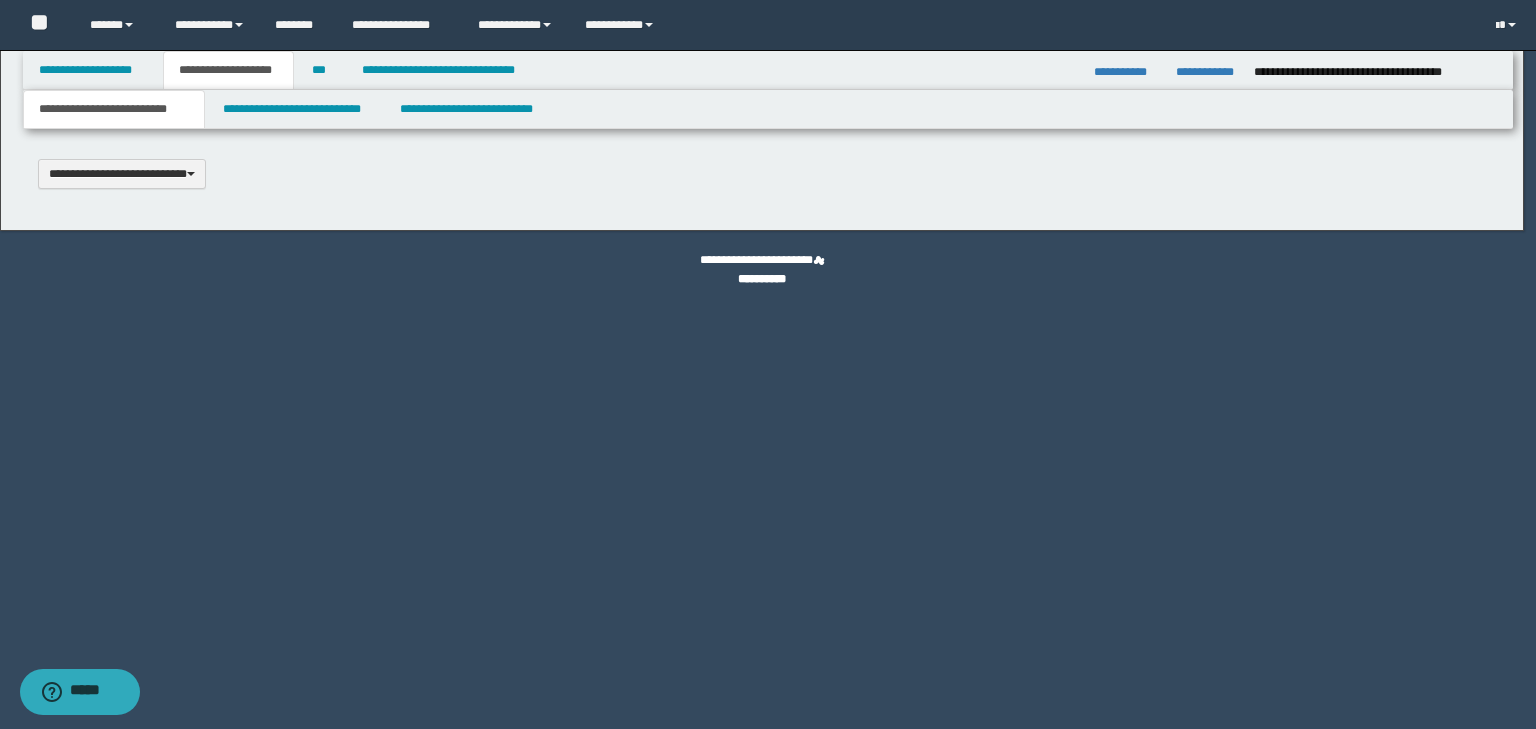 type 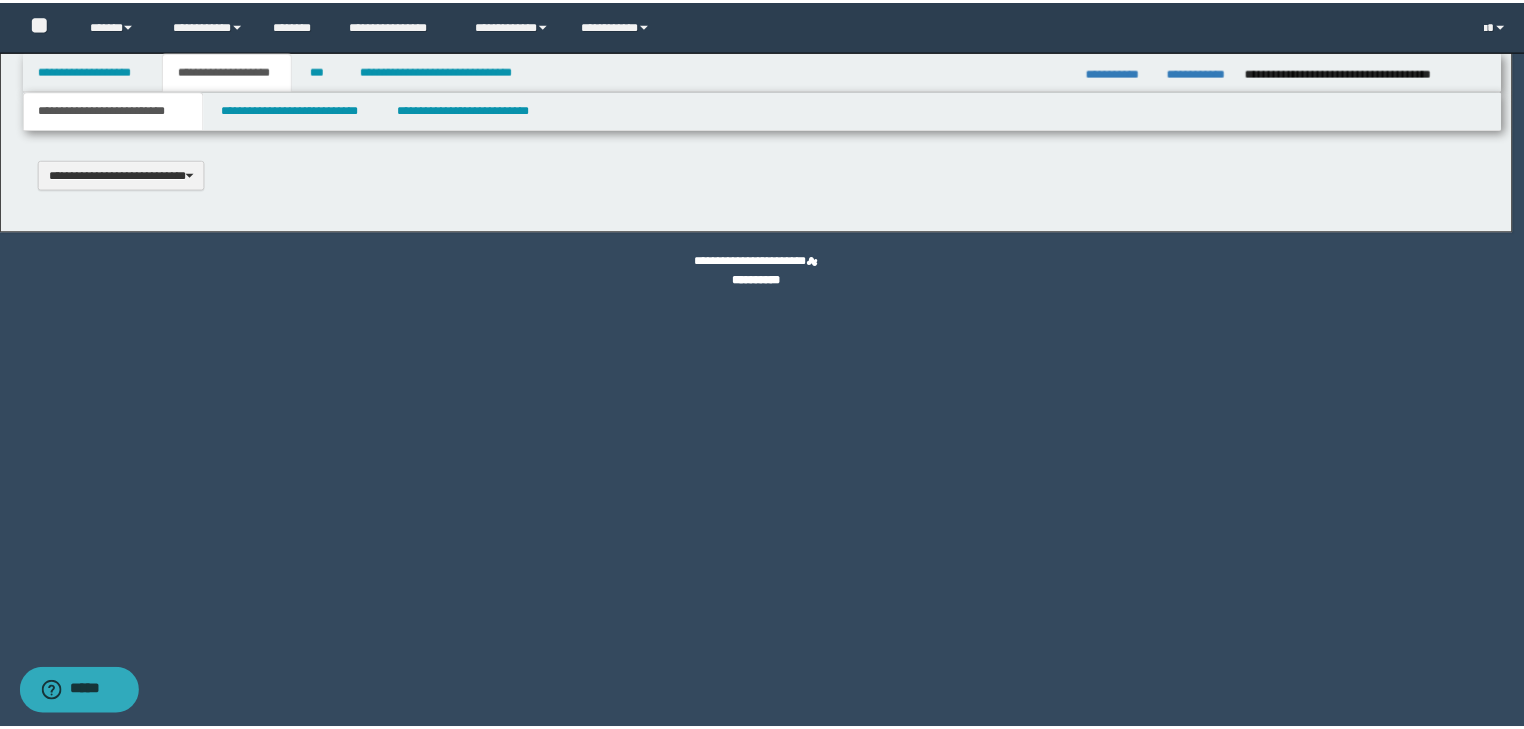 scroll, scrollTop: 0, scrollLeft: 0, axis: both 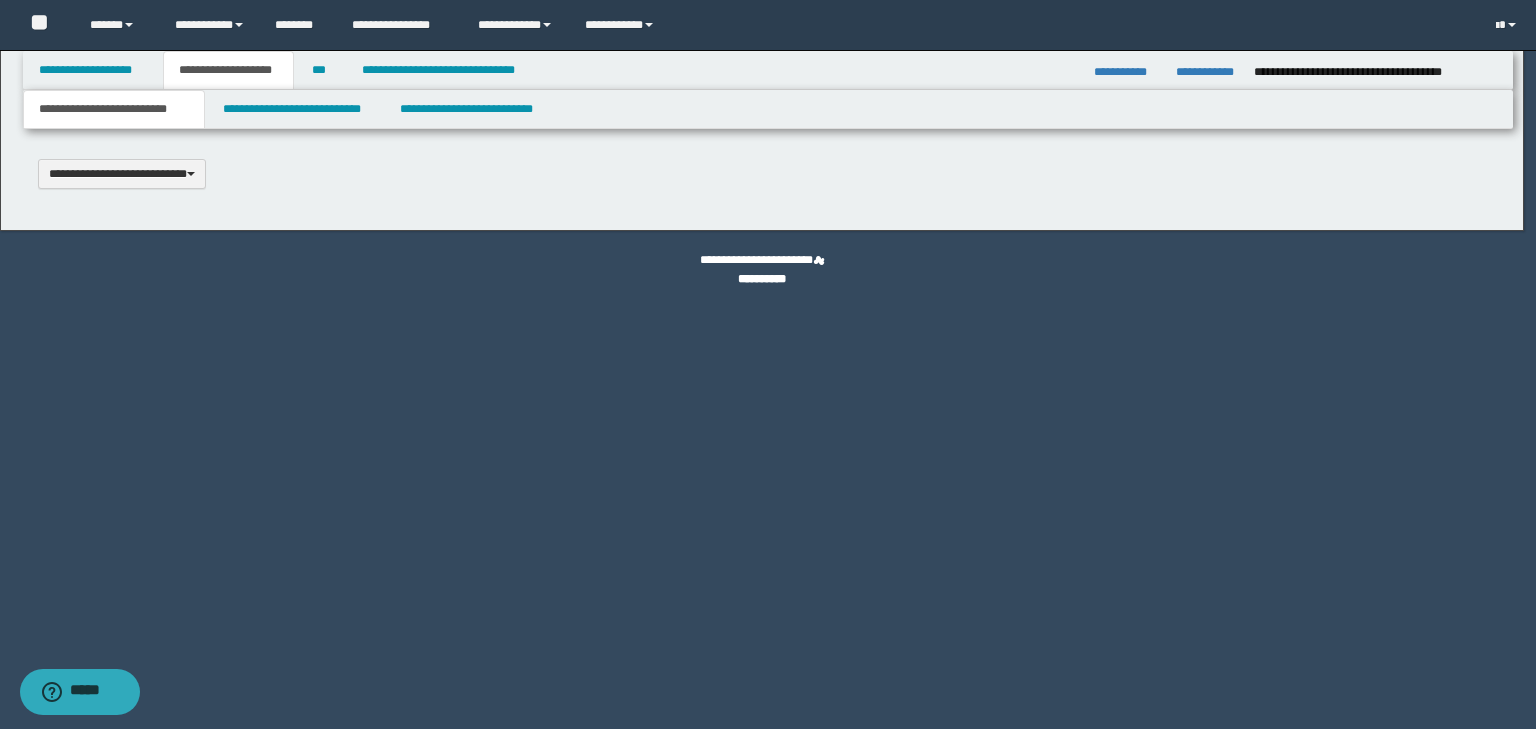 type on "**********" 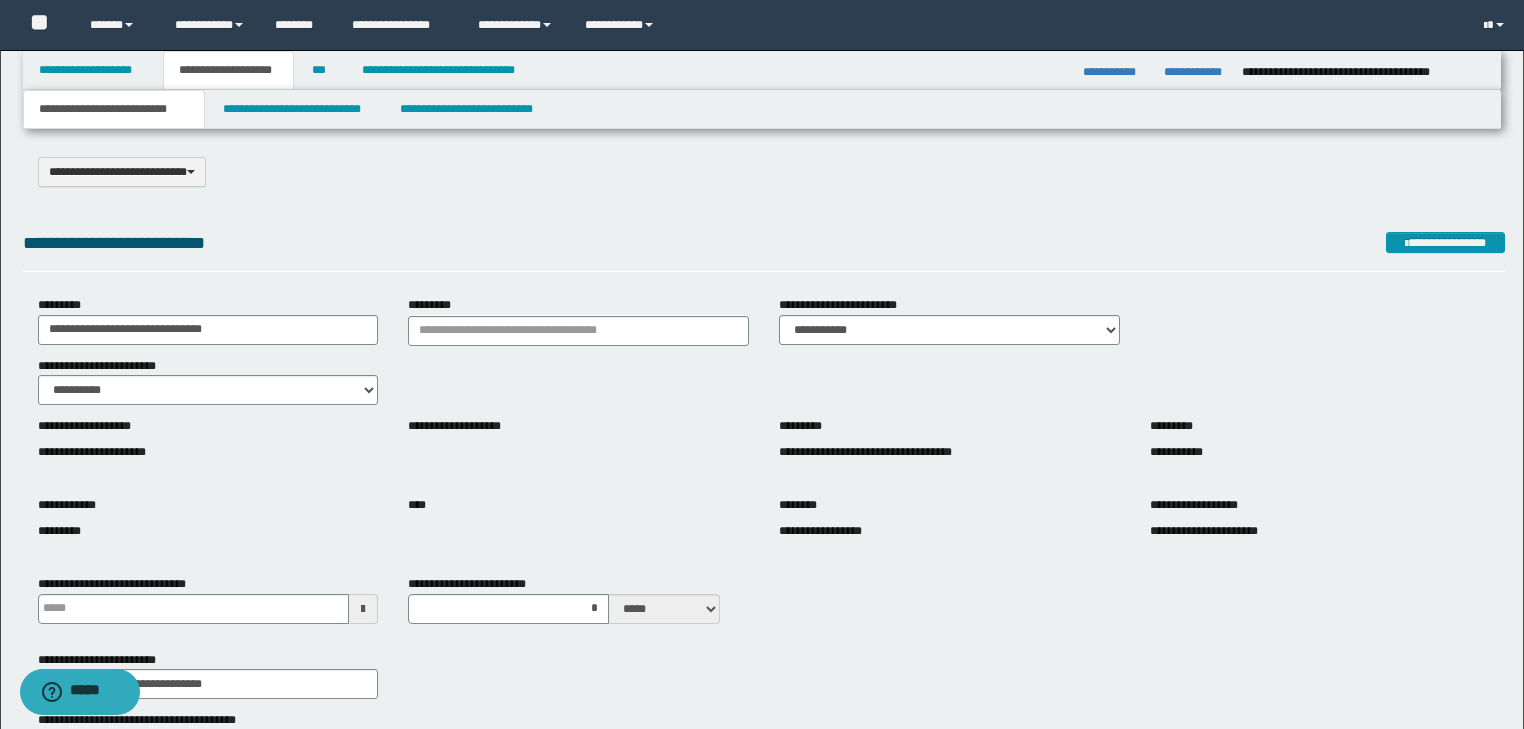 scroll, scrollTop: 0, scrollLeft: 0, axis: both 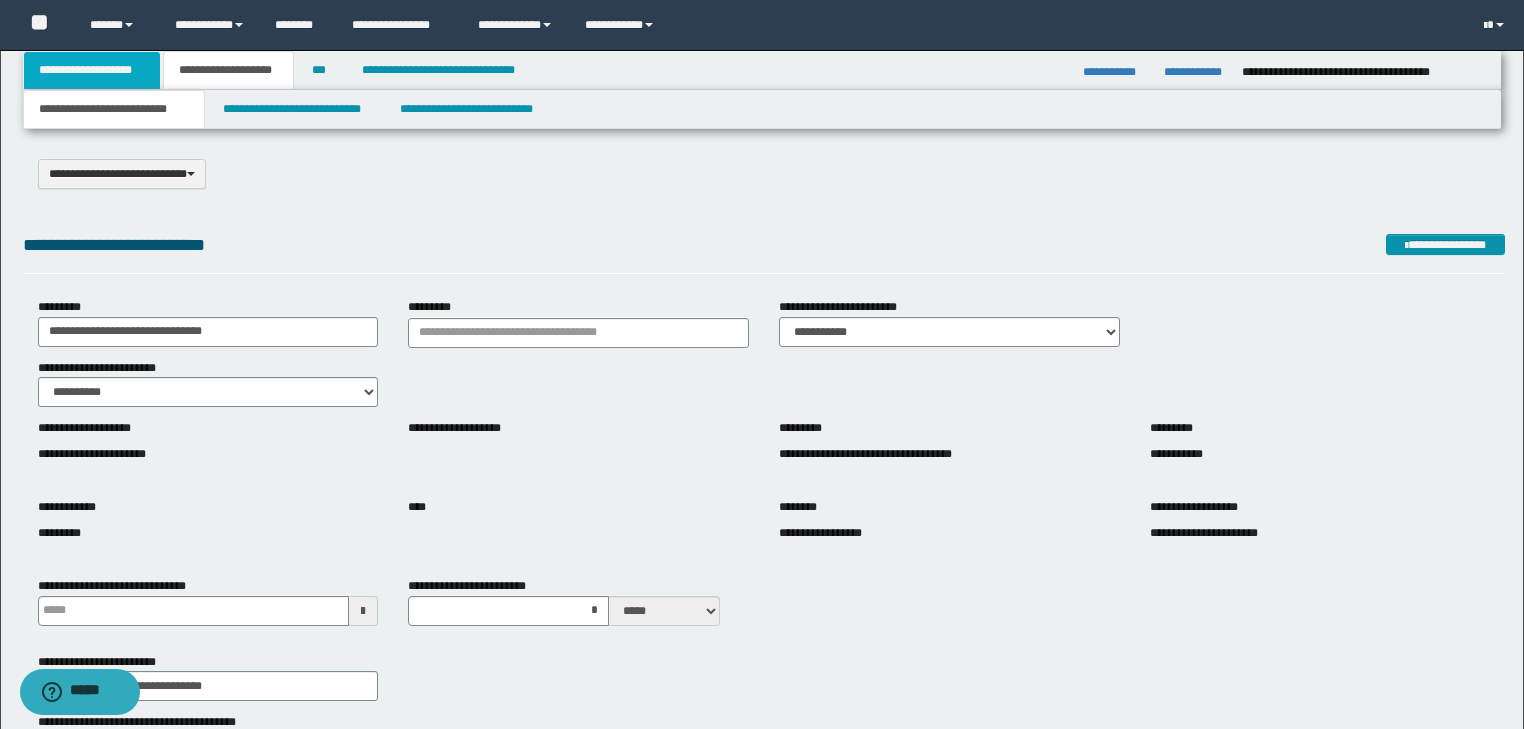 click on "**********" at bounding box center (92, 70) 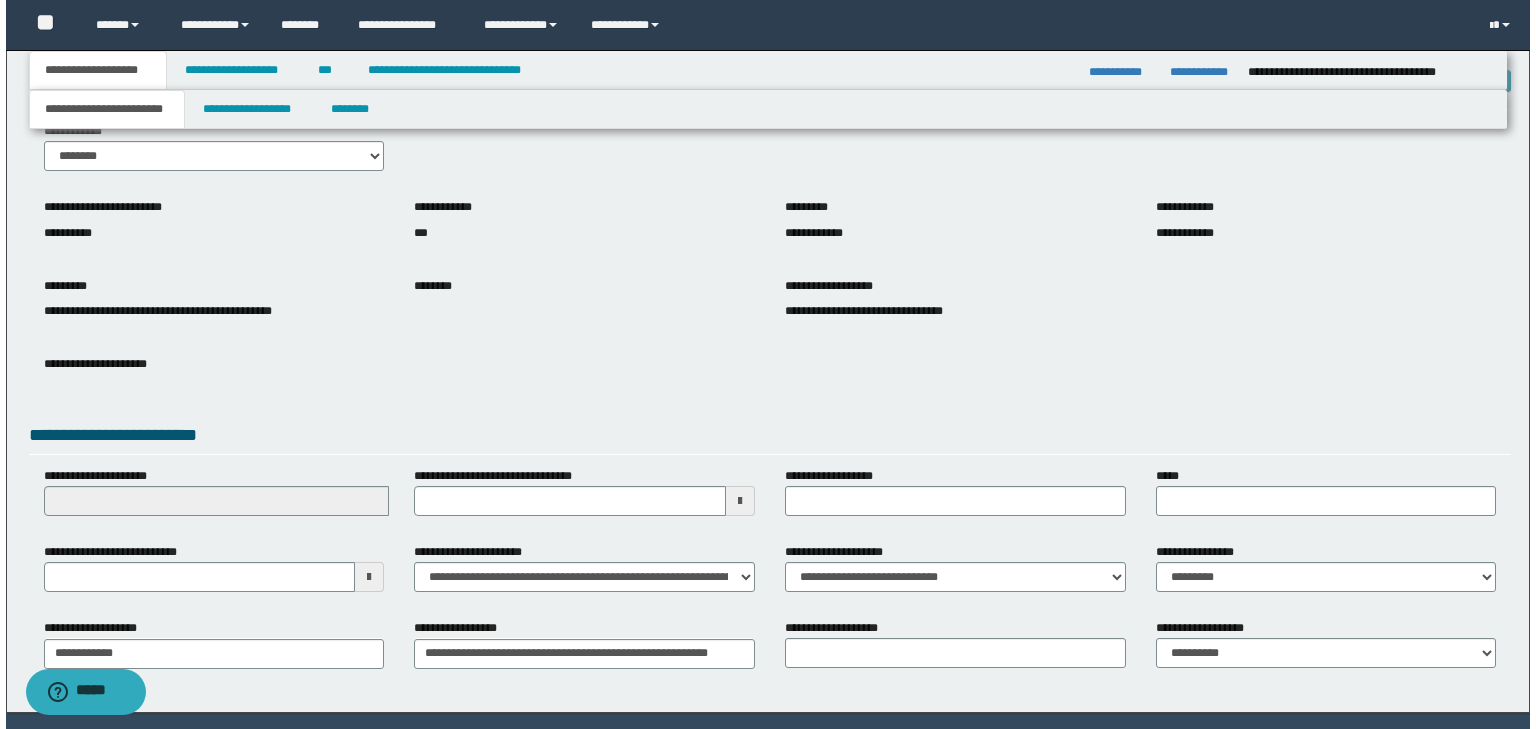 scroll, scrollTop: 0, scrollLeft: 0, axis: both 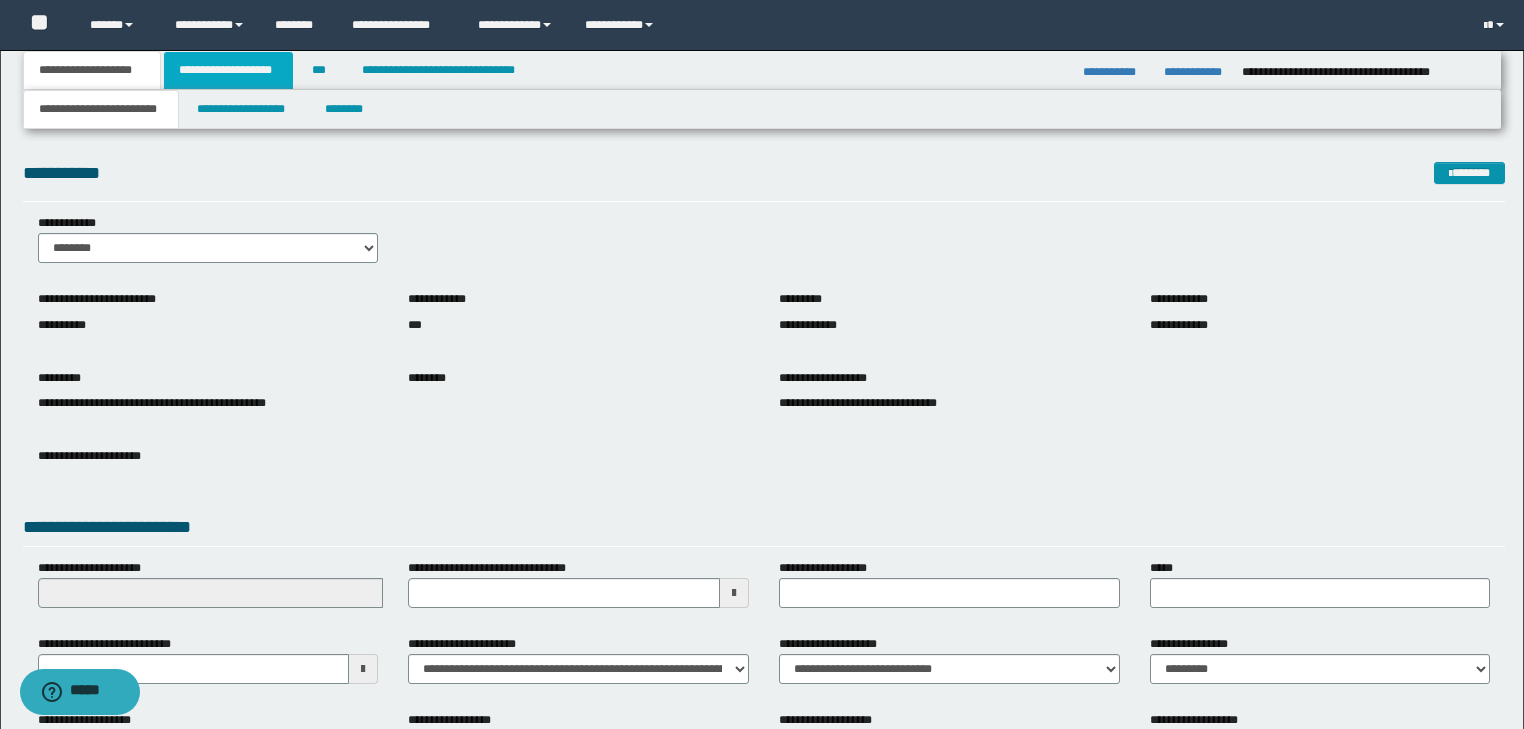 click on "**********" at bounding box center [228, 70] 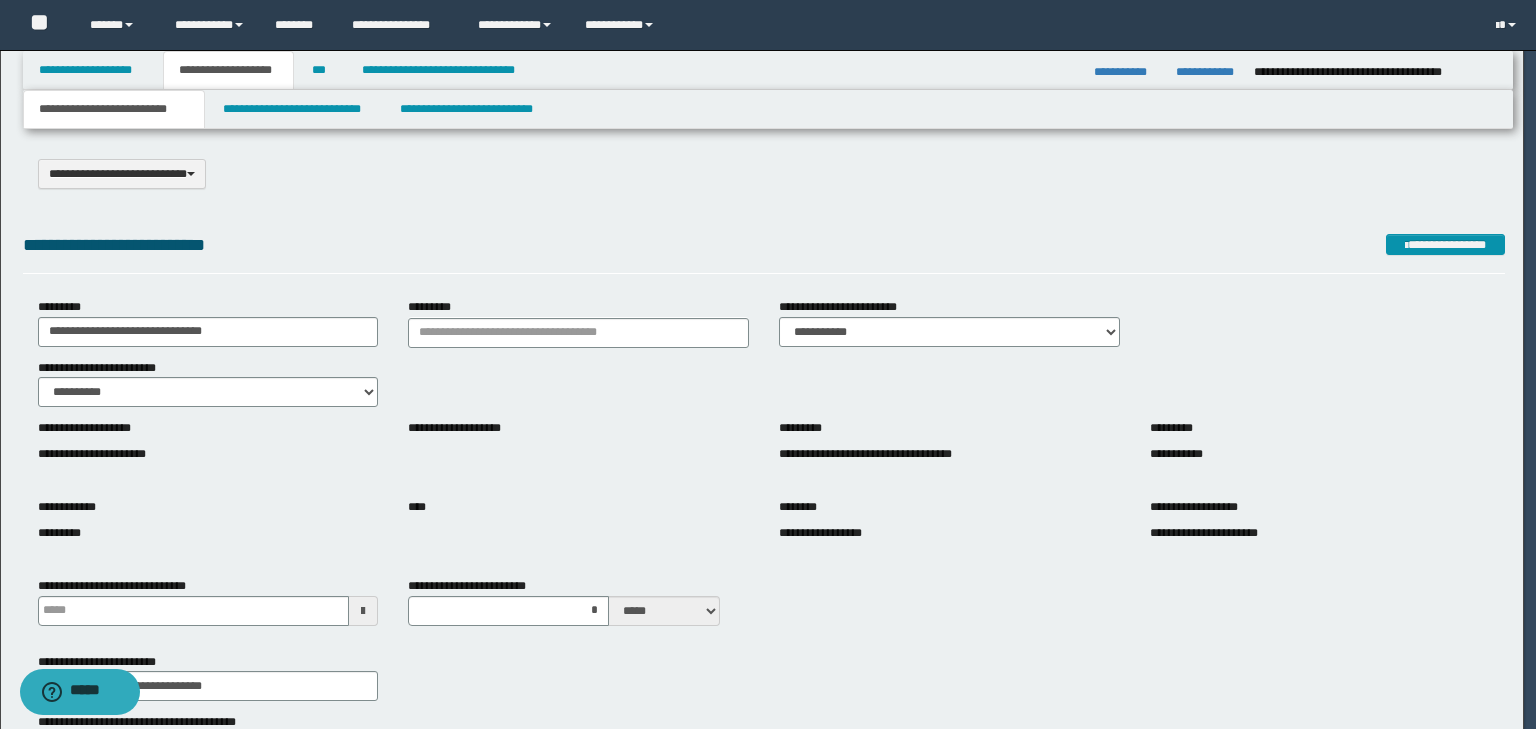 type 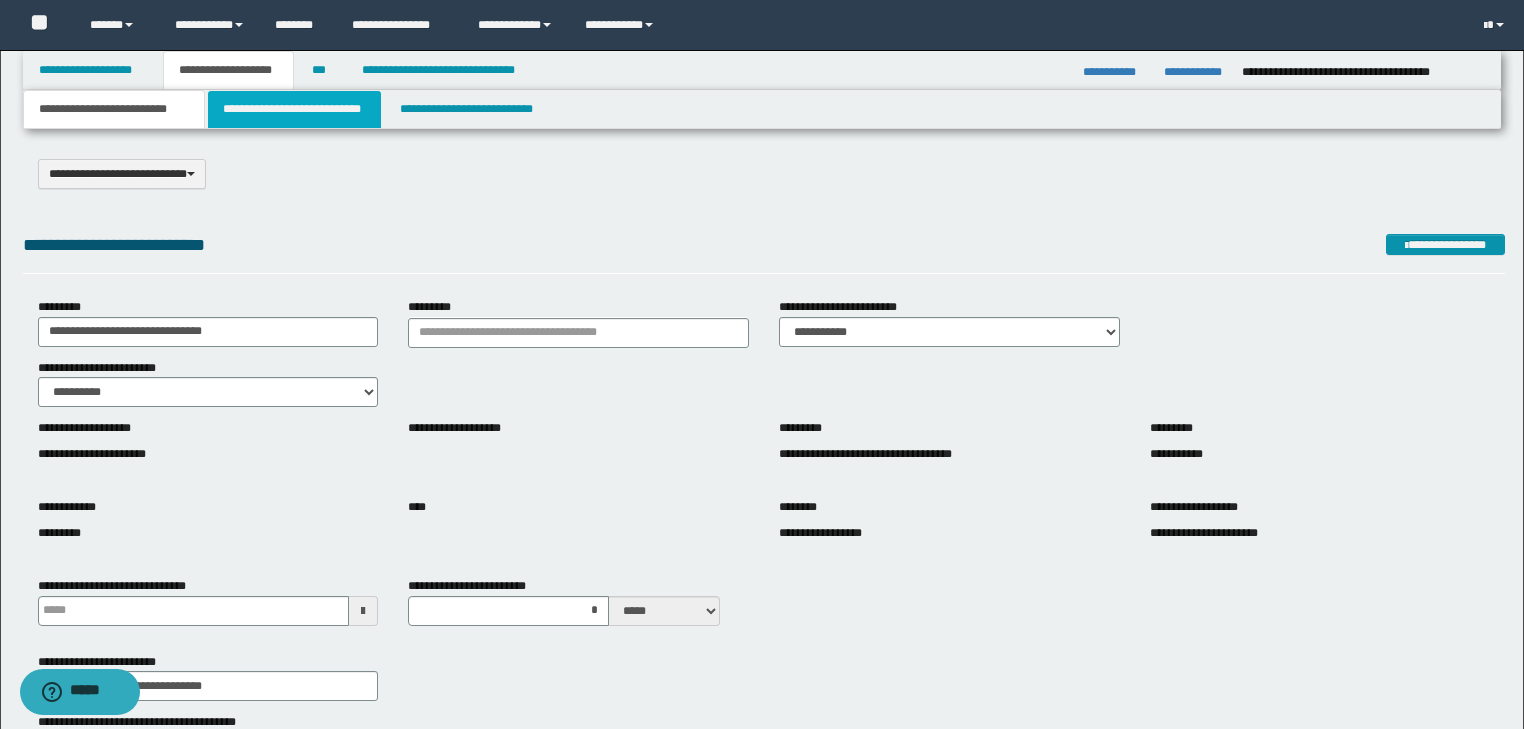 click on "**********" at bounding box center [294, 109] 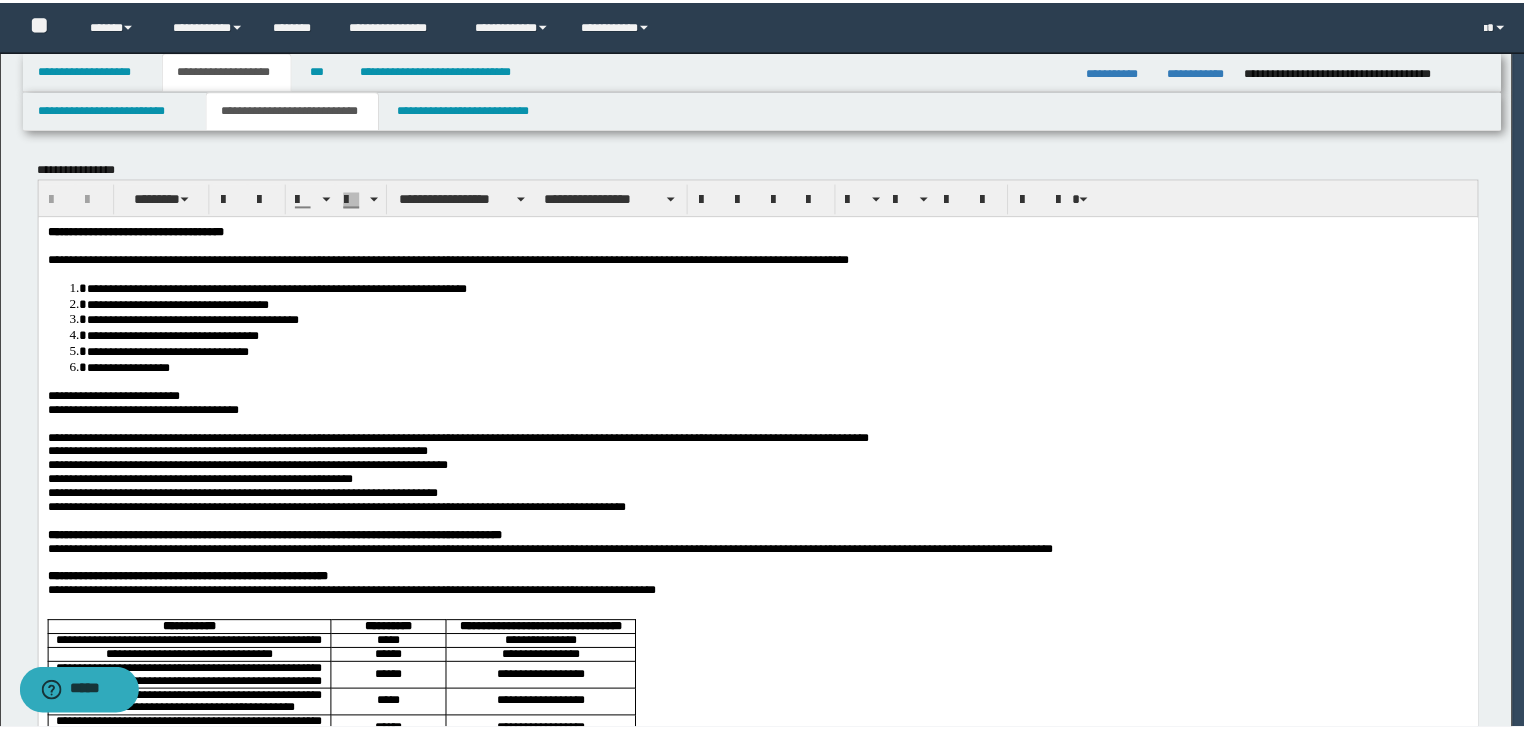 scroll, scrollTop: 0, scrollLeft: 0, axis: both 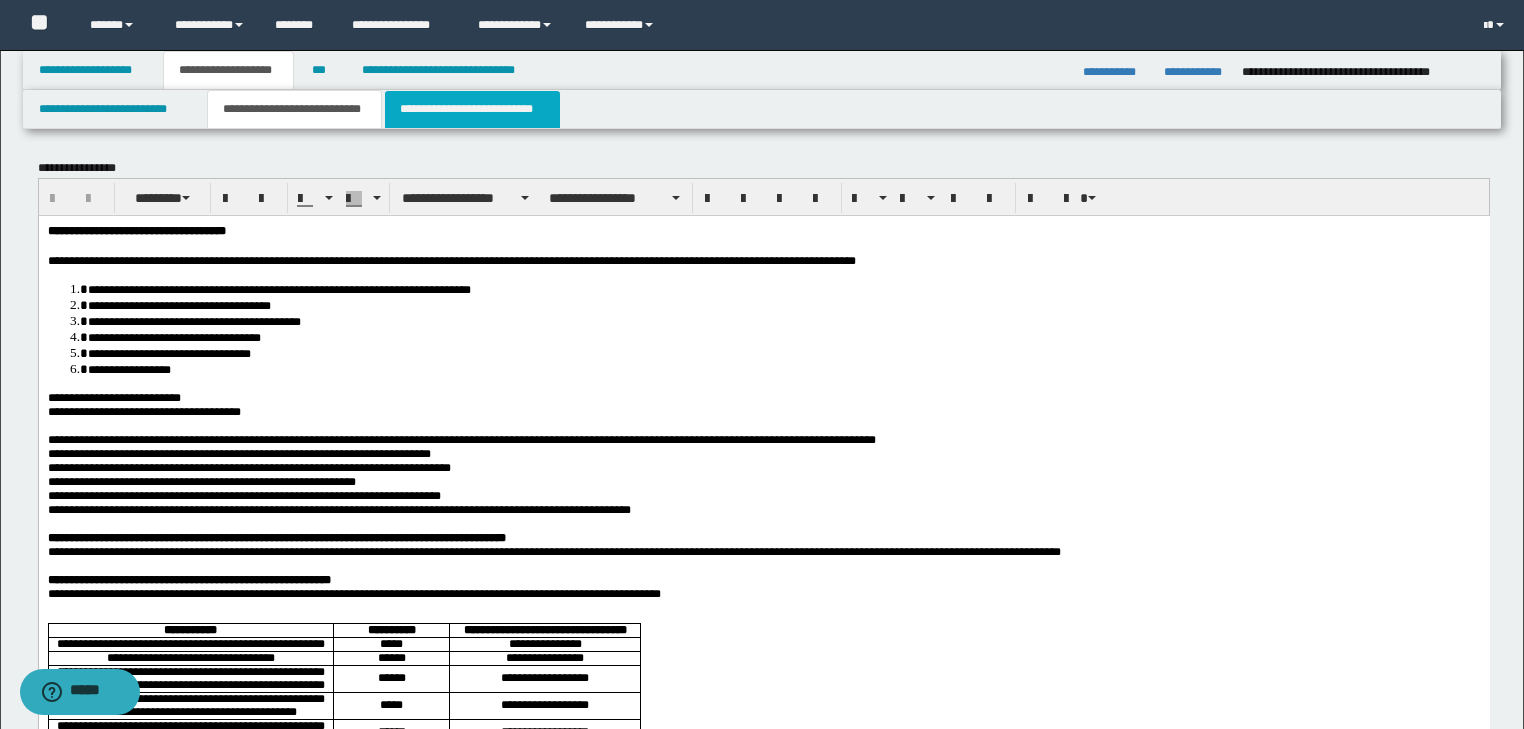 click on "**********" at bounding box center (472, 109) 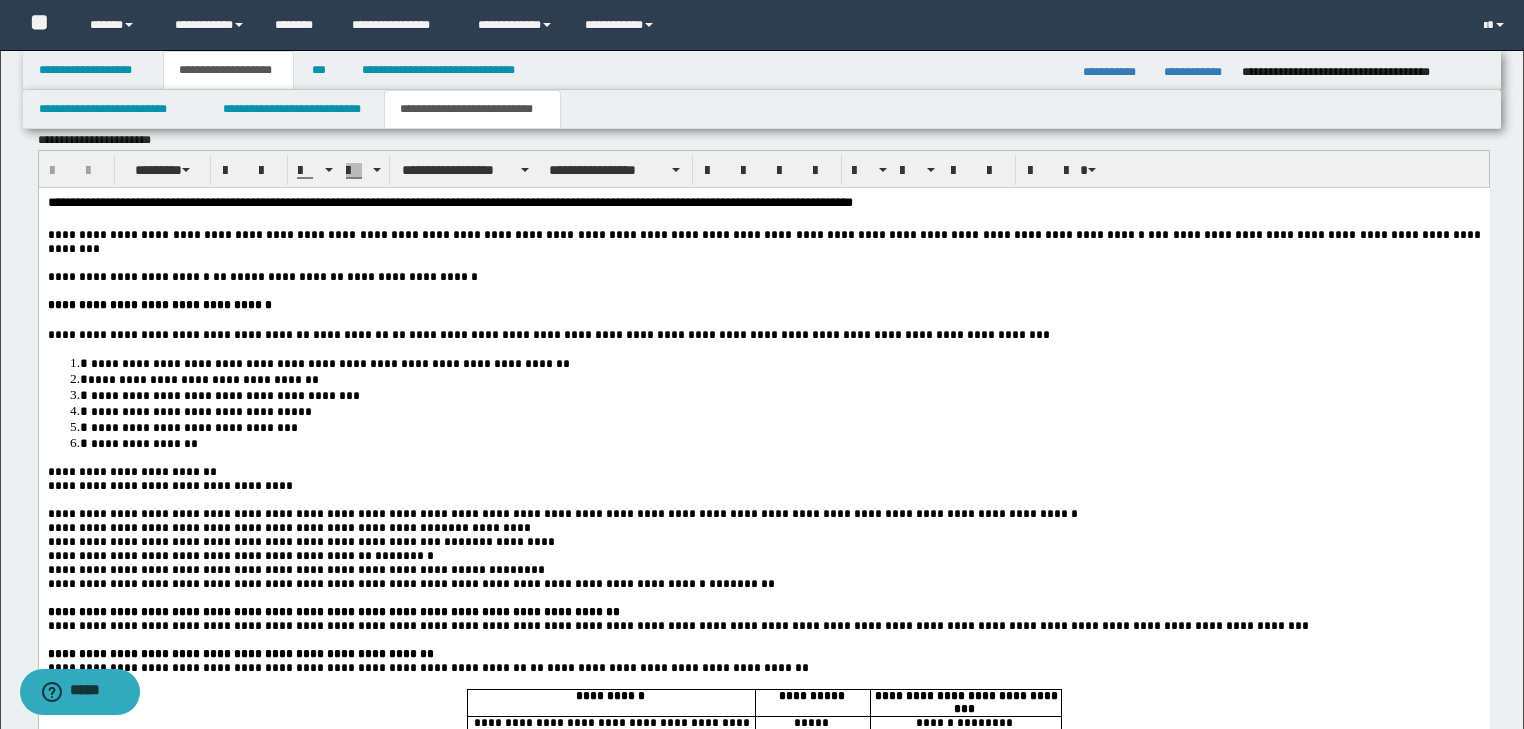 scroll, scrollTop: 2000, scrollLeft: 0, axis: vertical 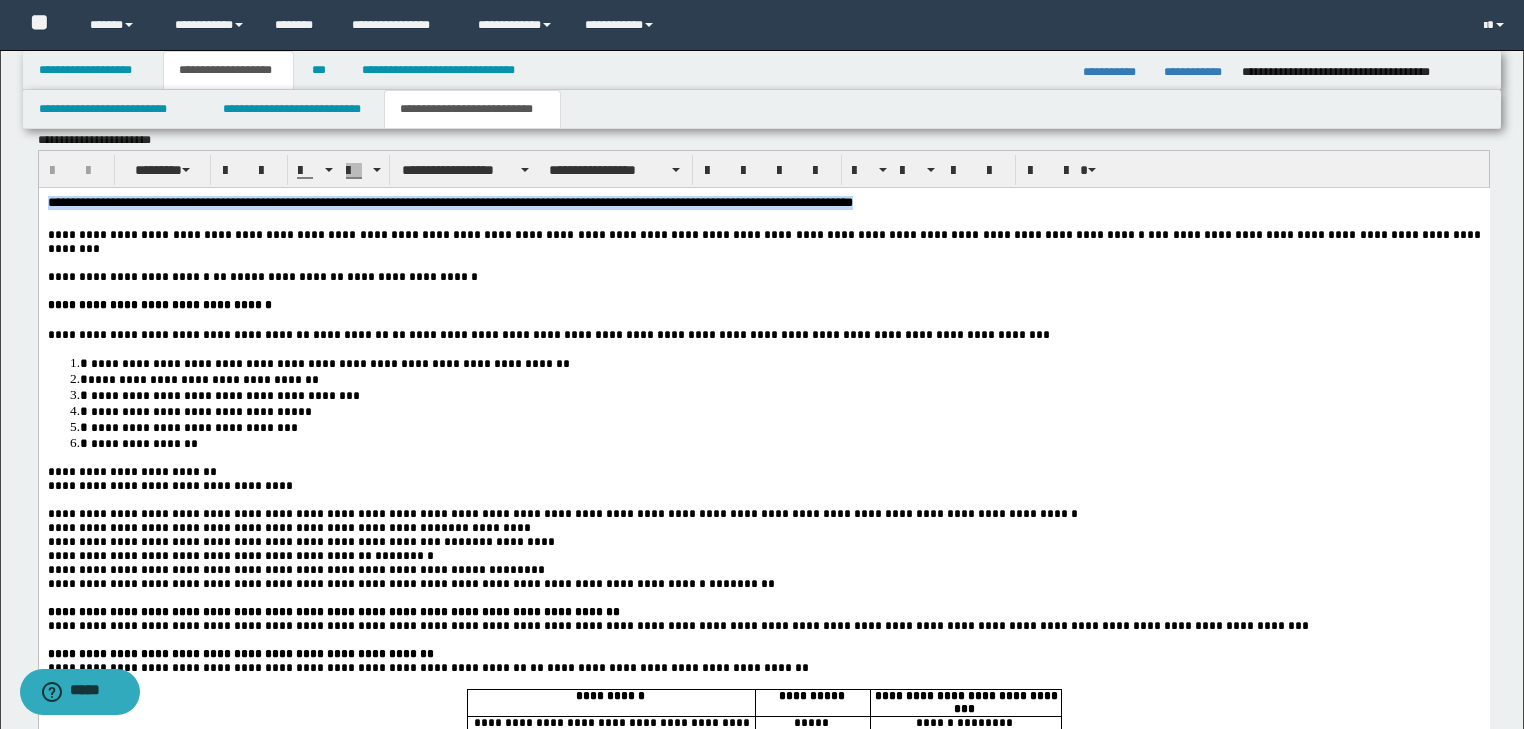 drag, startPoint x: 949, startPoint y: 203, endPoint x: 1, endPoint y: 180, distance: 948.279 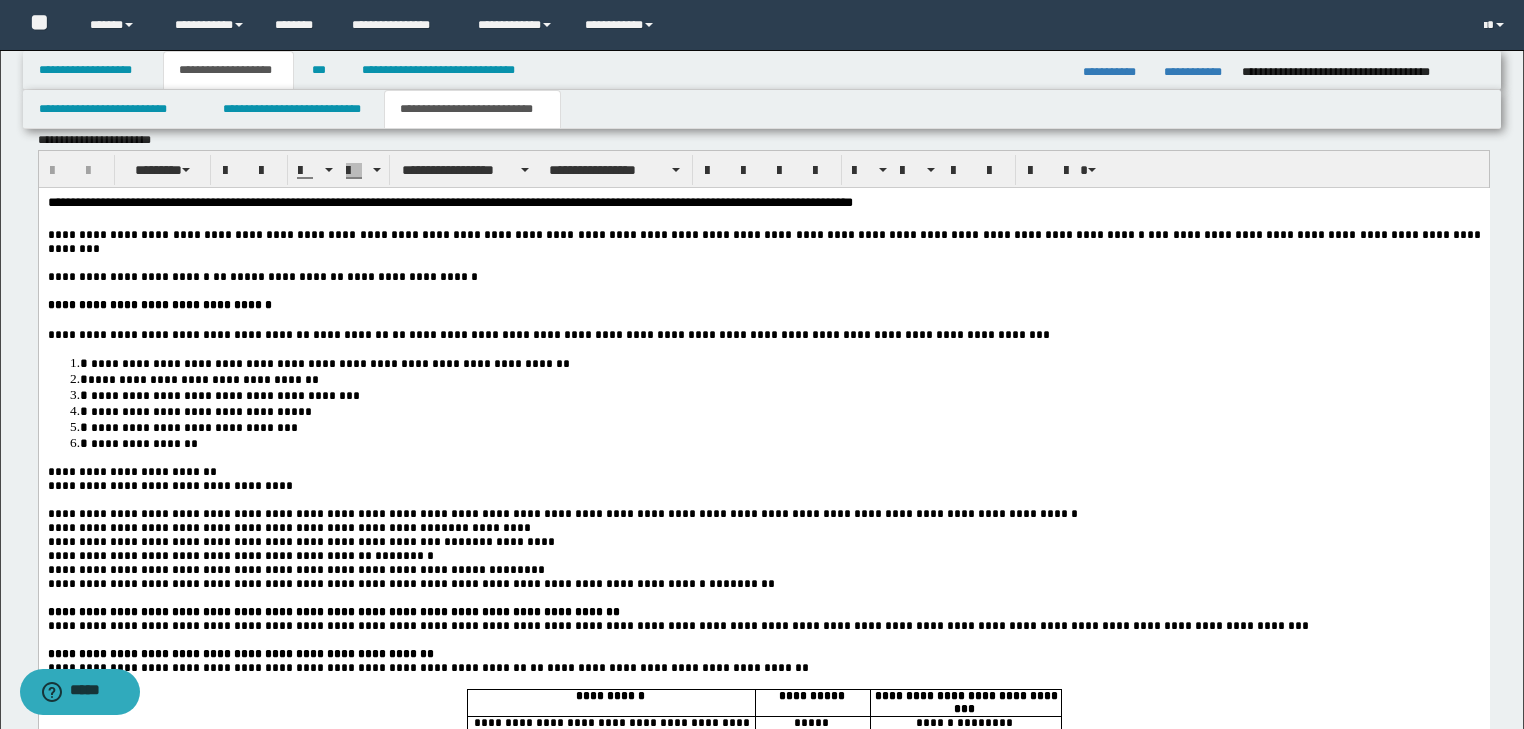 click on "**********" at bounding box center (783, 410) 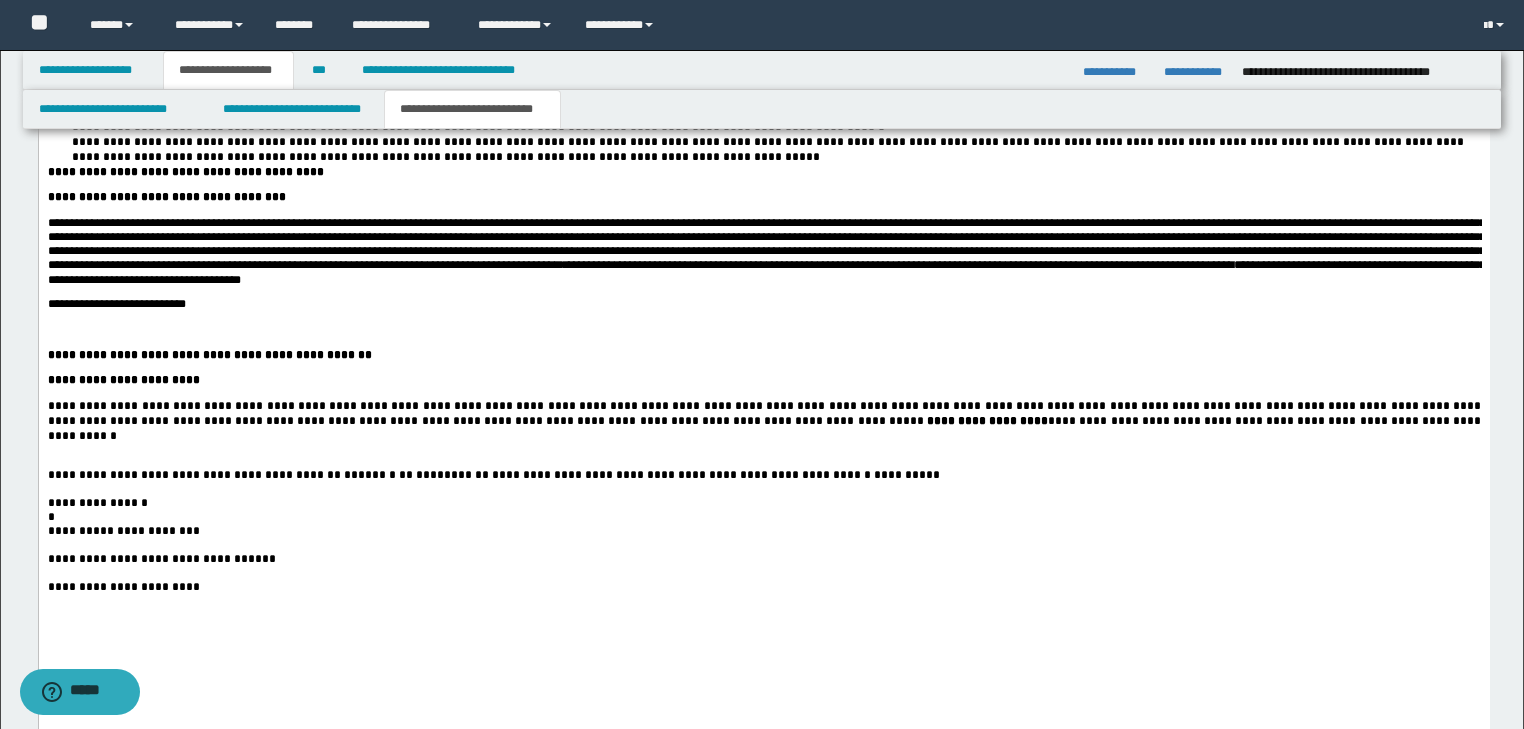 scroll, scrollTop: 3600, scrollLeft: 0, axis: vertical 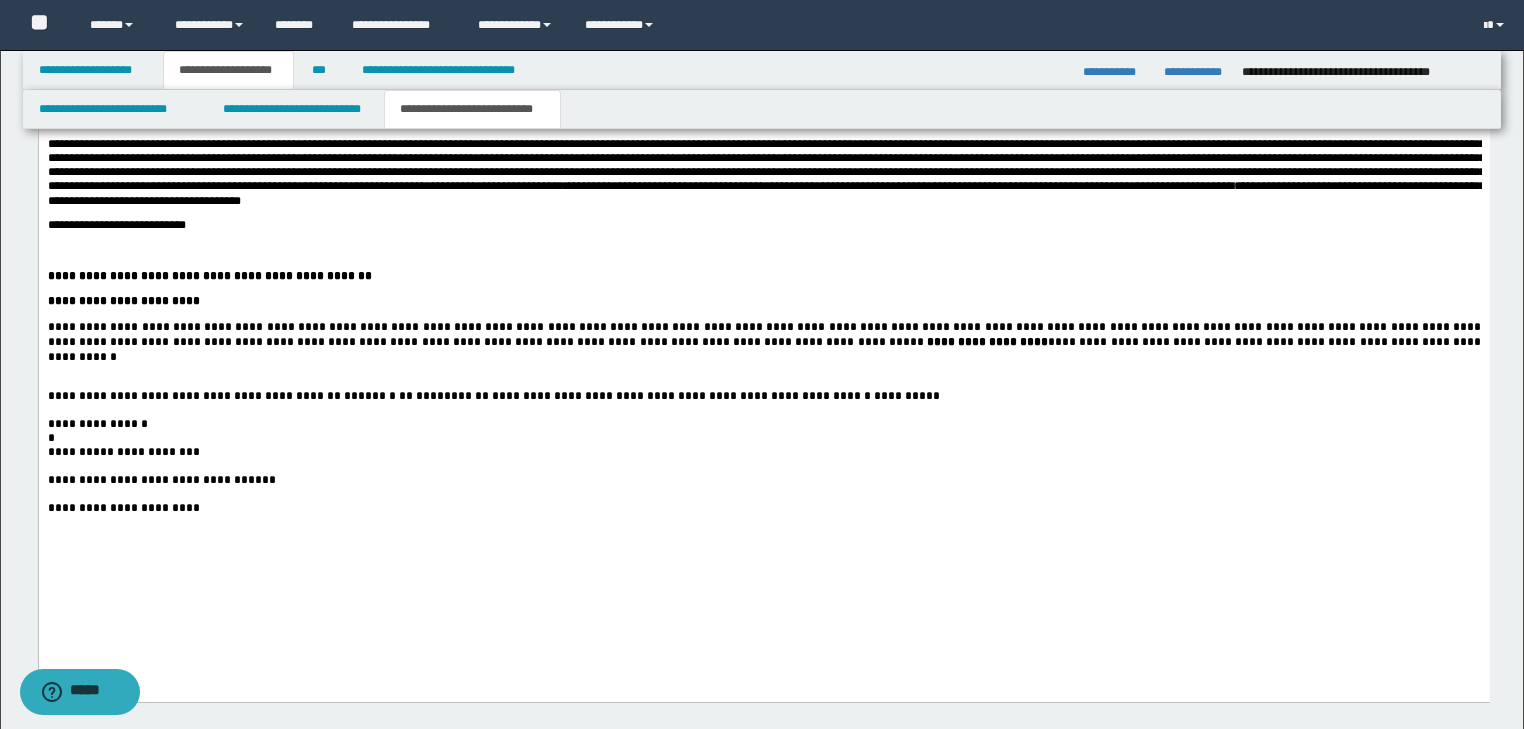 click on "*" at bounding box center (763, 438) 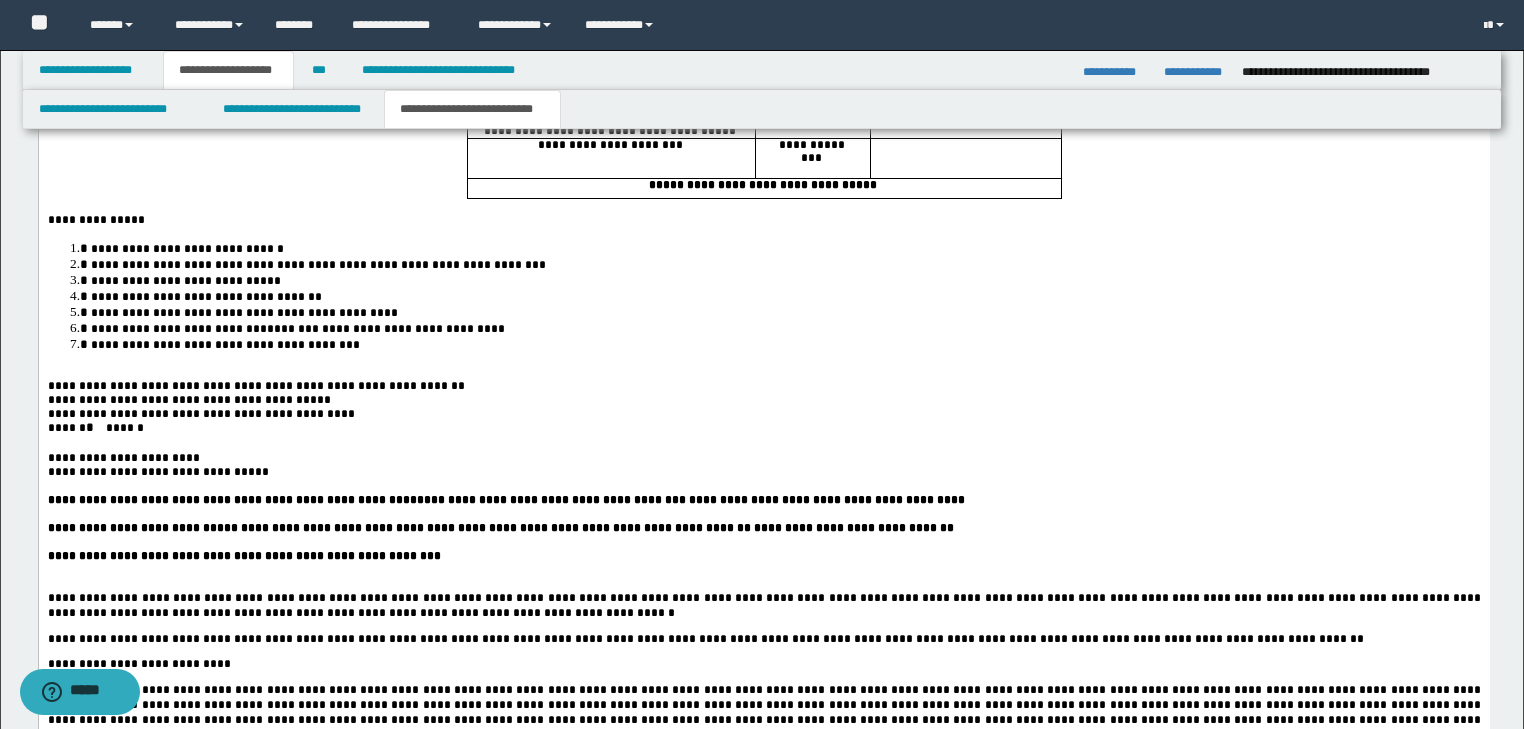 scroll, scrollTop: 2800, scrollLeft: 0, axis: vertical 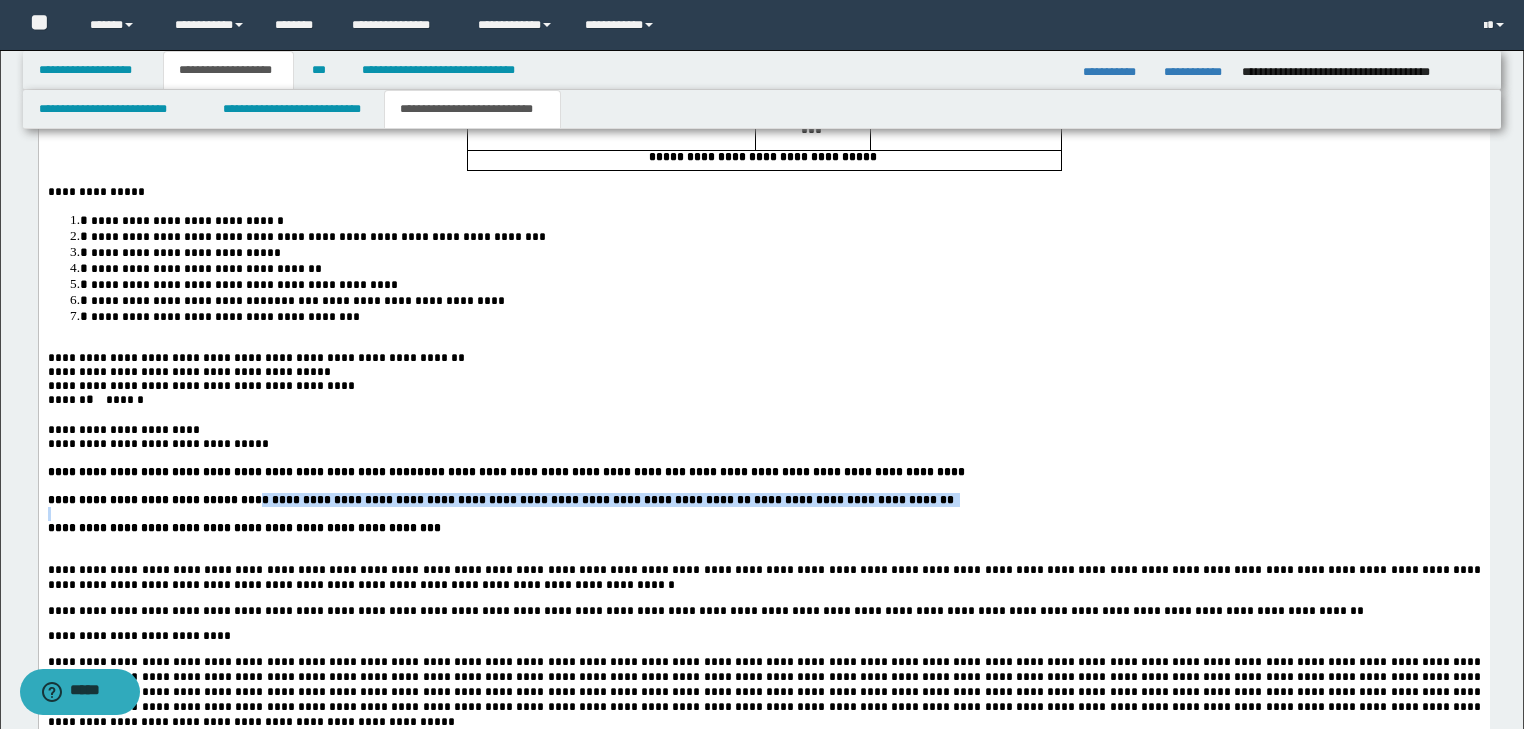 drag, startPoint x: 243, startPoint y: 549, endPoint x: 712, endPoint y: 561, distance: 469.1535 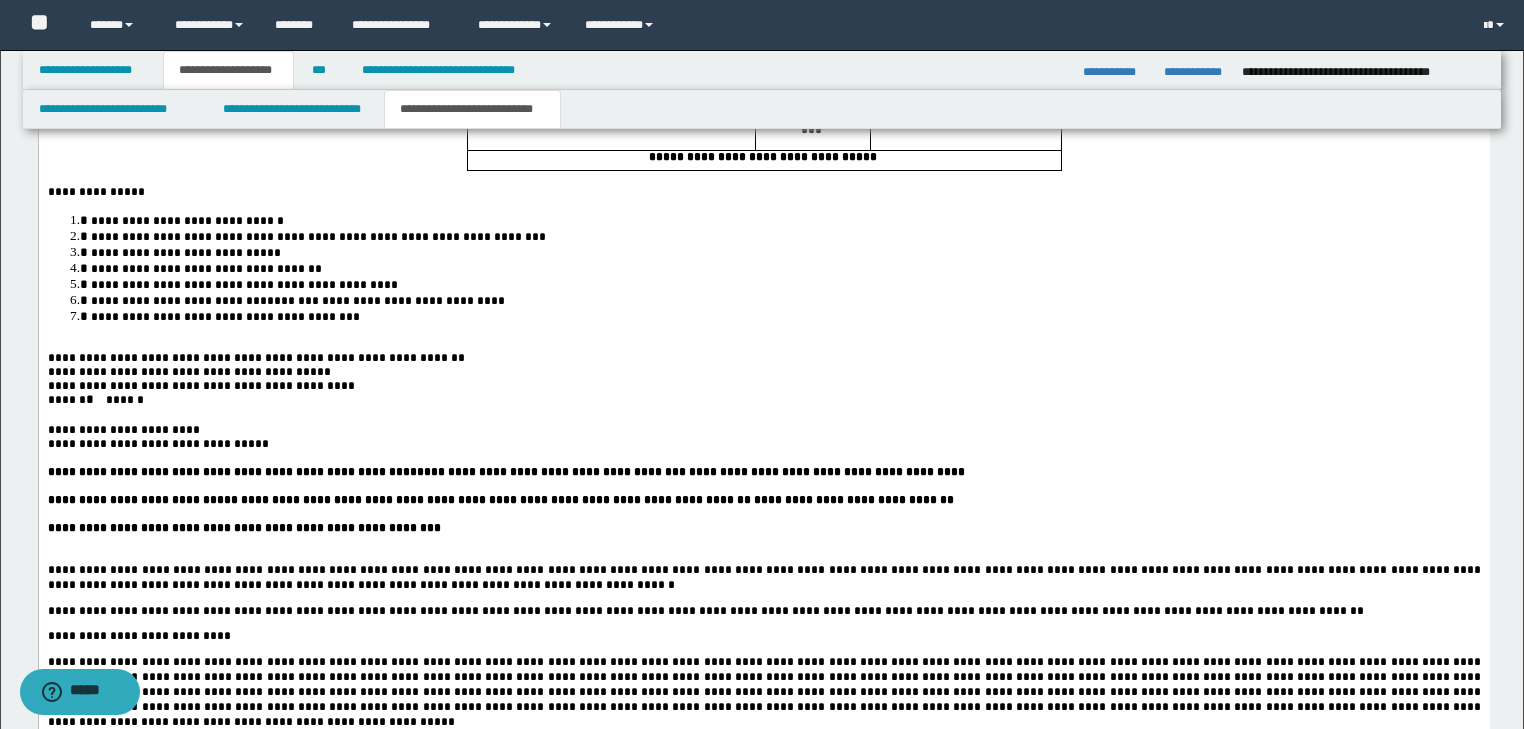 click on "**********" at bounding box center (851, 500) 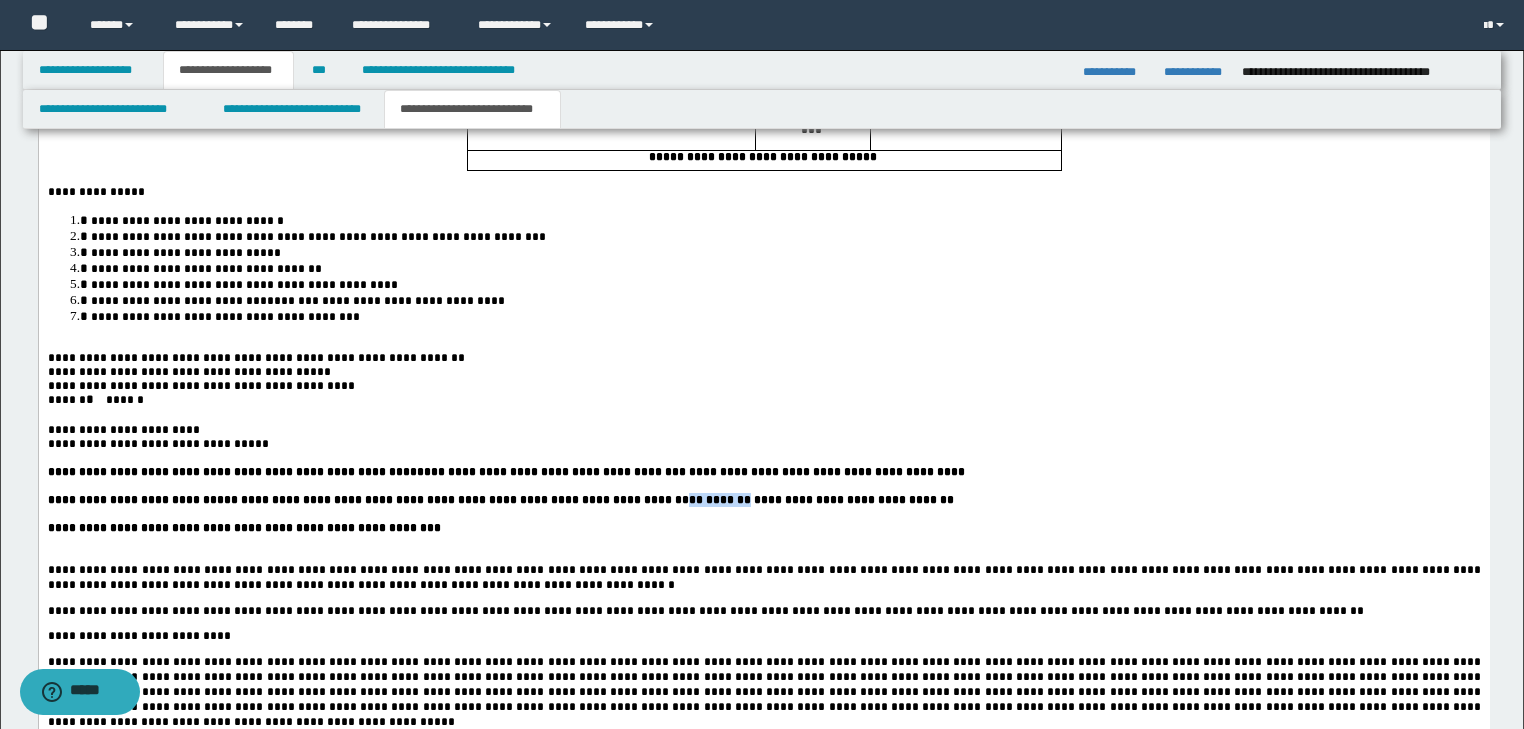 drag, startPoint x: 716, startPoint y: 552, endPoint x: 656, endPoint y: 553, distance: 60.00833 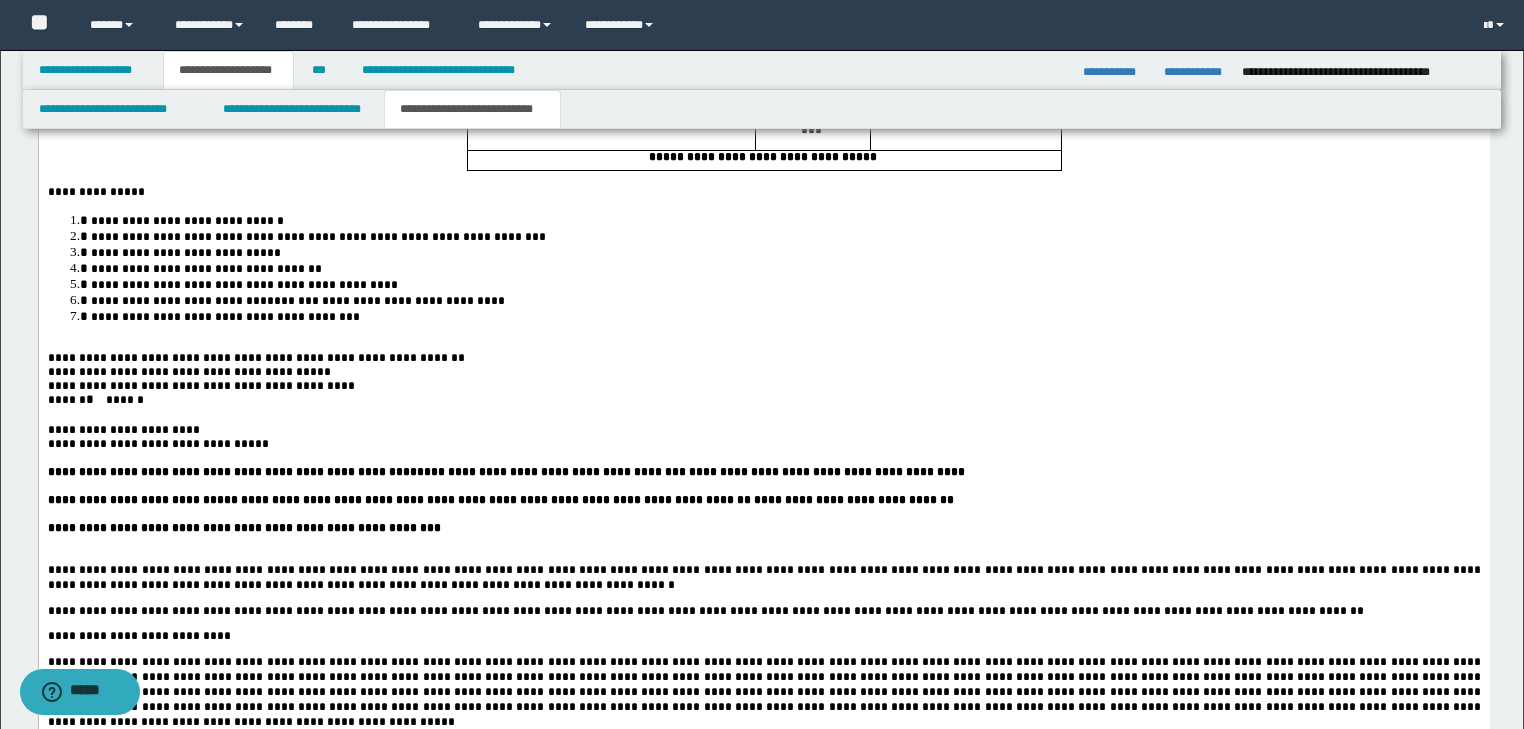 click on "**********" at bounding box center (763, 528) 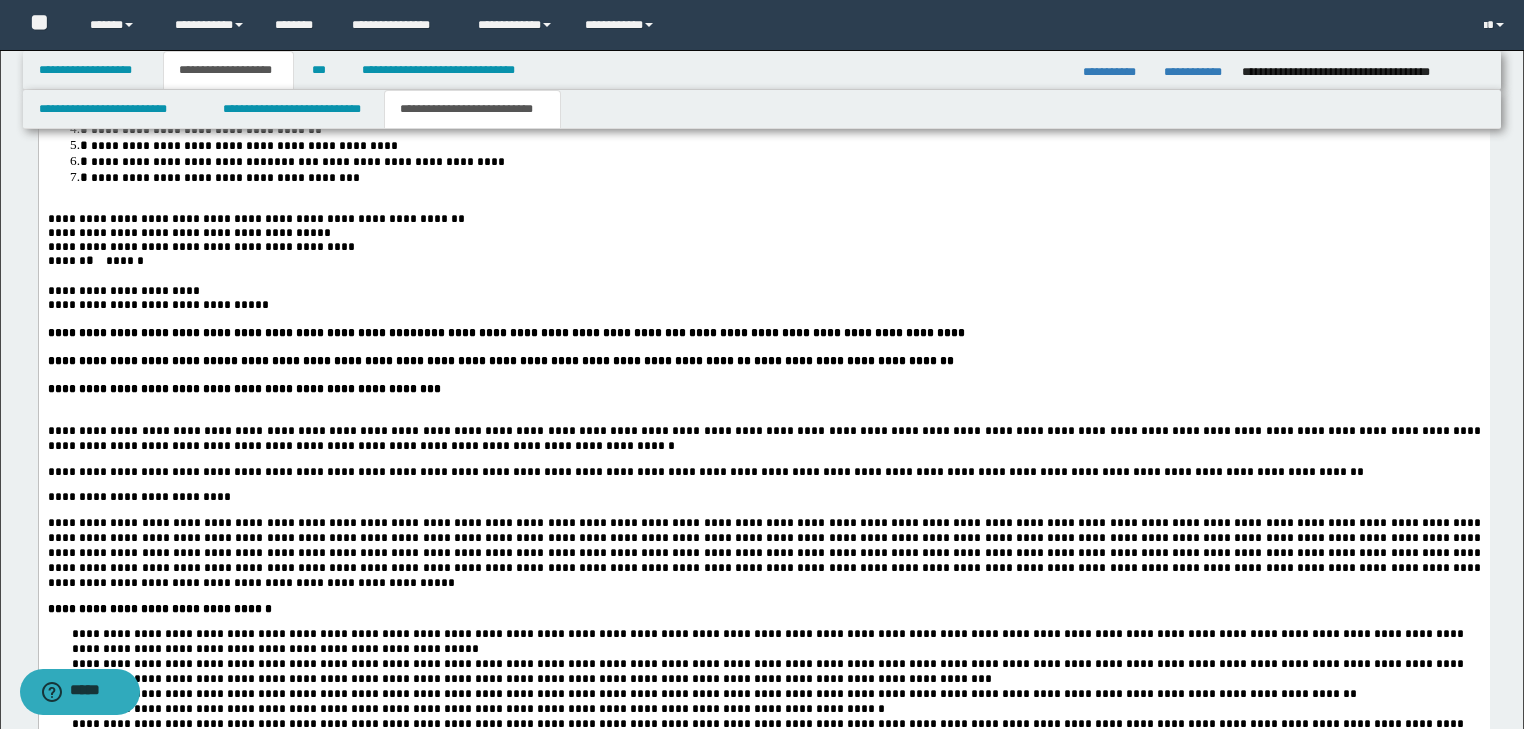 scroll, scrollTop: 2880, scrollLeft: 0, axis: vertical 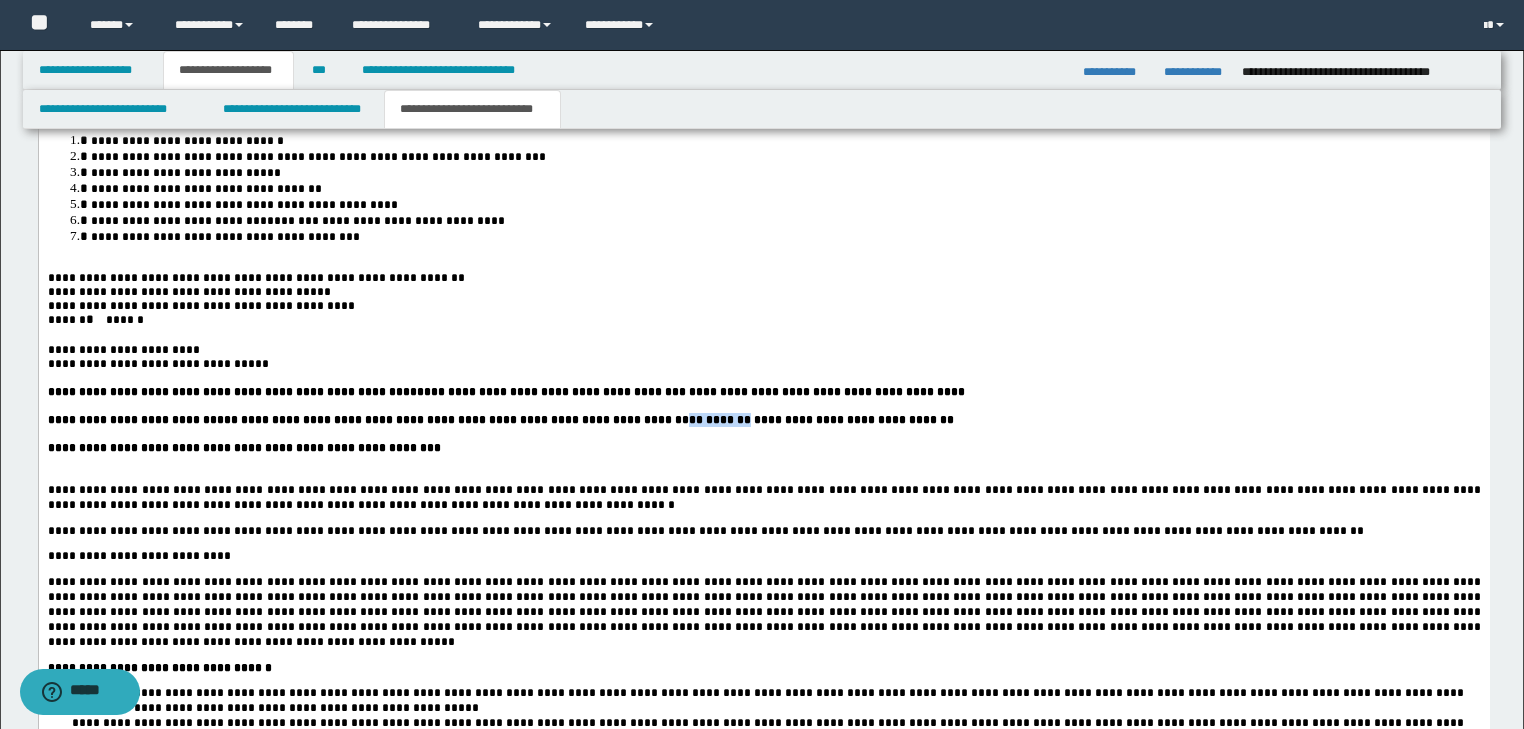drag, startPoint x: 715, startPoint y: 470, endPoint x: 657, endPoint y: 472, distance: 58.034473 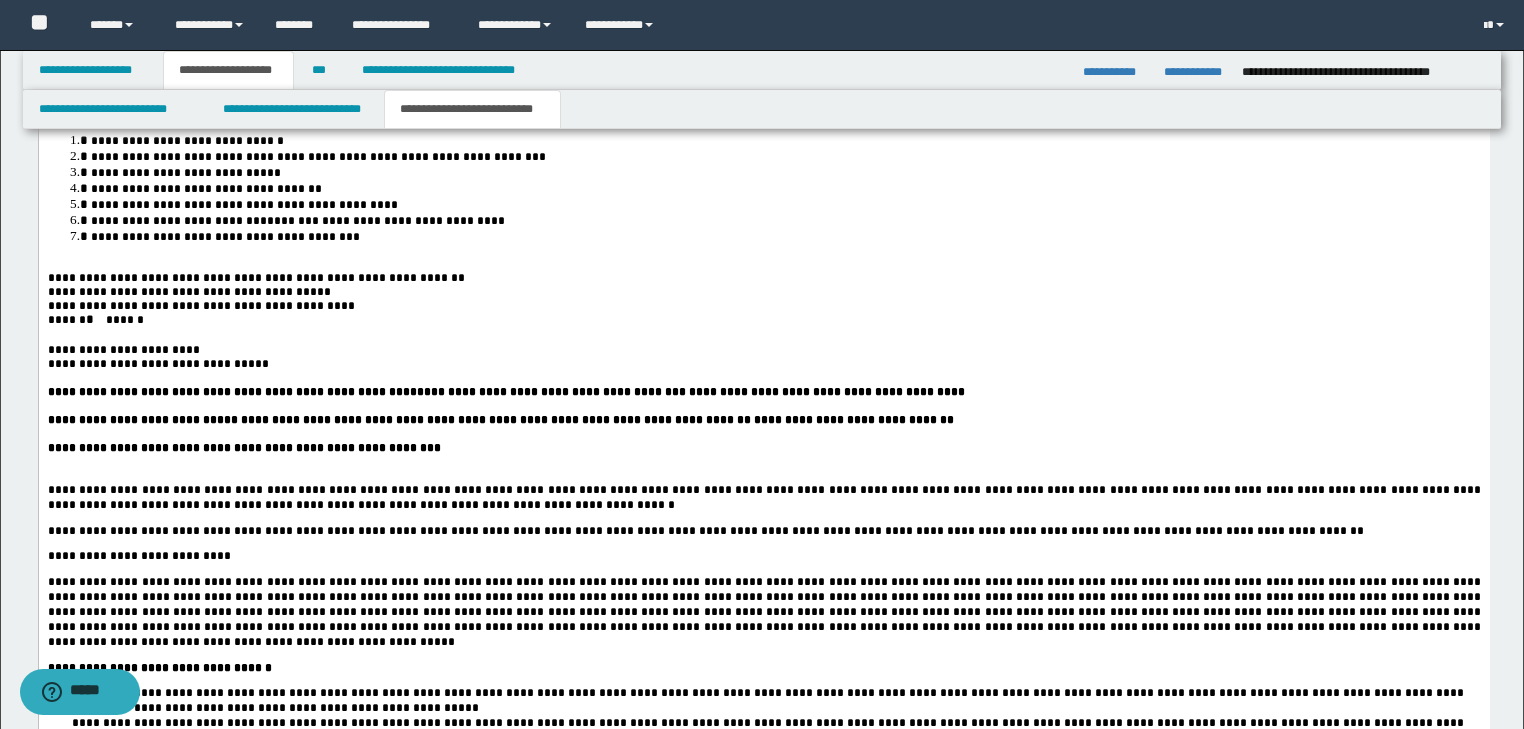 click at bounding box center [763, 434] 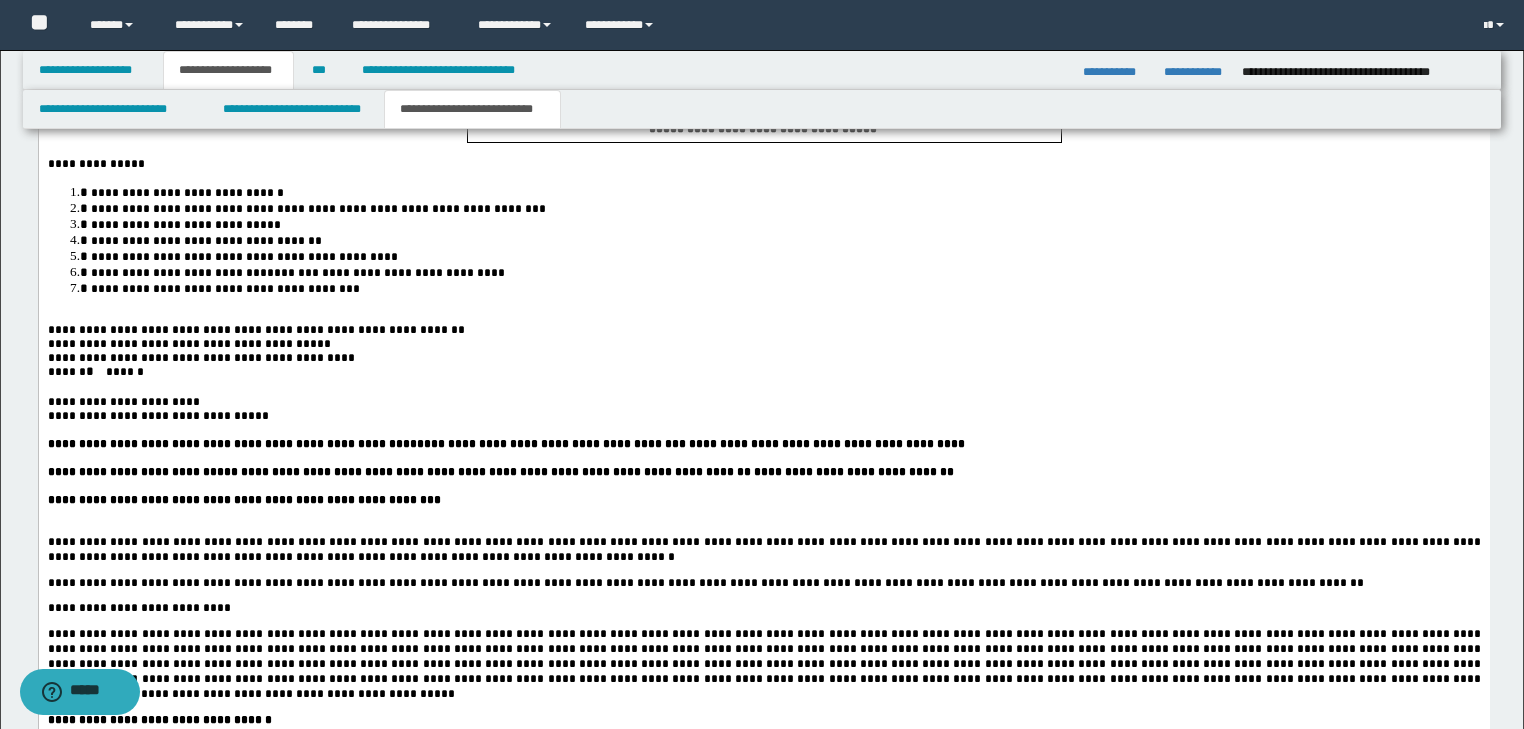 scroll, scrollTop: 2800, scrollLeft: 0, axis: vertical 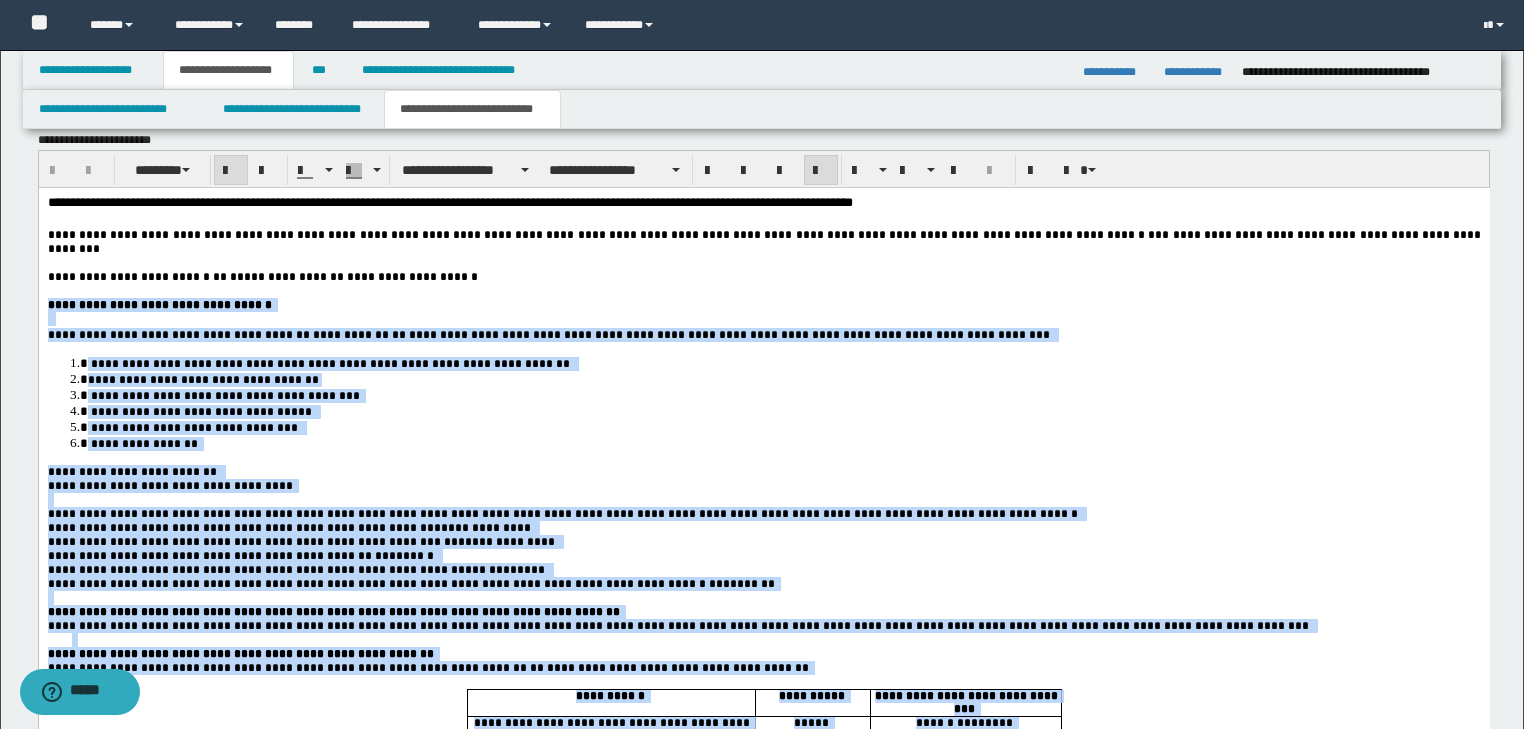 drag, startPoint x: 416, startPoint y: 1376, endPoint x: 16, endPoint y: 295, distance: 1152.6322 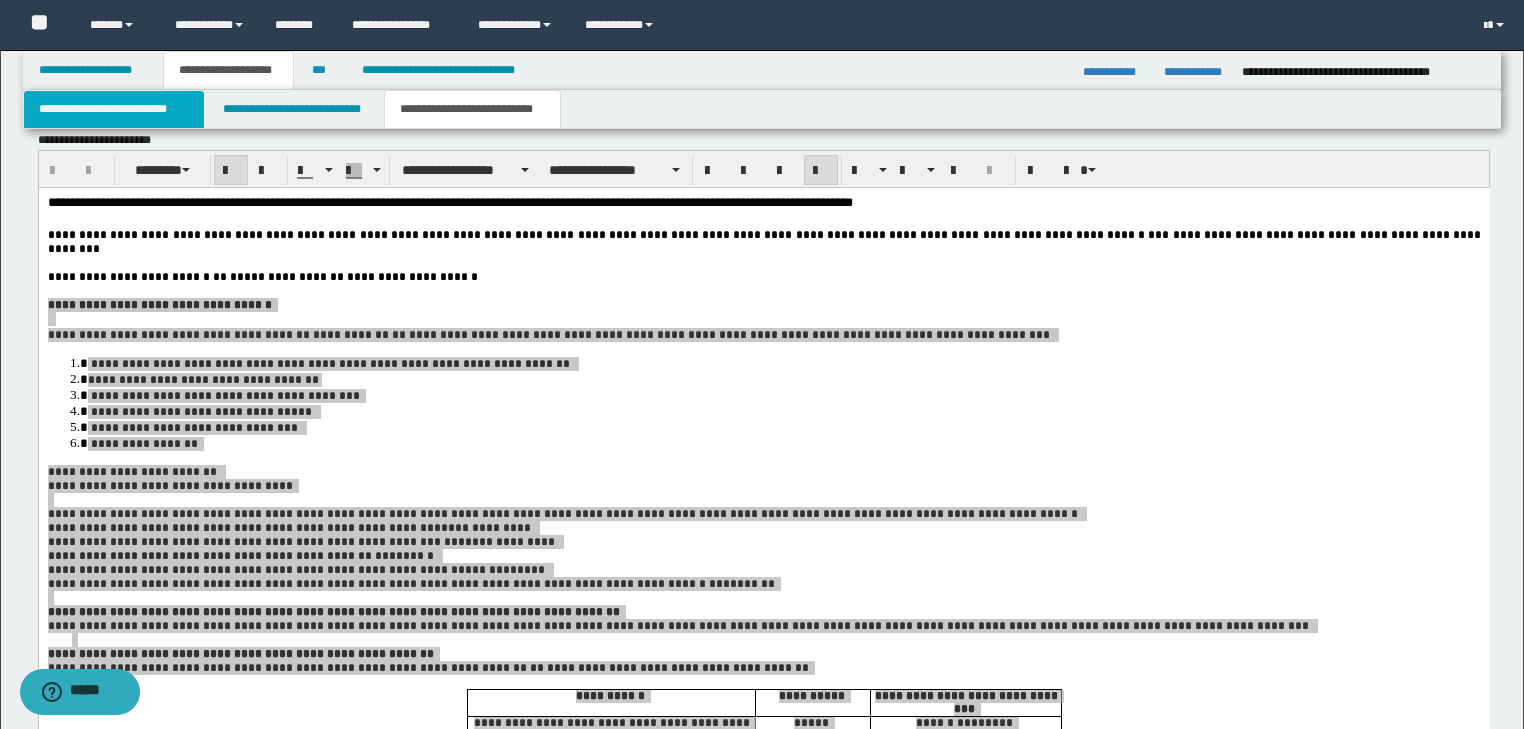 click on "**********" at bounding box center (114, 109) 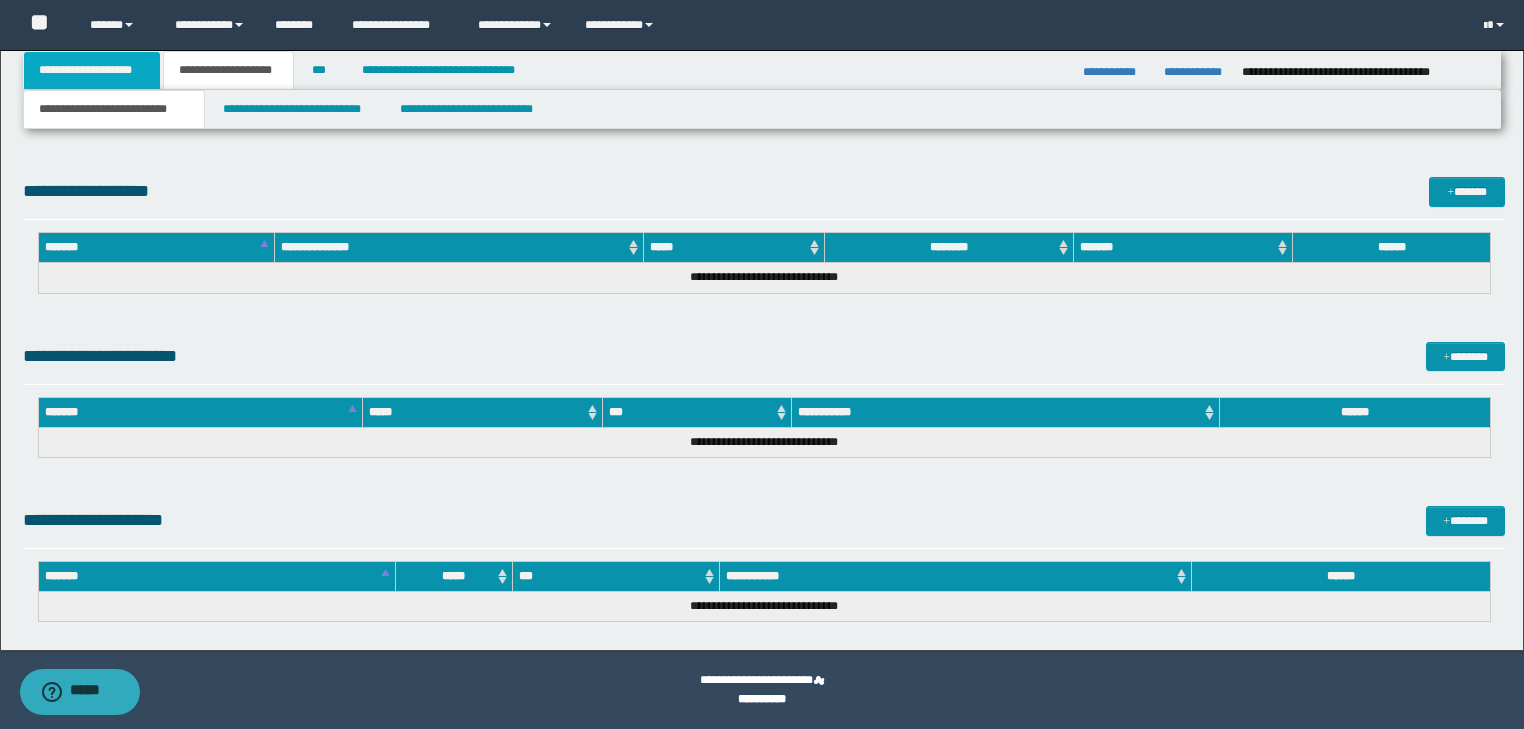 click on "**********" at bounding box center [92, 70] 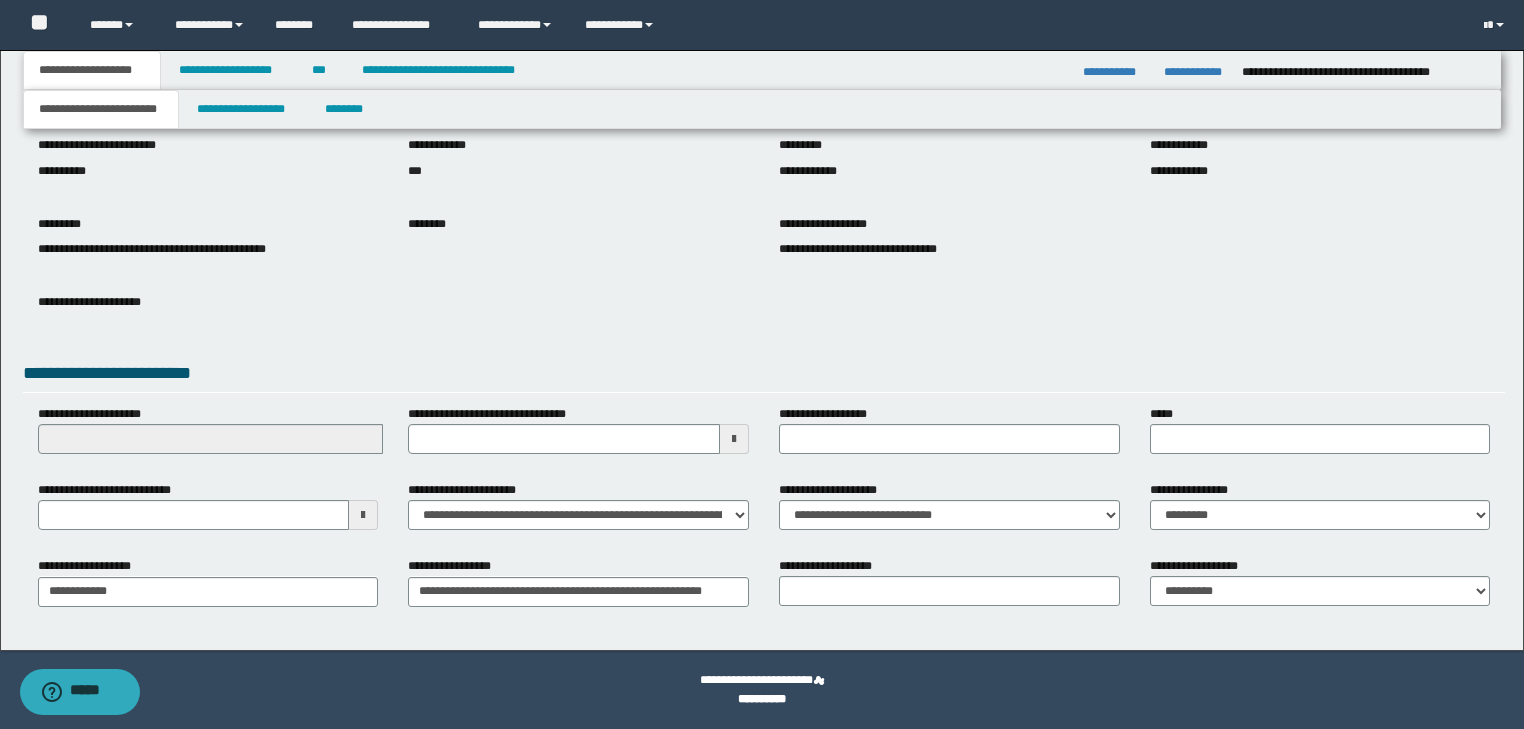 scroll, scrollTop: 154, scrollLeft: 0, axis: vertical 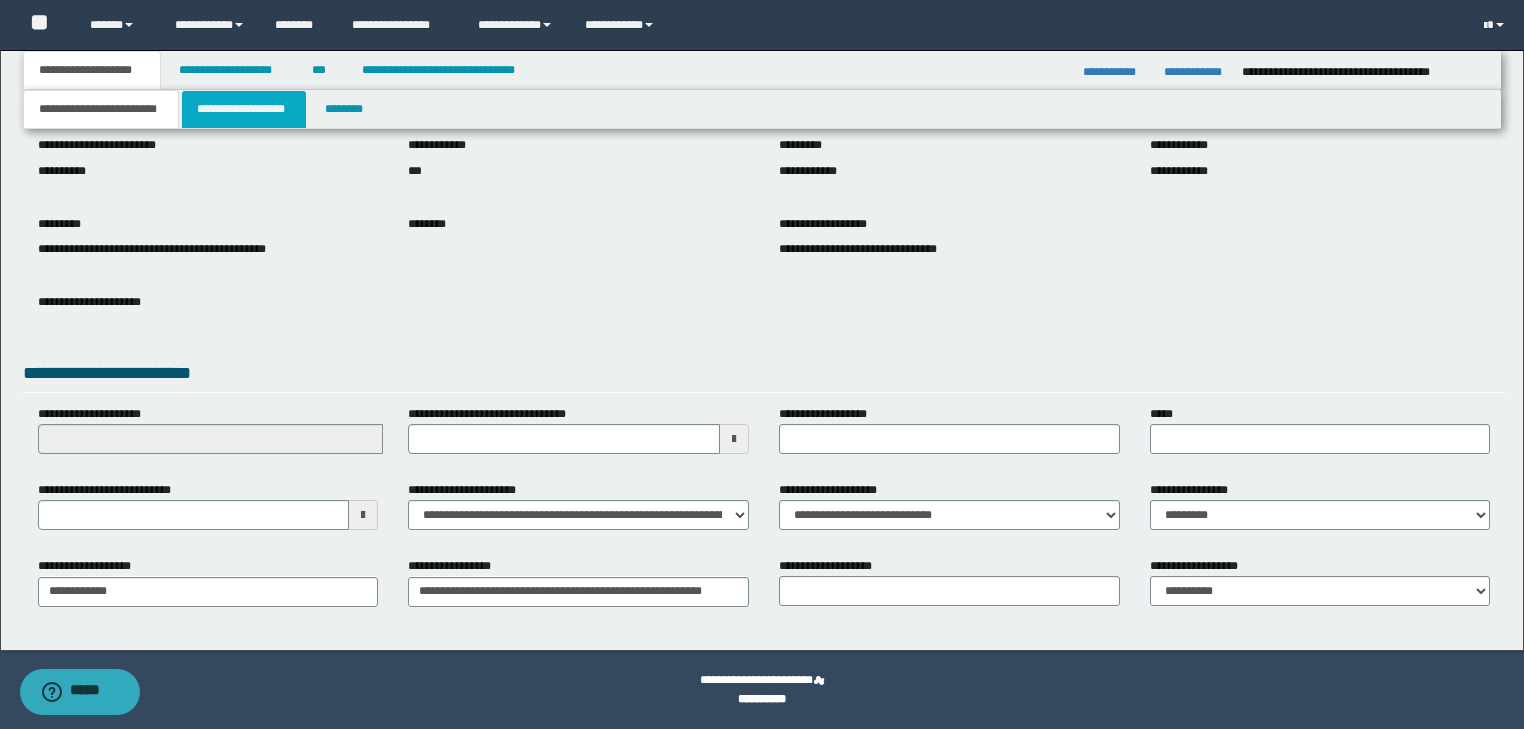 click on "**********" at bounding box center (244, 109) 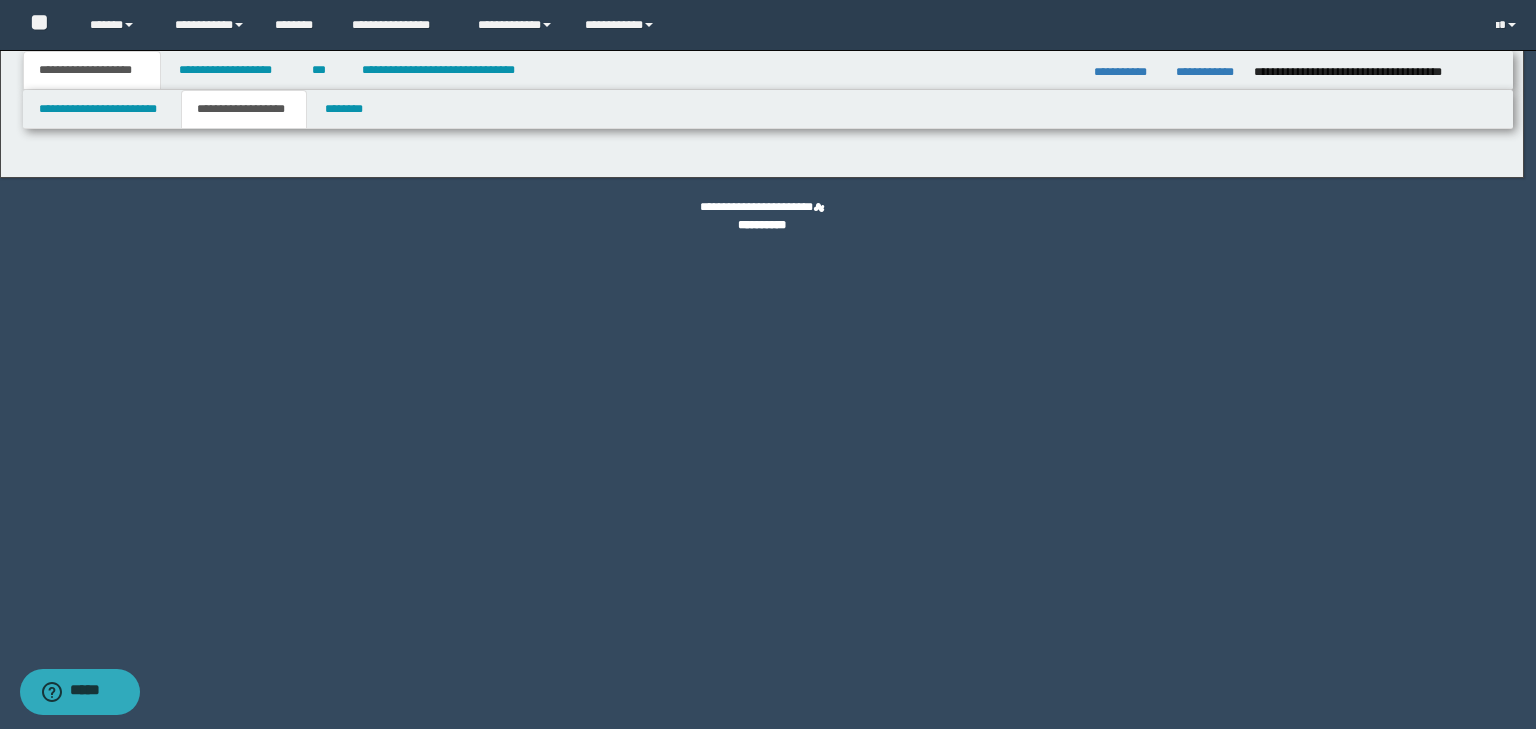 type on "********" 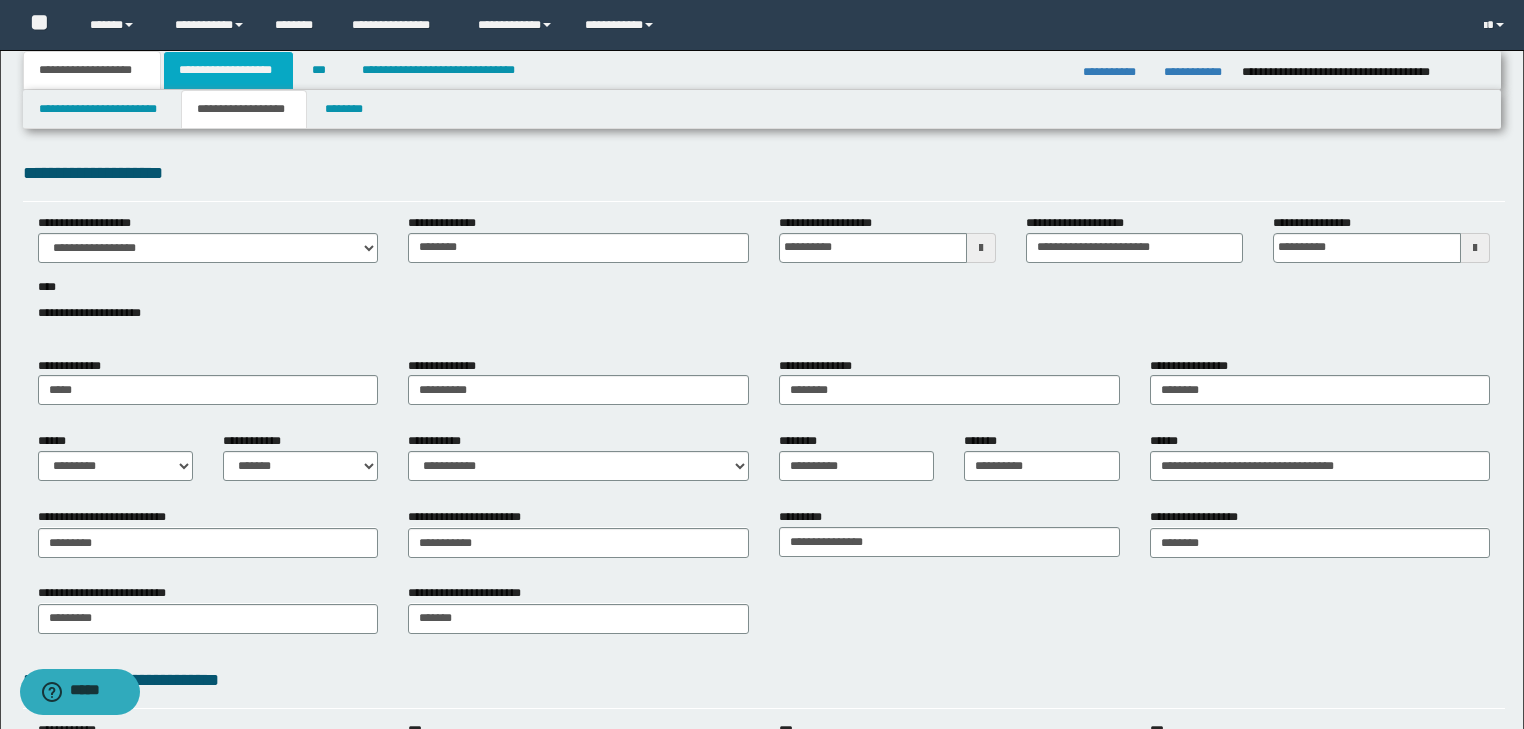 click on "**********" at bounding box center (228, 70) 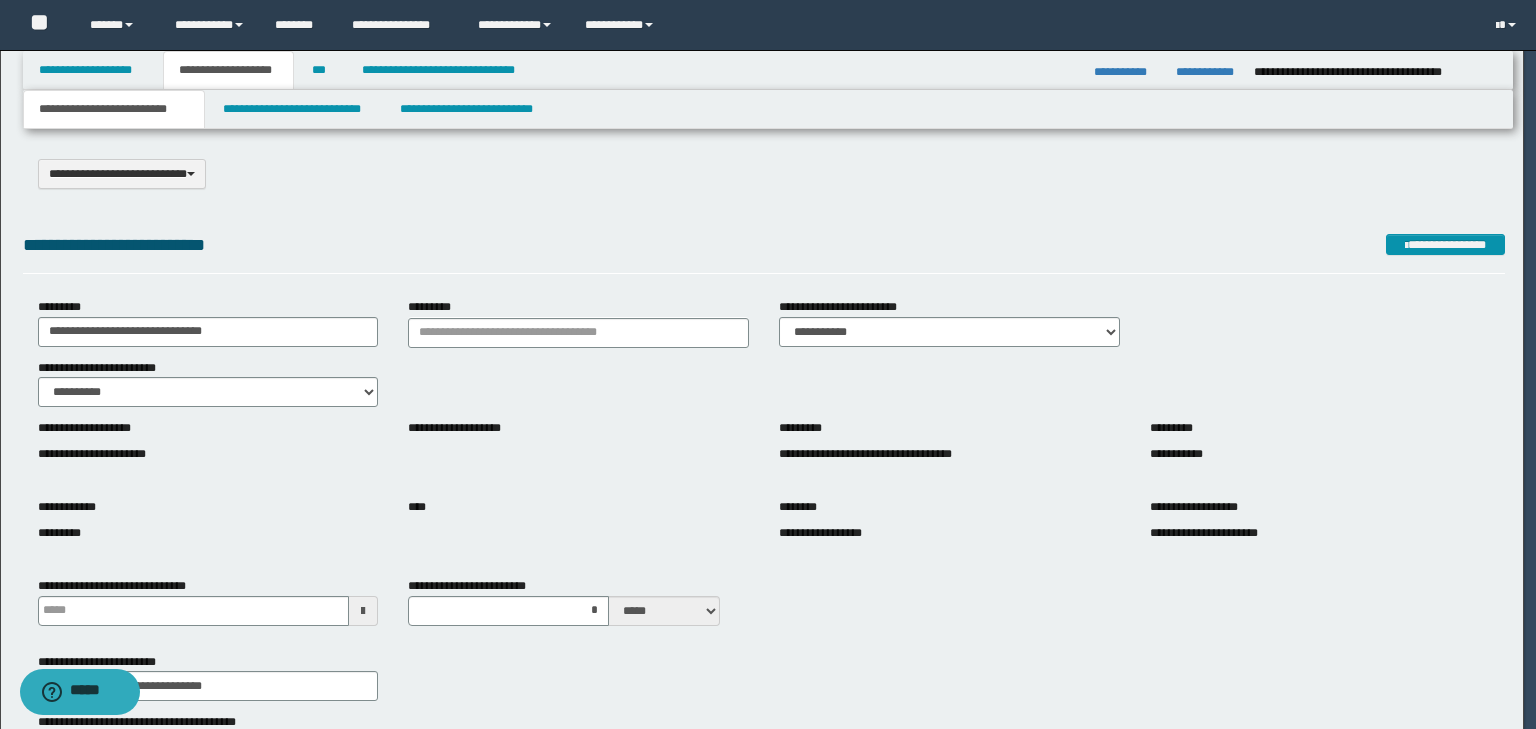 type 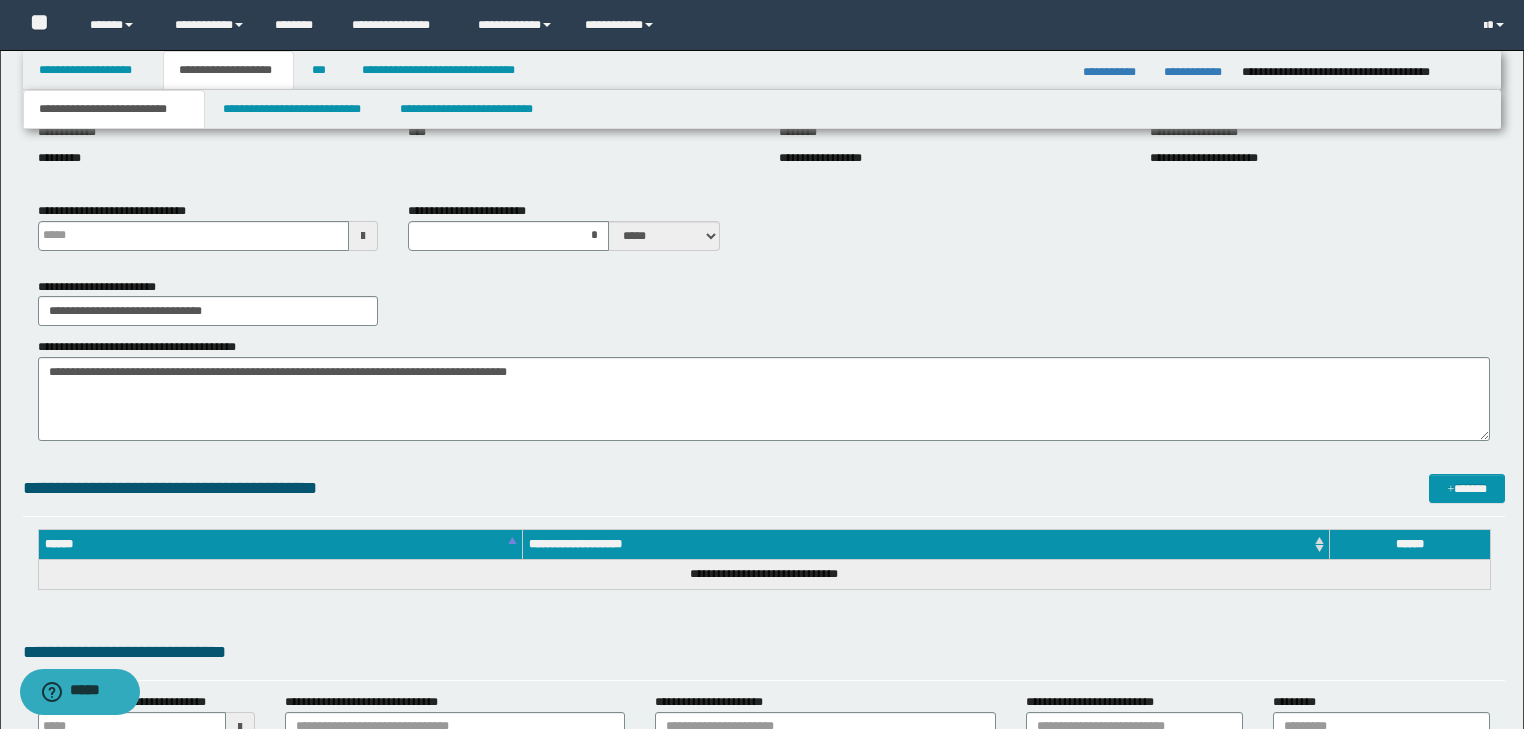 scroll, scrollTop: 240, scrollLeft: 0, axis: vertical 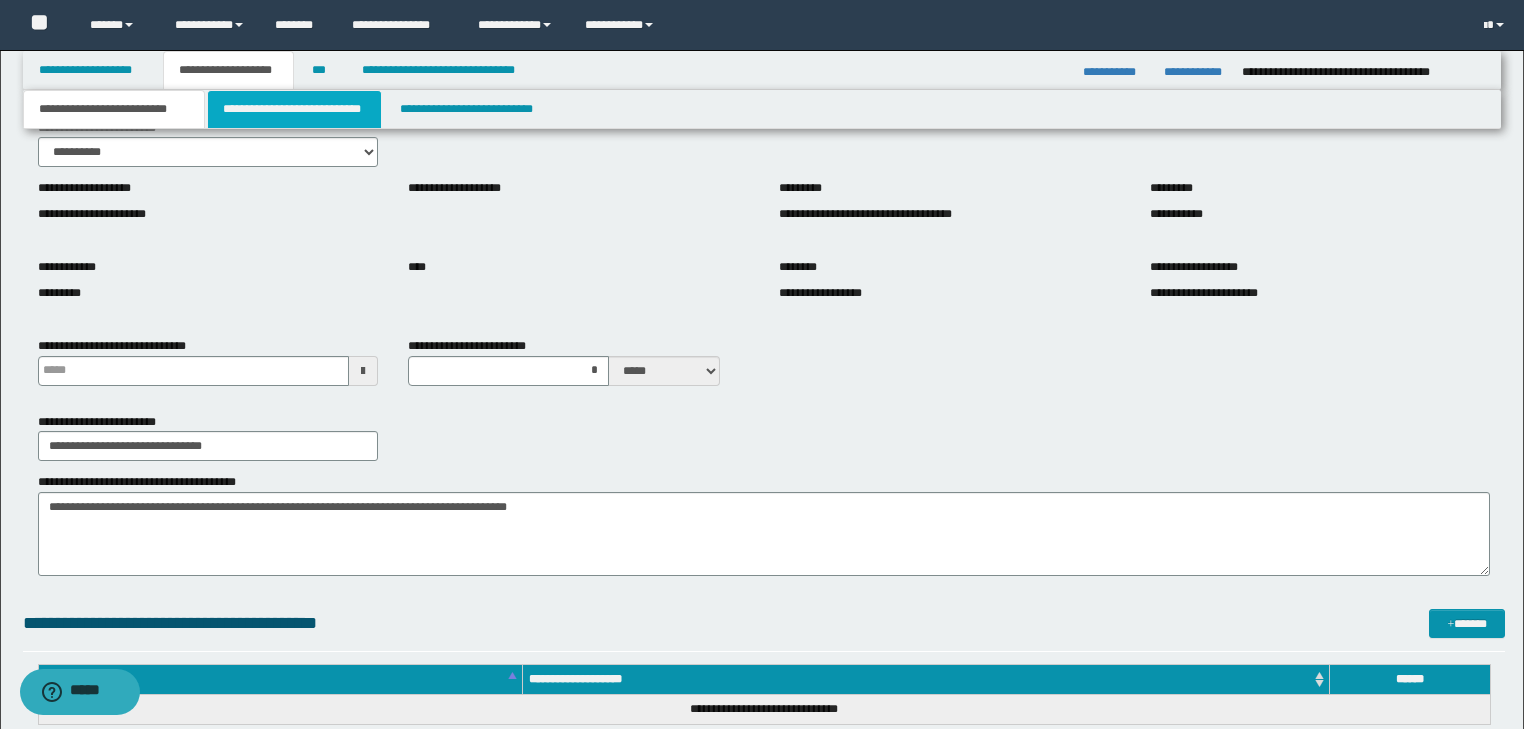 click on "**********" at bounding box center [294, 109] 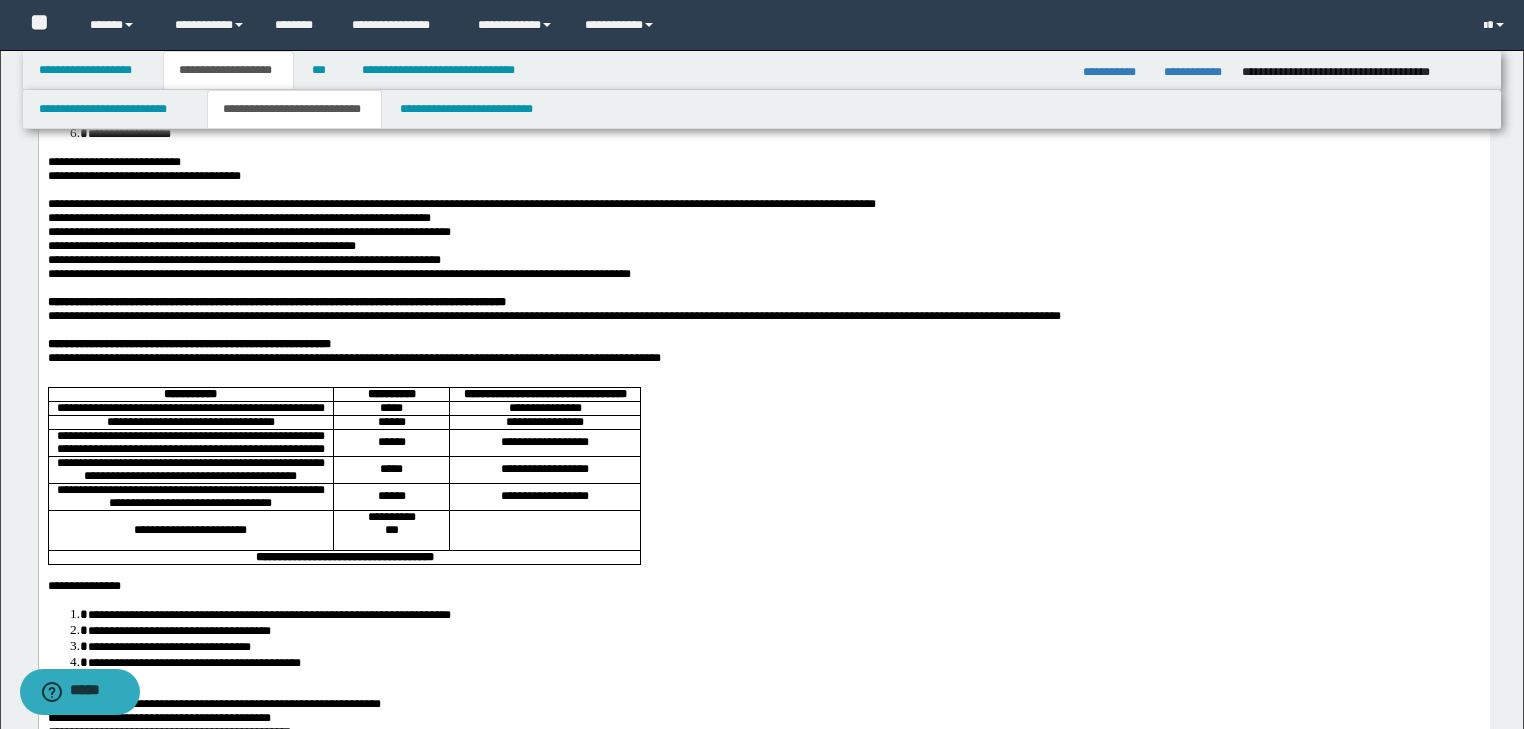 scroll, scrollTop: 0, scrollLeft: 0, axis: both 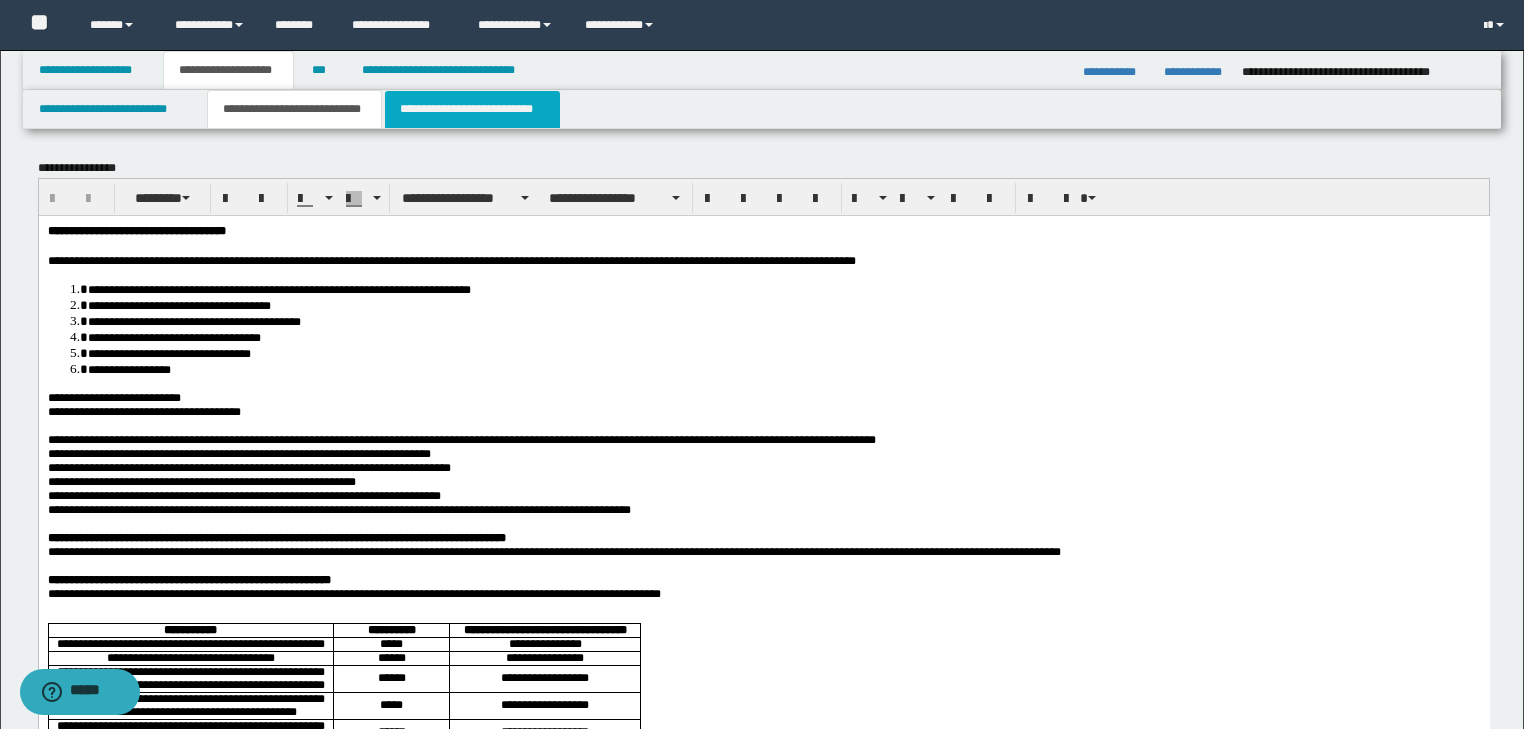 click on "**********" at bounding box center (472, 109) 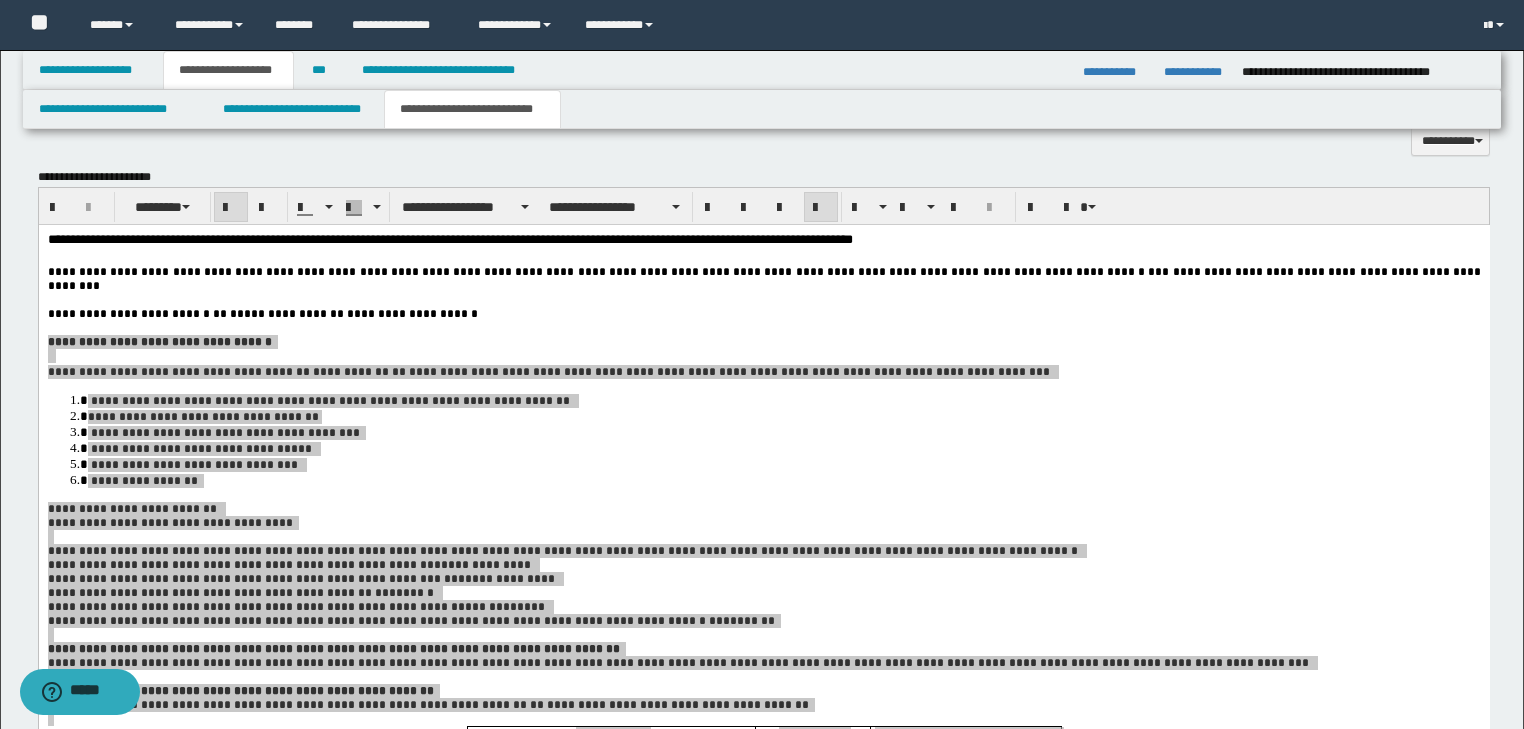 scroll, scrollTop: 2000, scrollLeft: 0, axis: vertical 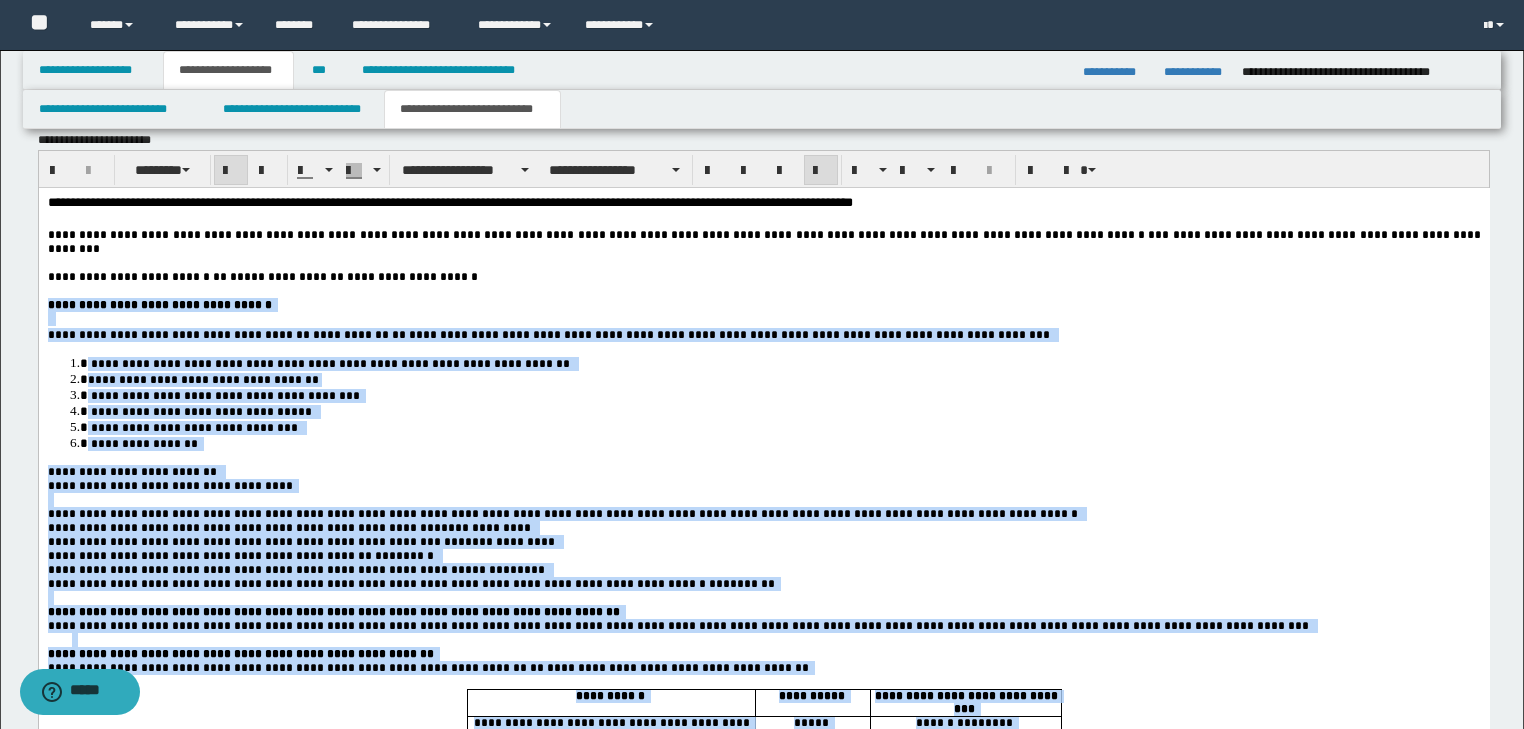 click on "**********" at bounding box center [140, 334] 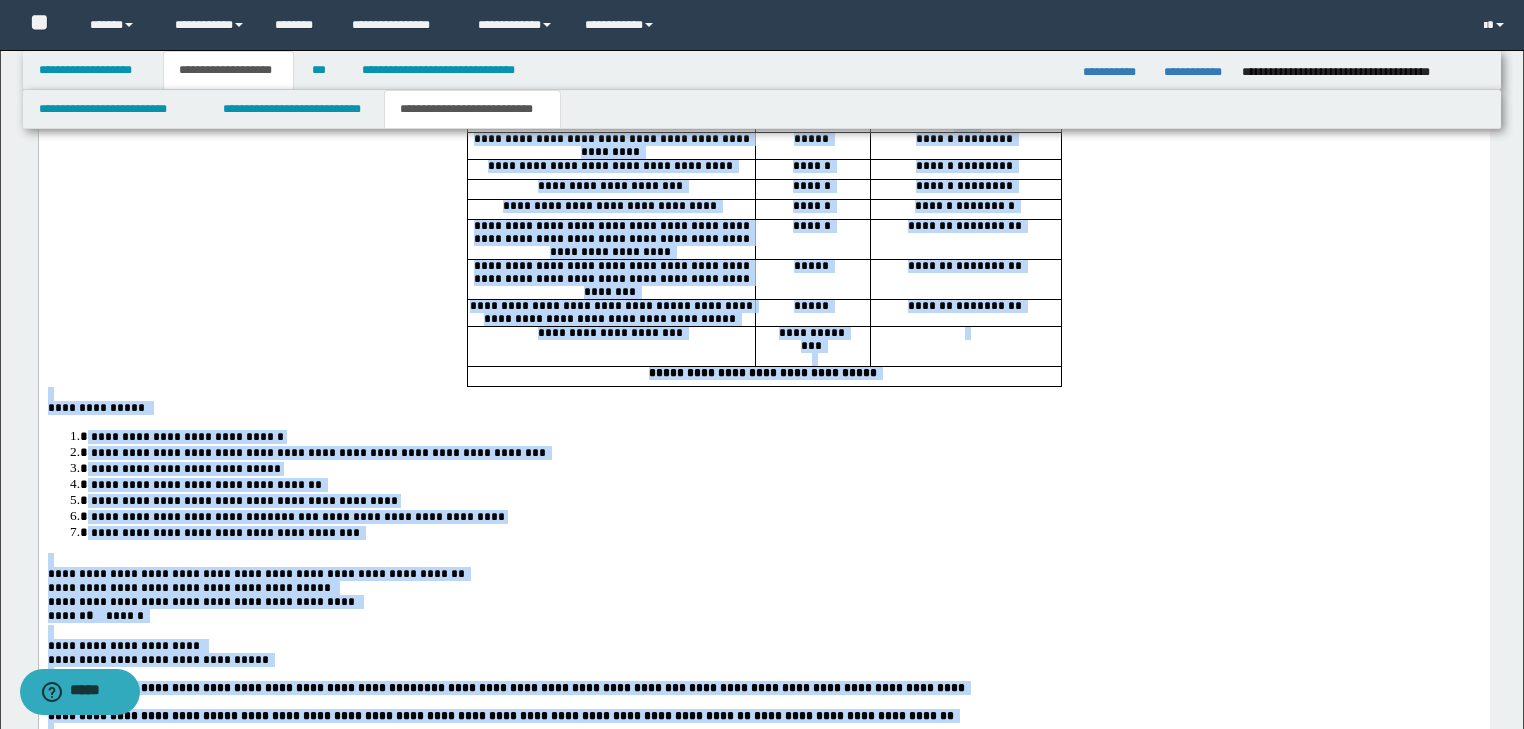 scroll, scrollTop: 2800, scrollLeft: 0, axis: vertical 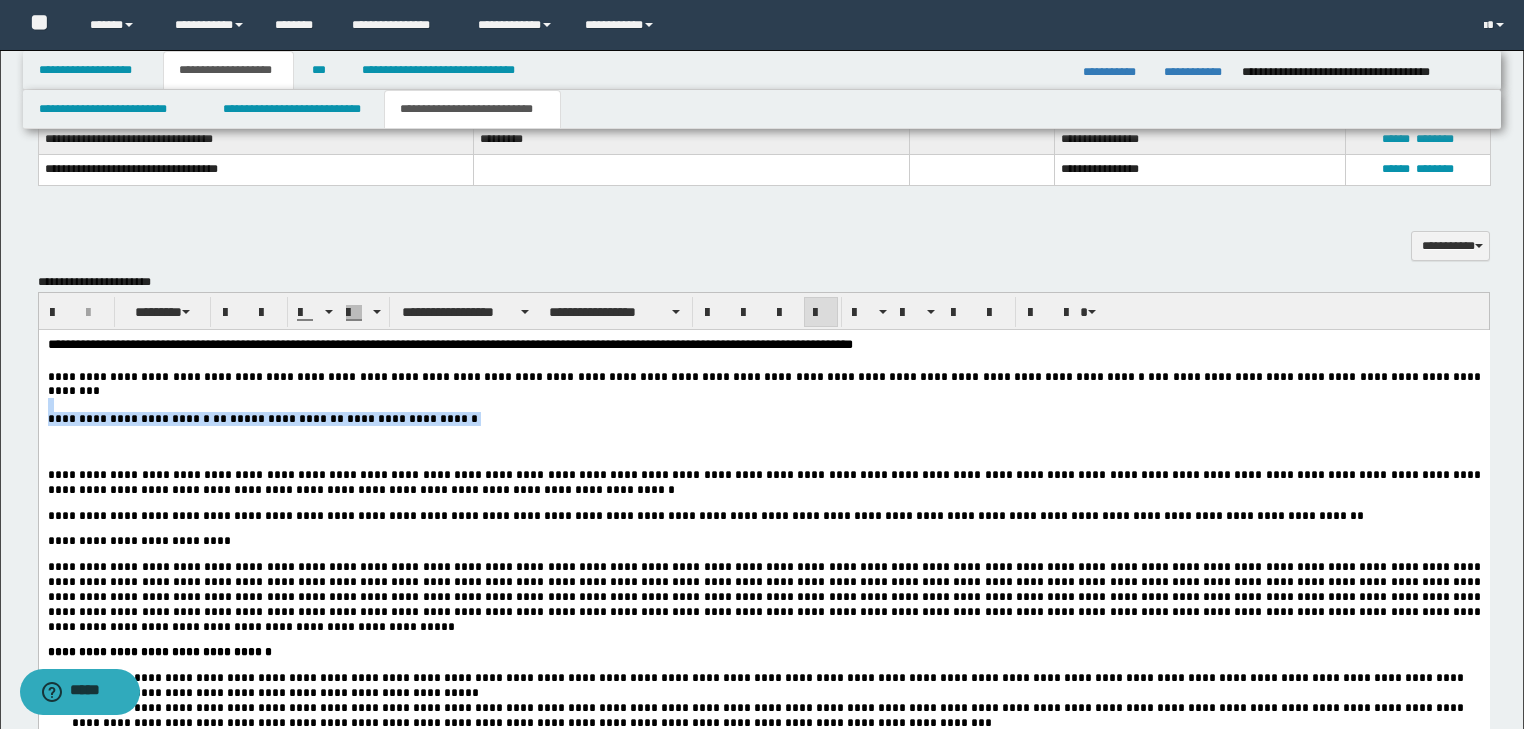 drag, startPoint x: 395, startPoint y: 410, endPoint x: 56, endPoint y: 723, distance: 461.40005 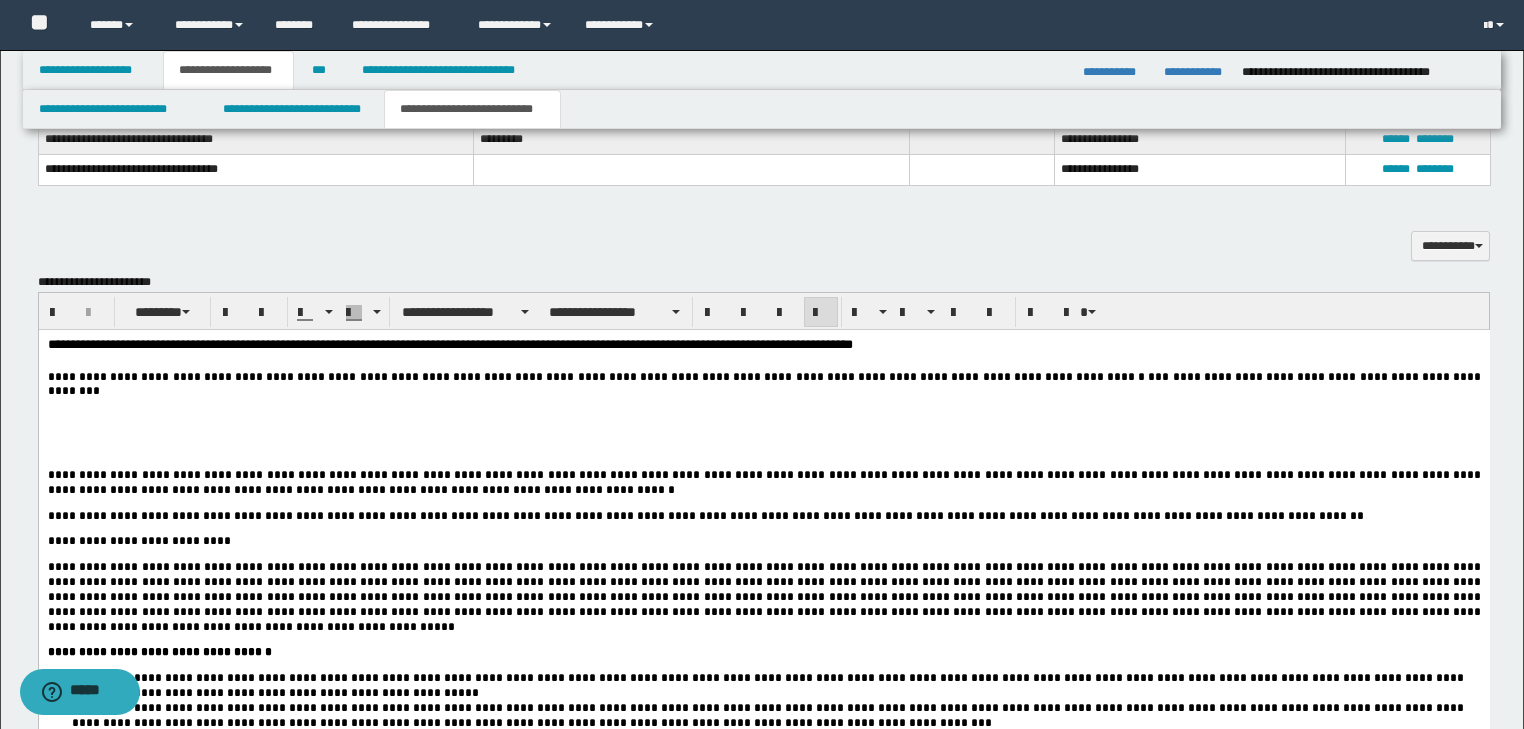 paste 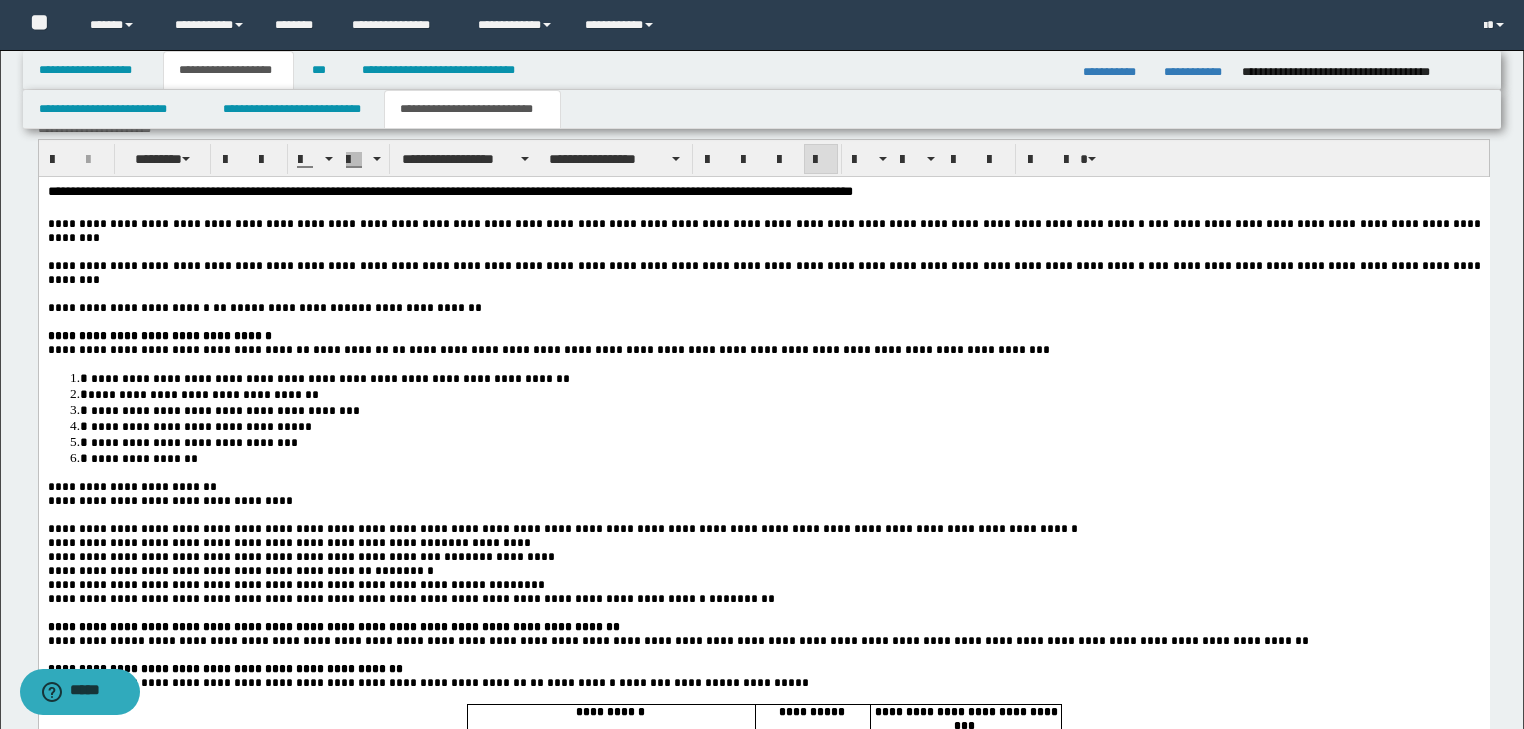 scroll, scrollTop: 2018, scrollLeft: 0, axis: vertical 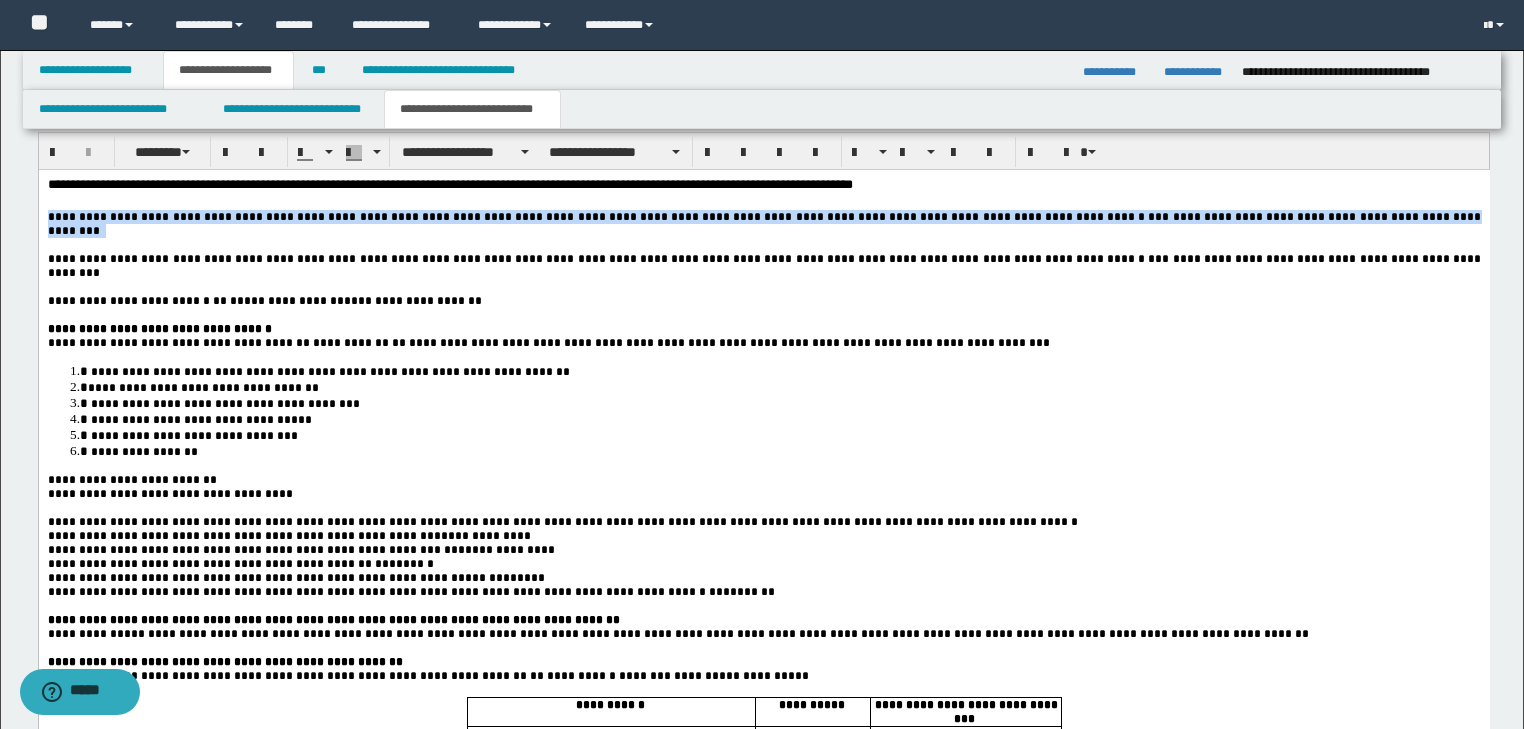 drag, startPoint x: 1148, startPoint y: 231, endPoint x: 55, endPoint y: 204, distance: 1093.3334 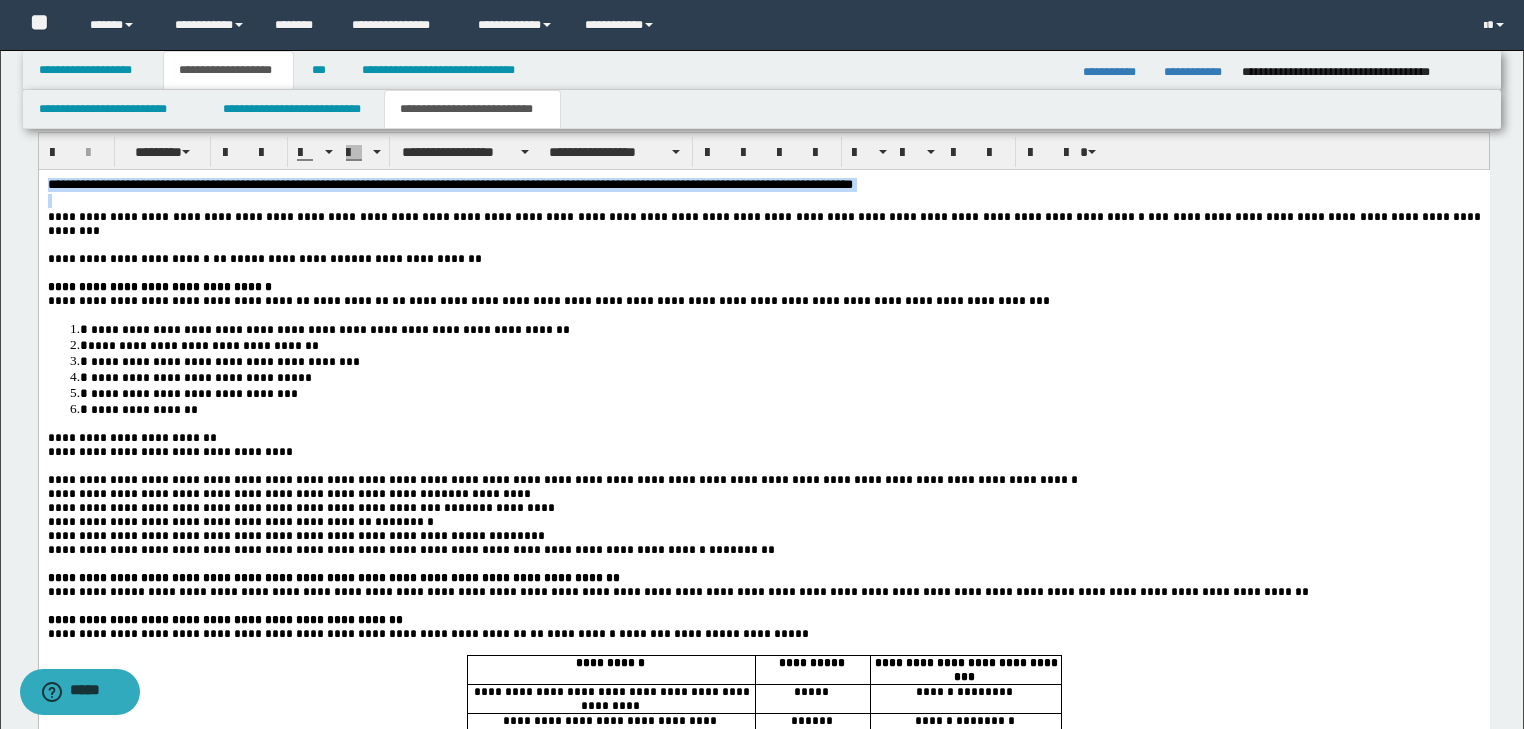 drag, startPoint x: 935, startPoint y: 197, endPoint x: -1, endPoint y: 165, distance: 936.5469 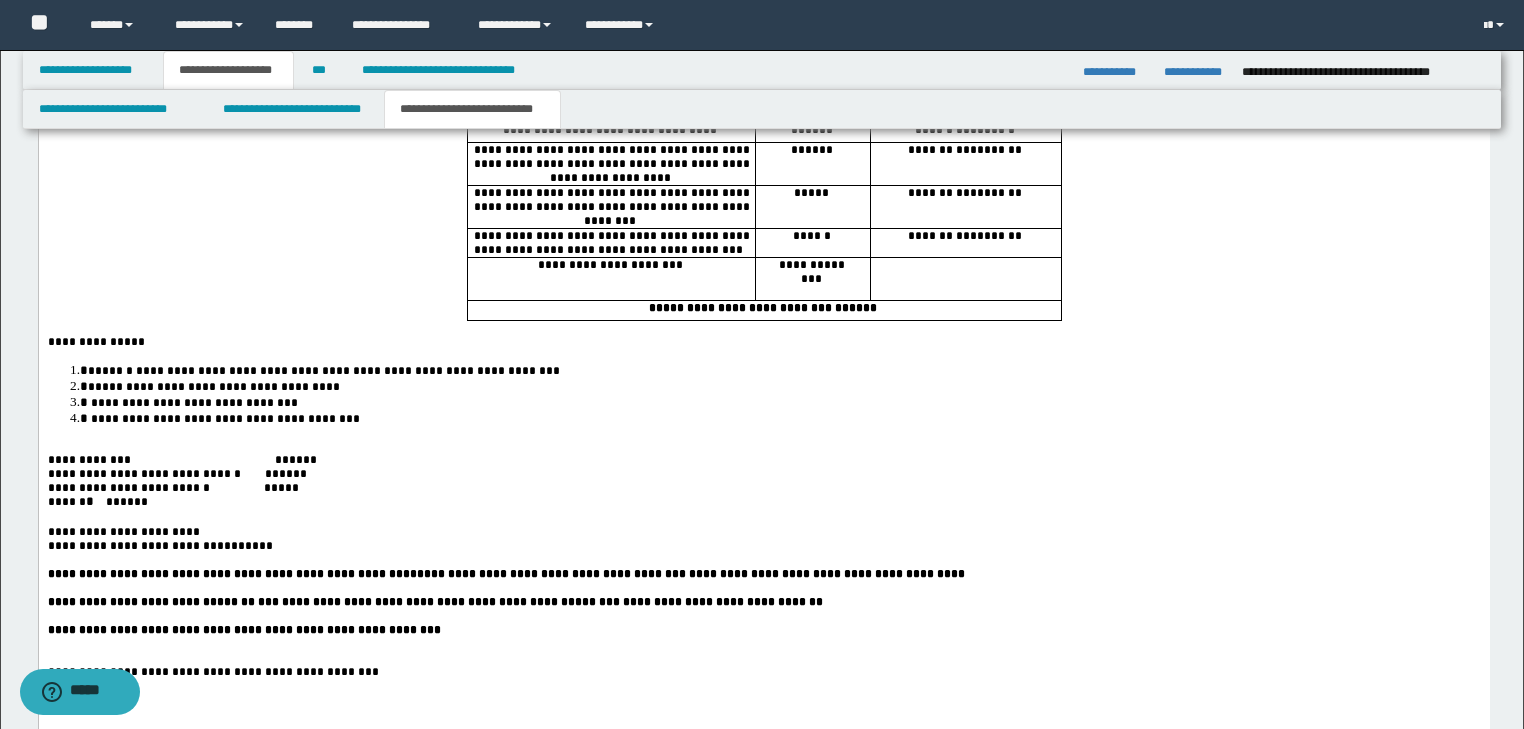 scroll, scrollTop: 2578, scrollLeft: 0, axis: vertical 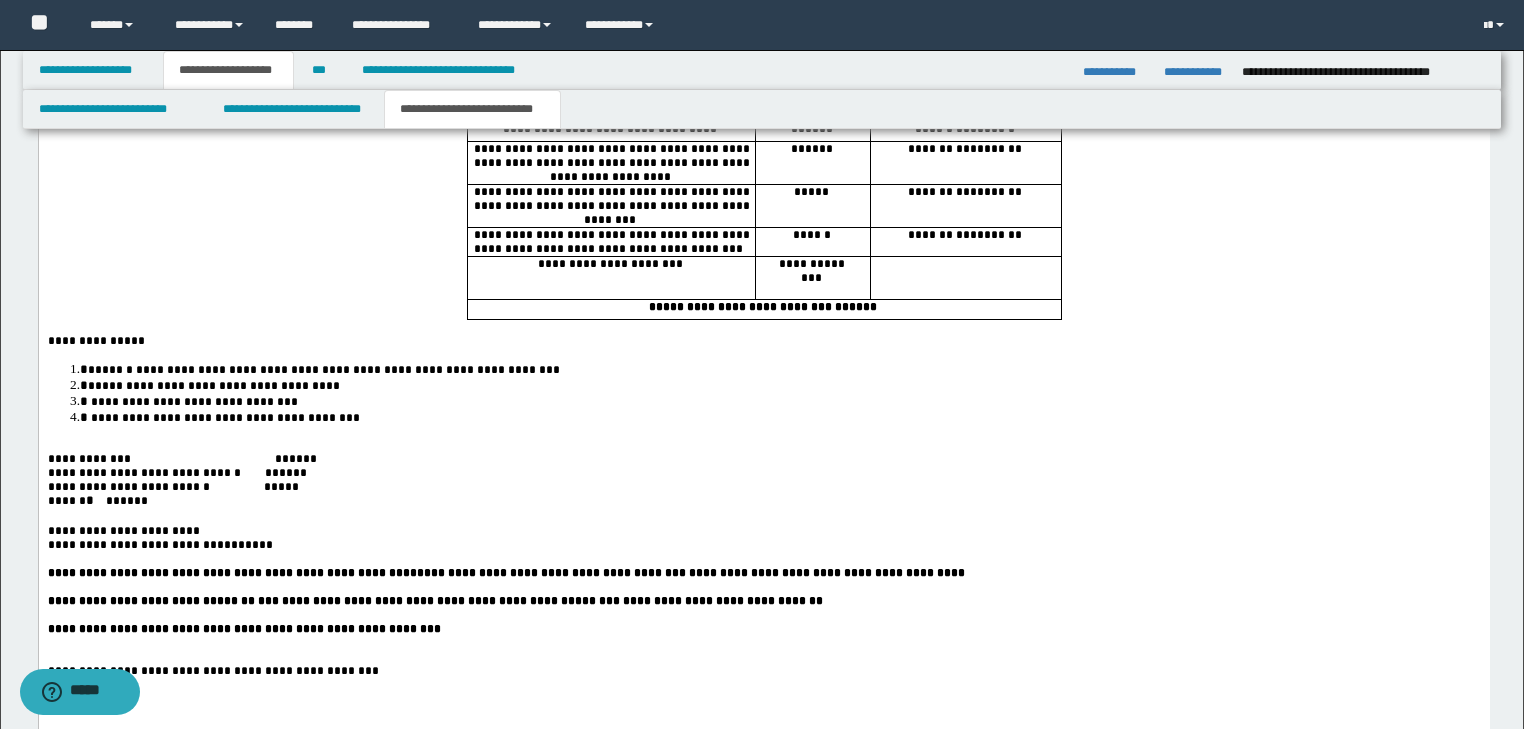 click on "**********" at bounding box center [218, 386] 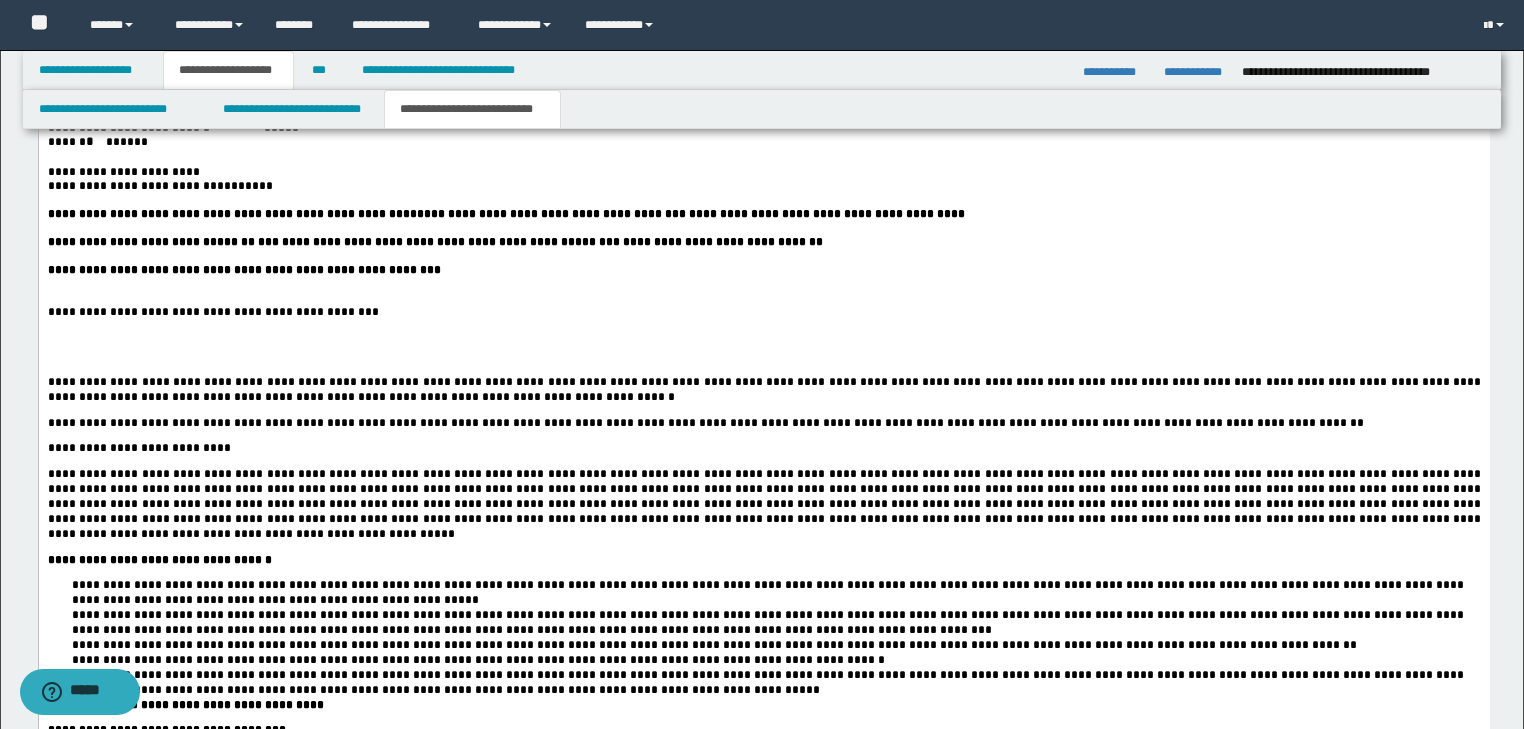 scroll, scrollTop: 2898, scrollLeft: 0, axis: vertical 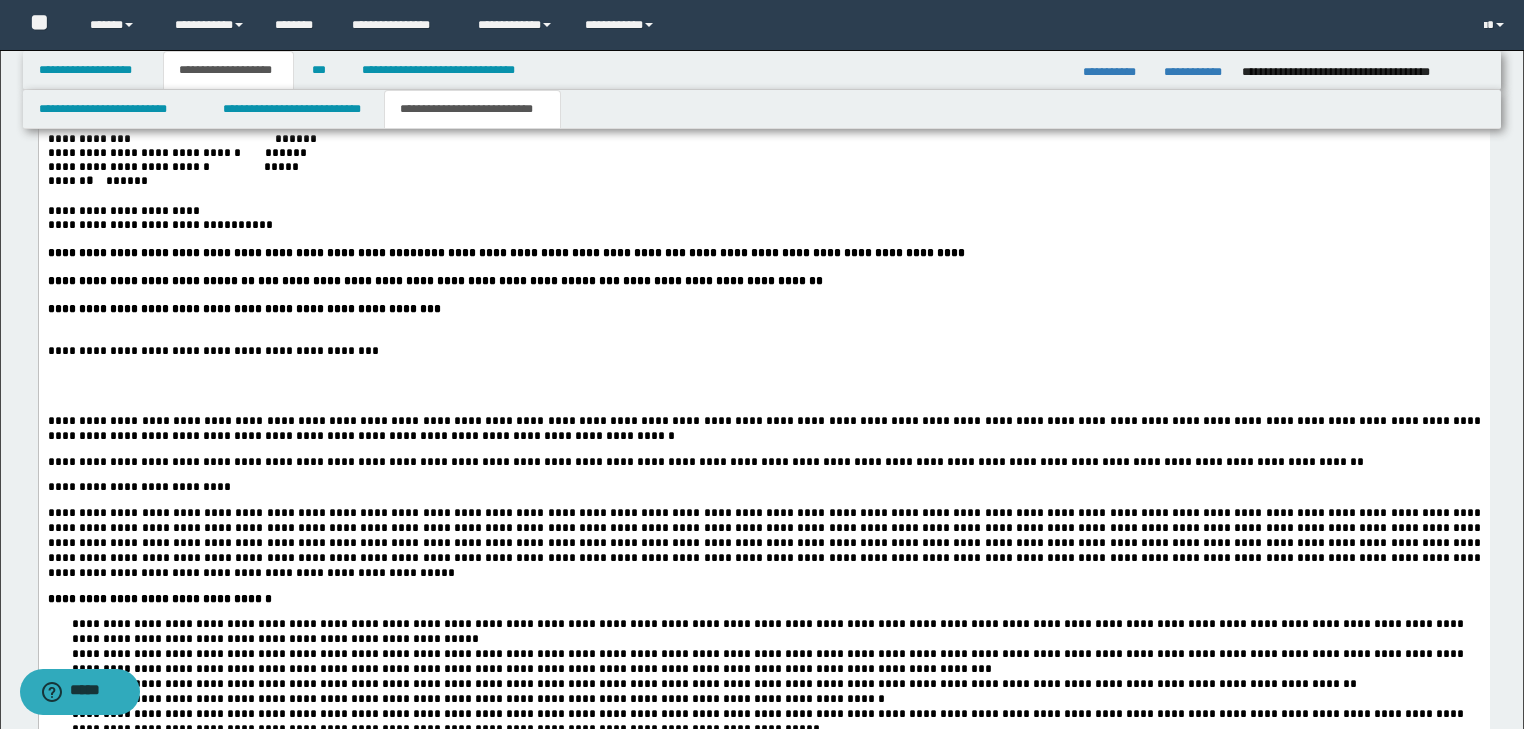 click at bounding box center [763, 379] 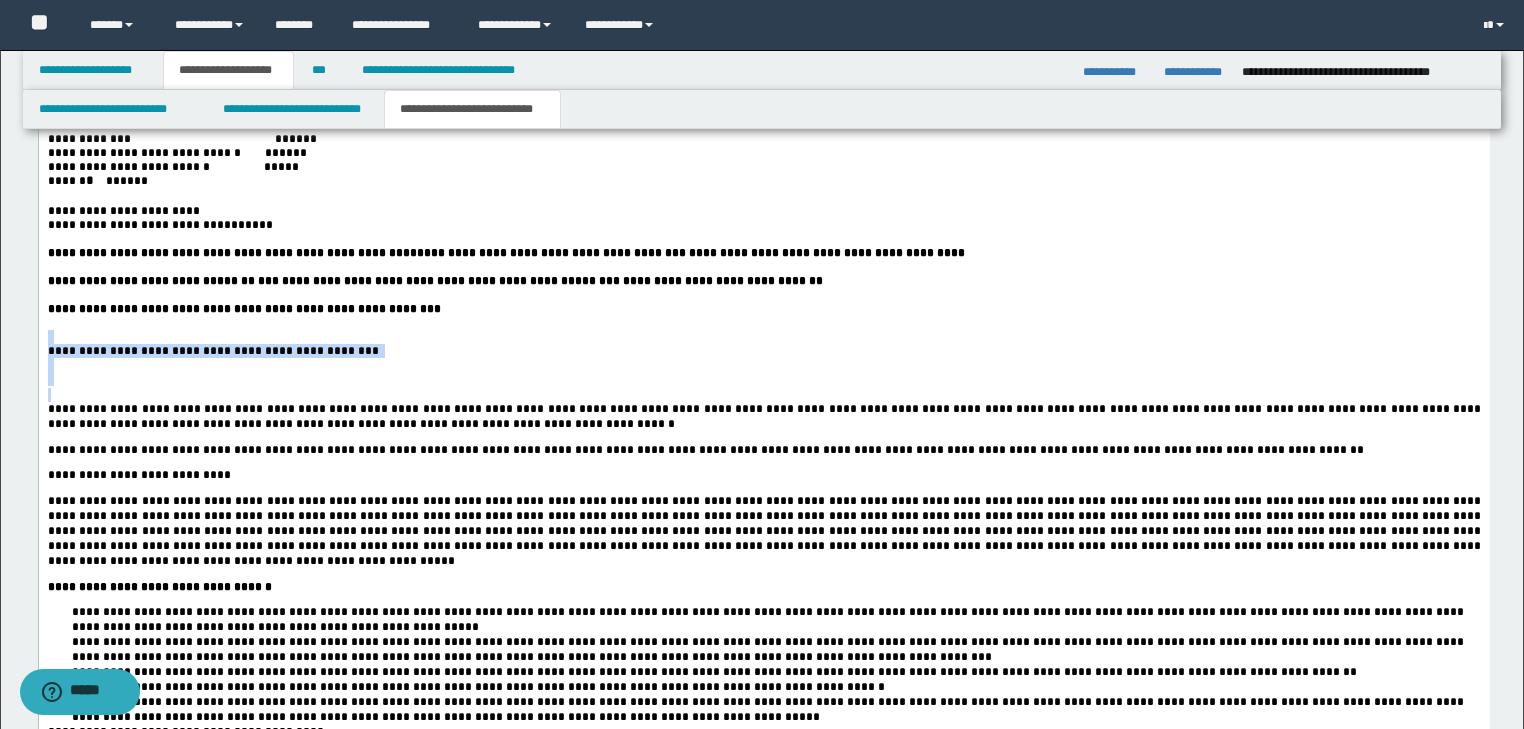 drag, startPoint x: 239, startPoint y: 444, endPoint x: 19, endPoint y: 381, distance: 228.84274 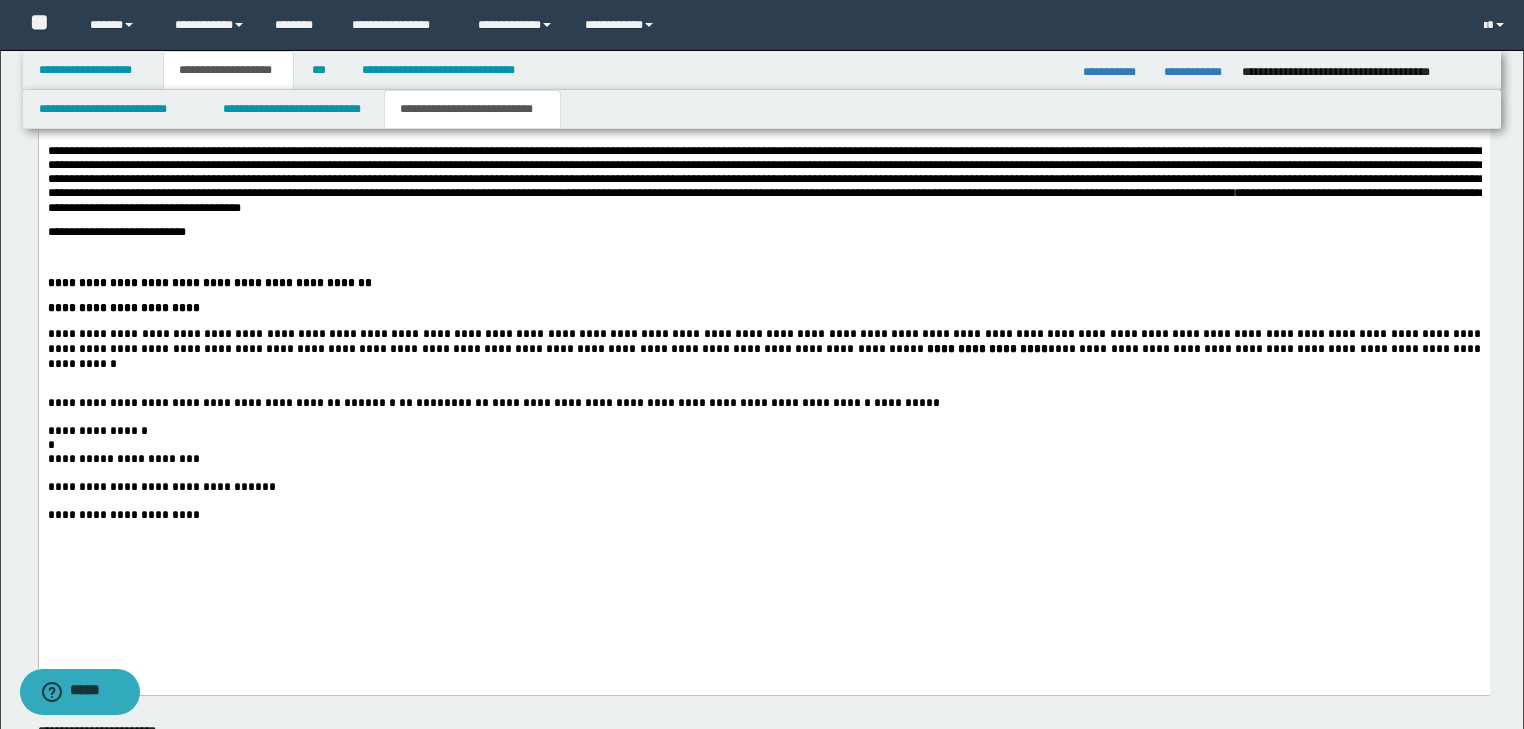 scroll, scrollTop: 3378, scrollLeft: 0, axis: vertical 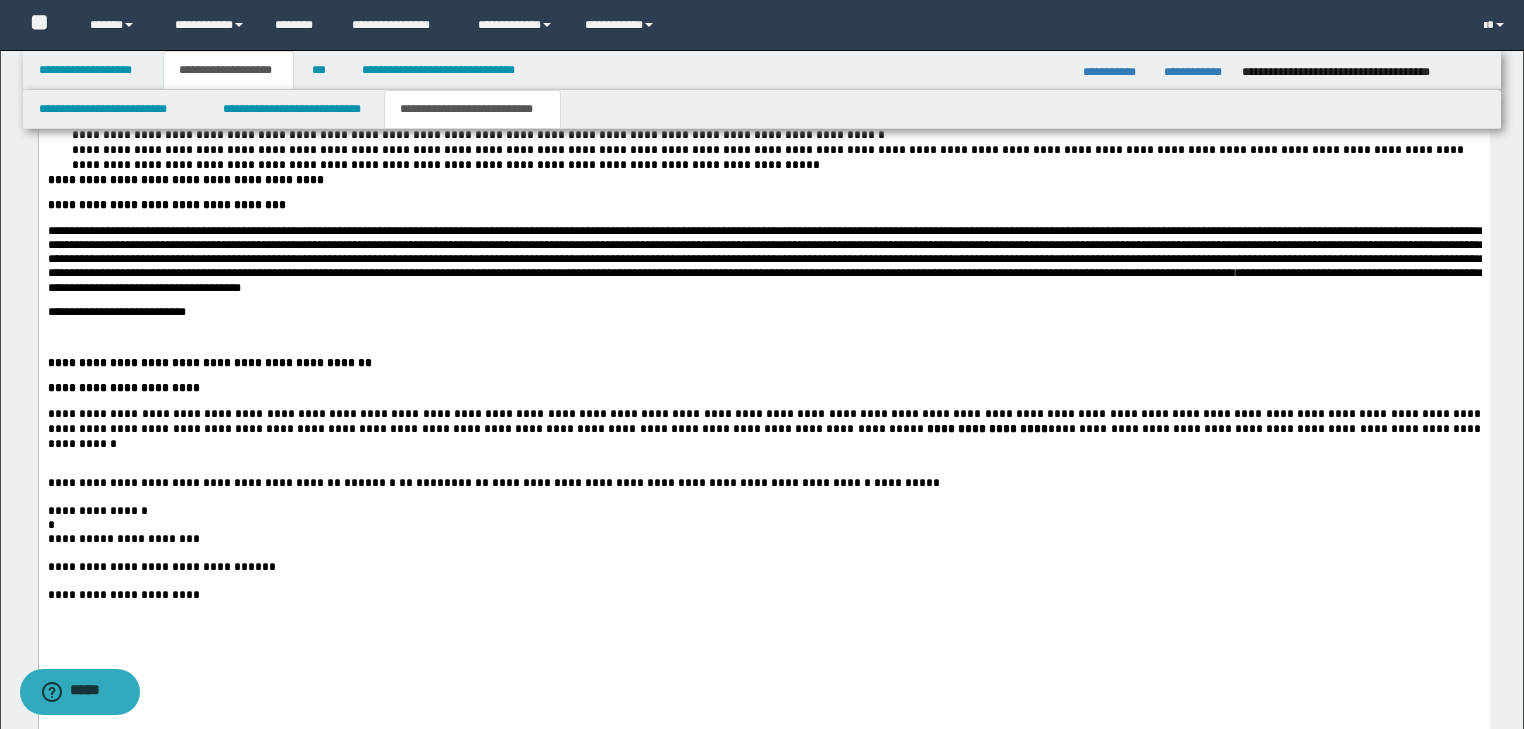 click at bounding box center [763, 337] 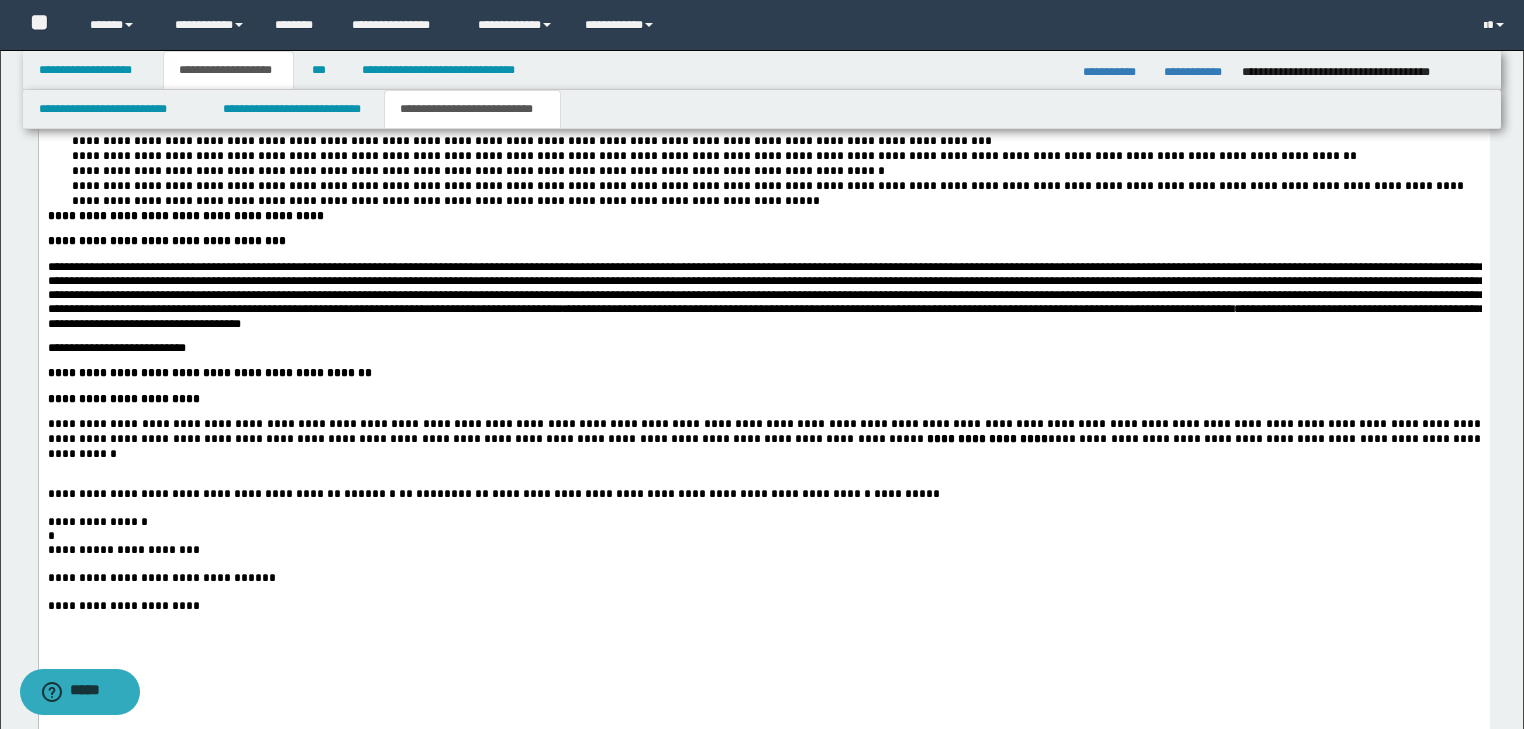 scroll, scrollTop: 3378, scrollLeft: 0, axis: vertical 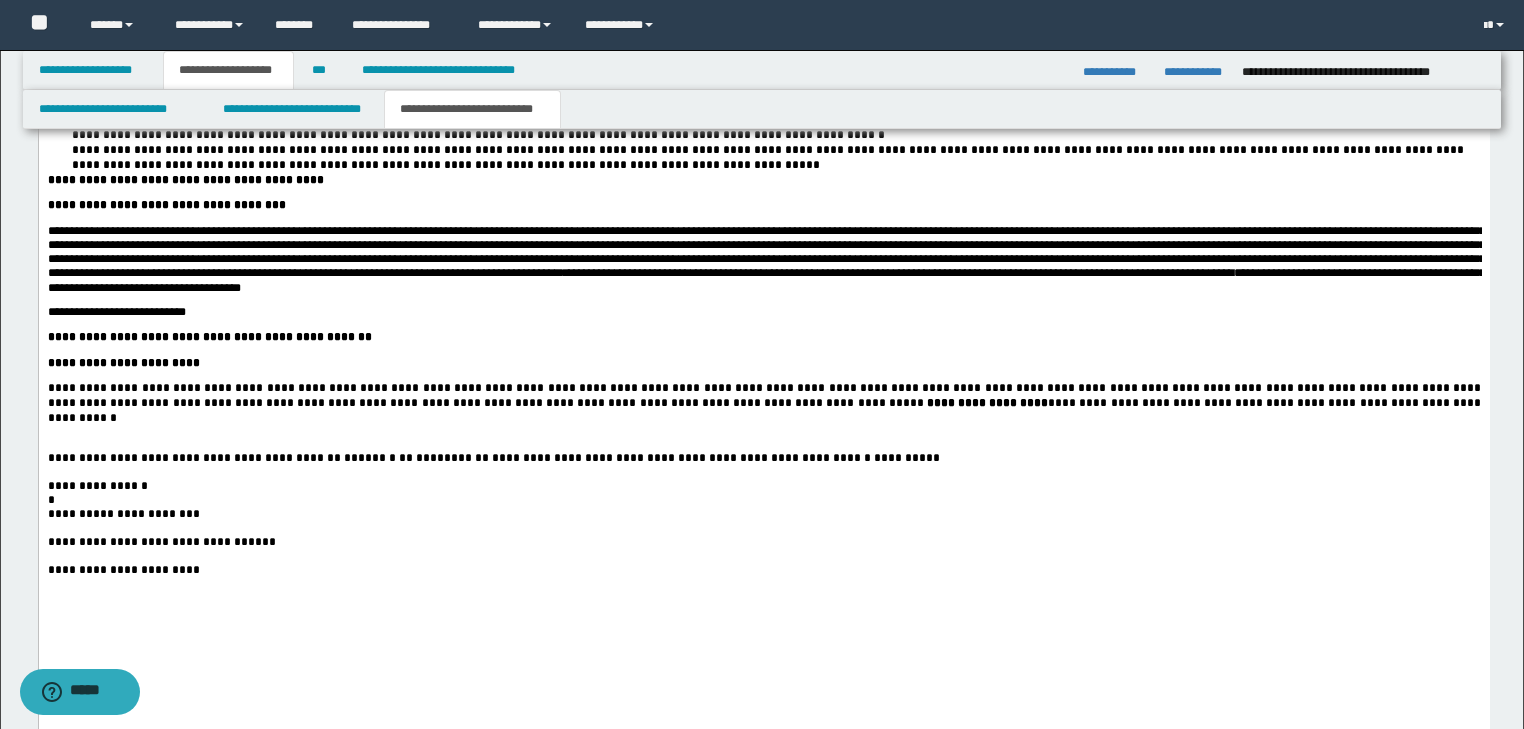 click on "*******" at bounding box center [465, 458] 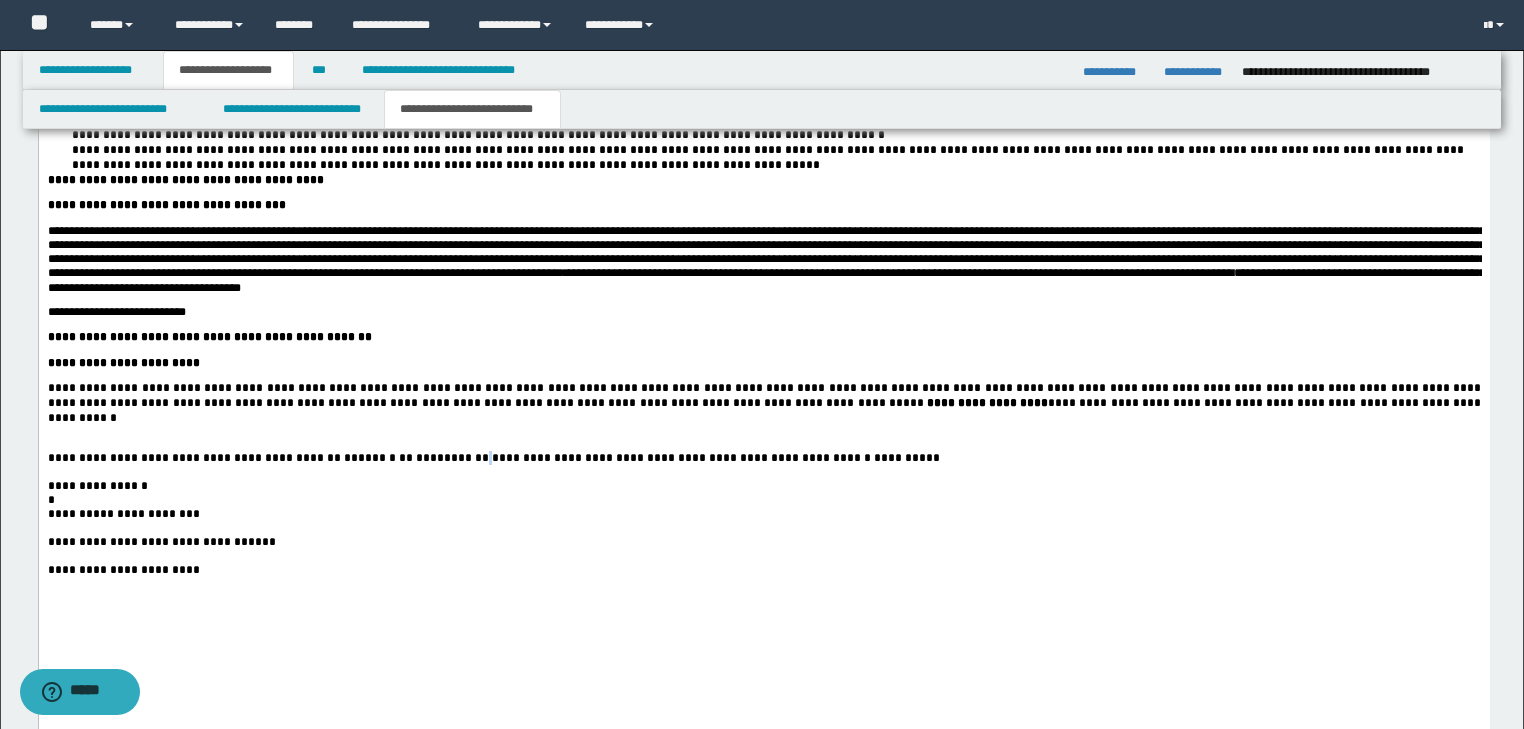 click on "**********" at bounding box center (680, 458) 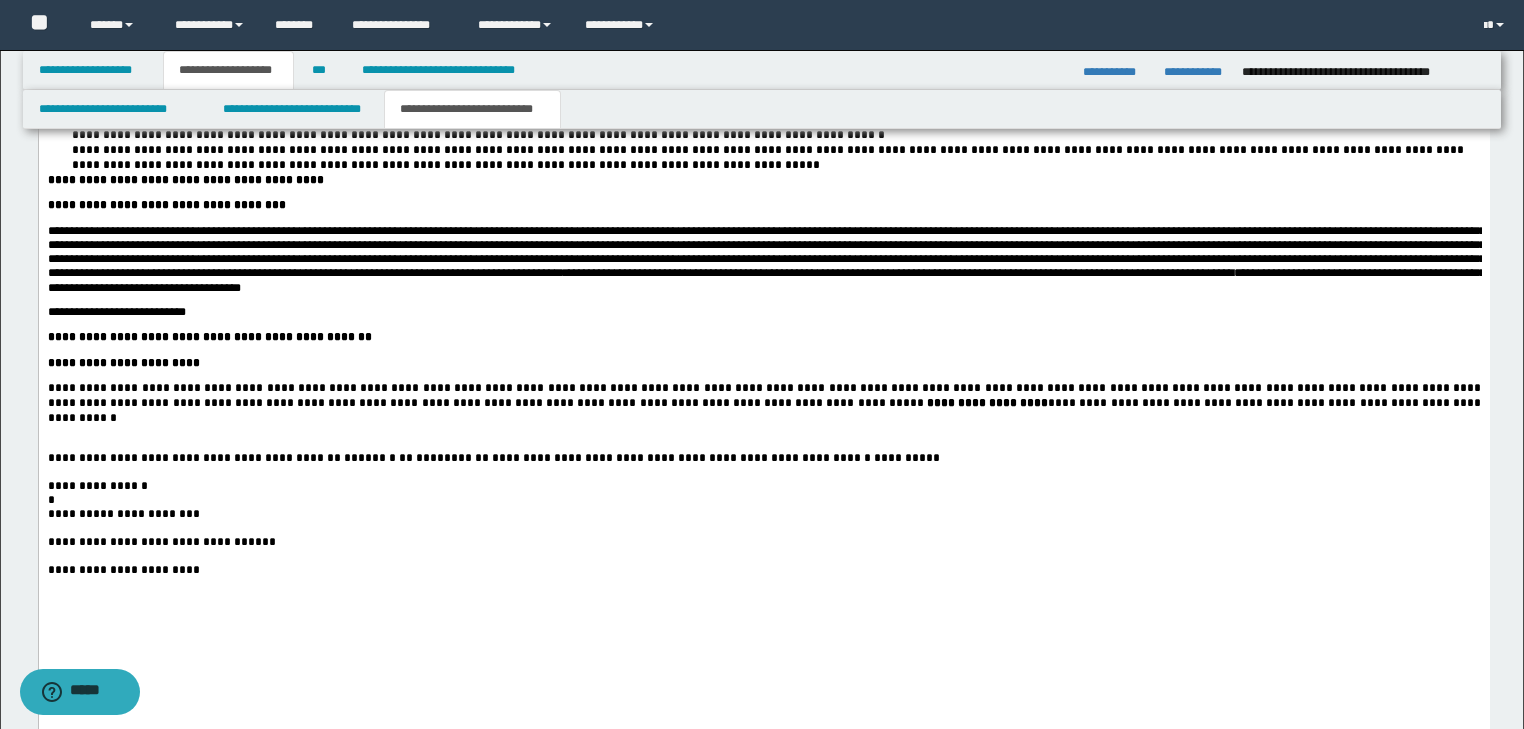 click on "*******" at bounding box center (465, 458) 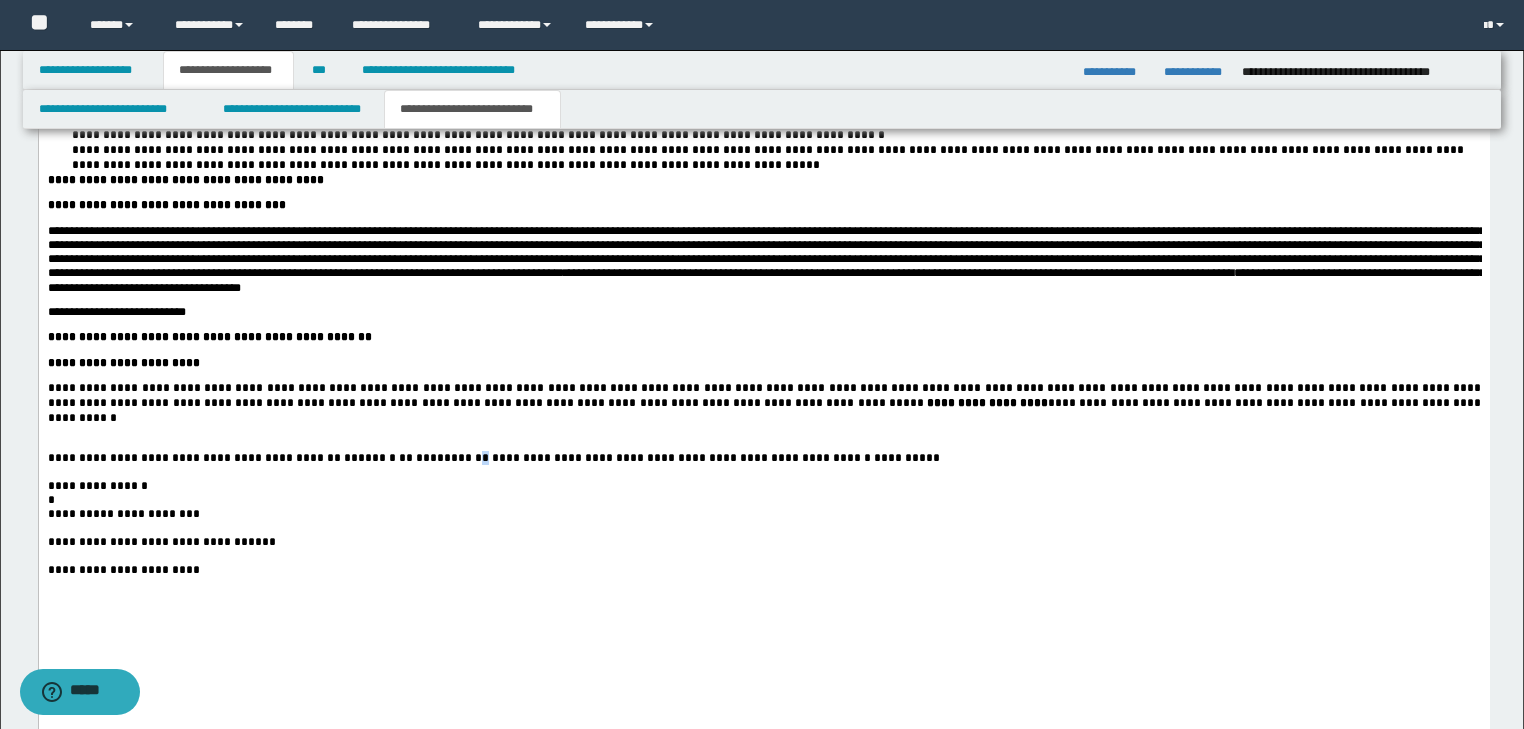 click on "**********" at bounding box center [763, 458] 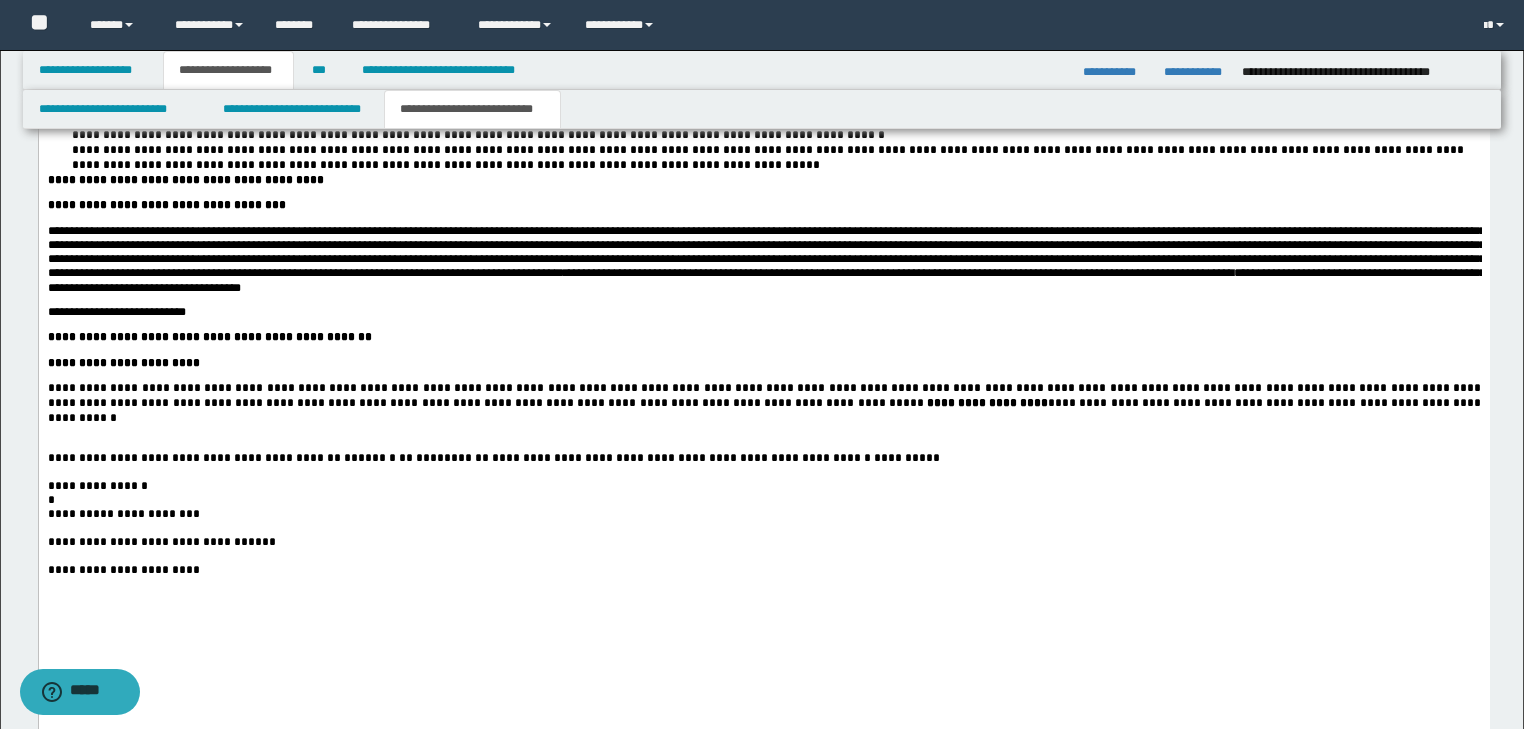 click at bounding box center [763, 472] 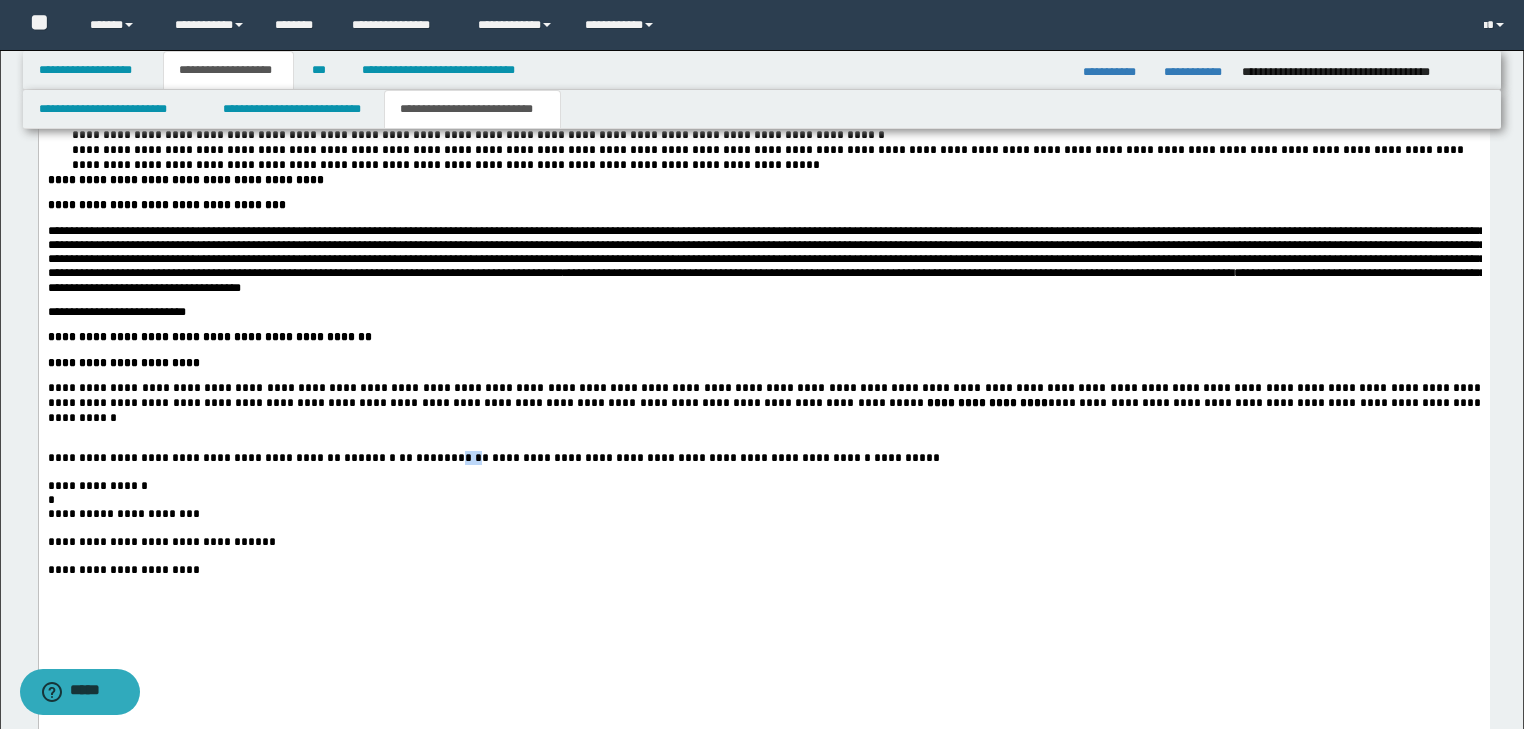 drag, startPoint x: 419, startPoint y: 502, endPoint x: 443, endPoint y: 505, distance: 24.186773 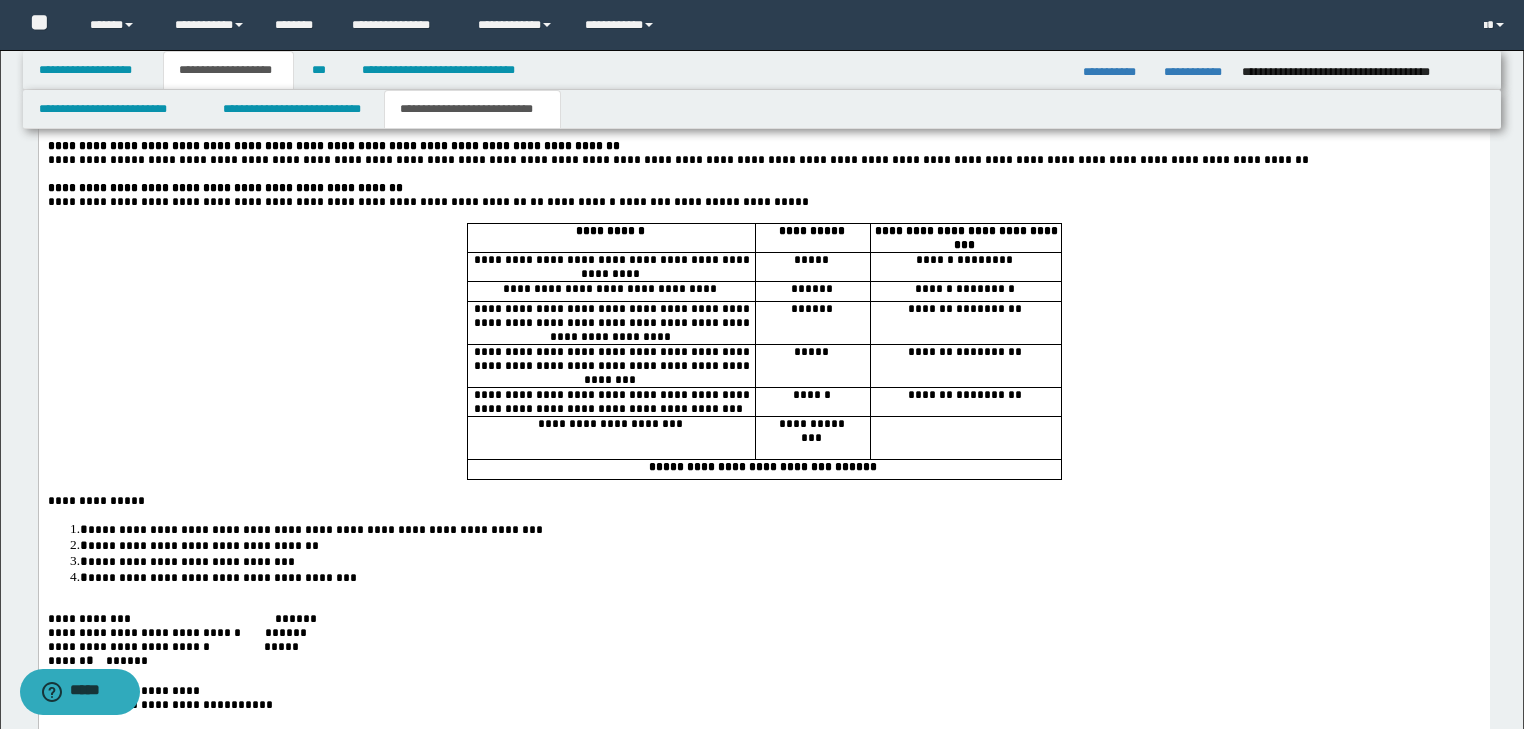 scroll, scrollTop: 2258, scrollLeft: 0, axis: vertical 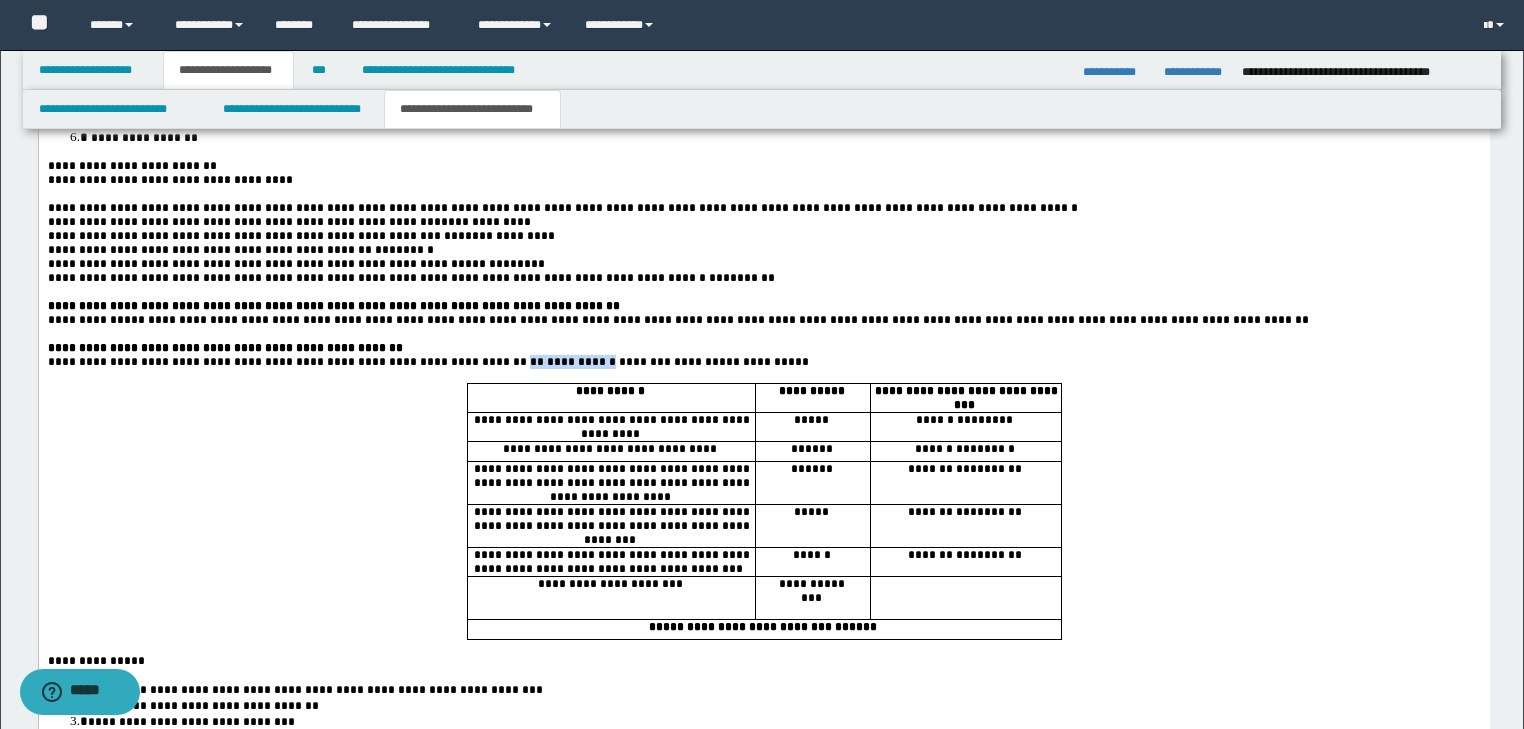 drag, startPoint x: 565, startPoint y: 389, endPoint x: 478, endPoint y: 392, distance: 87.05171 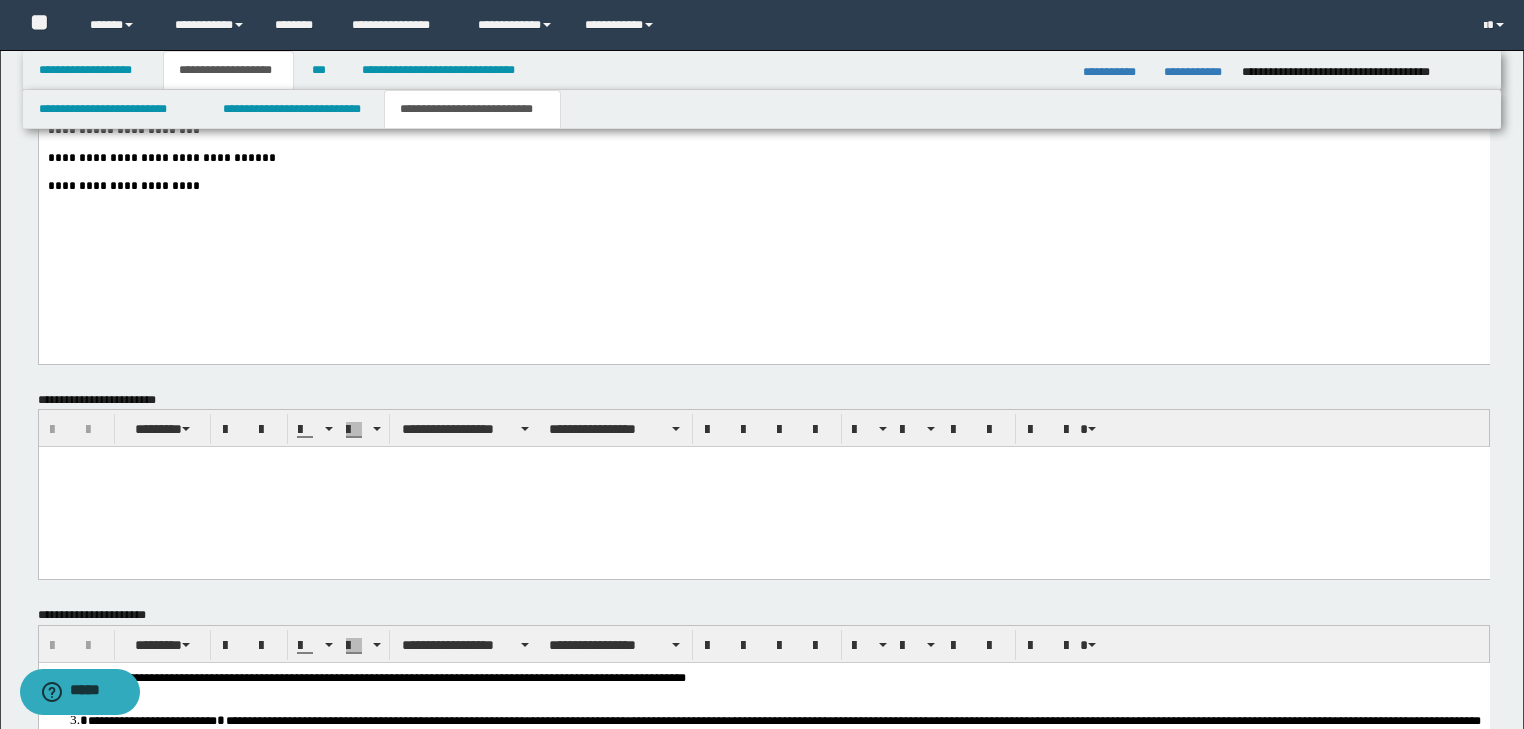scroll, scrollTop: 3582, scrollLeft: 0, axis: vertical 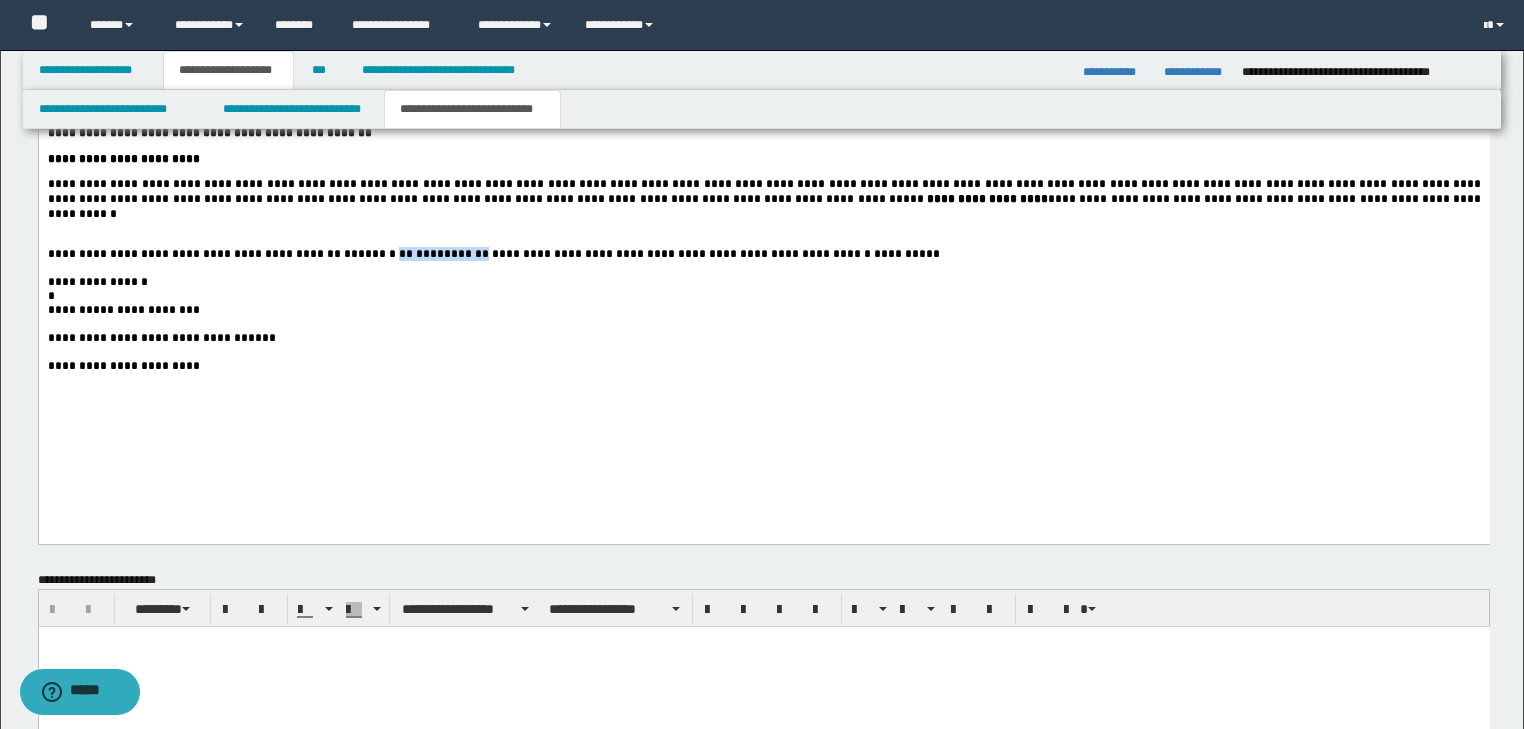 drag, startPoint x: 448, startPoint y: 298, endPoint x: 360, endPoint y: 298, distance: 88 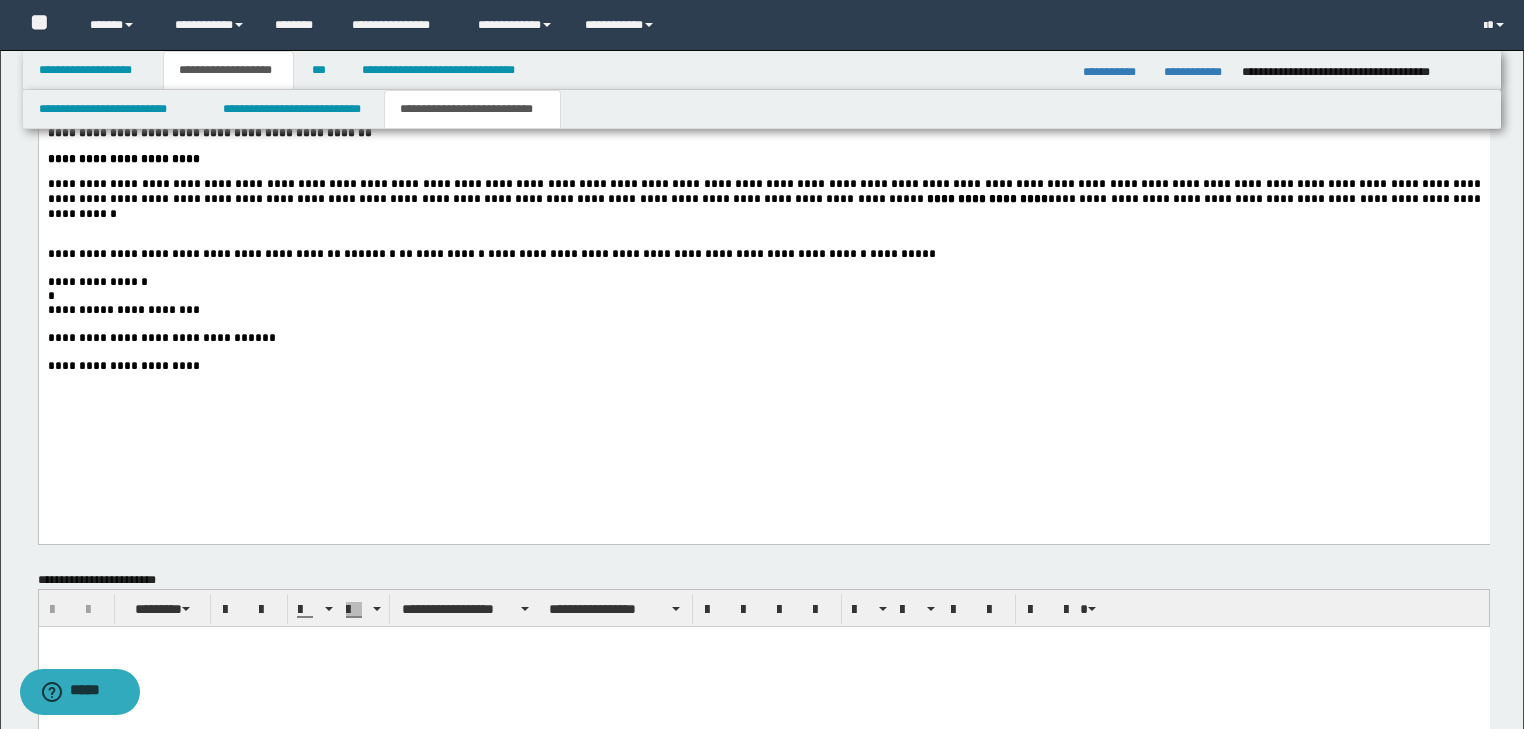 click on "**********" at bounding box center (449, 254) 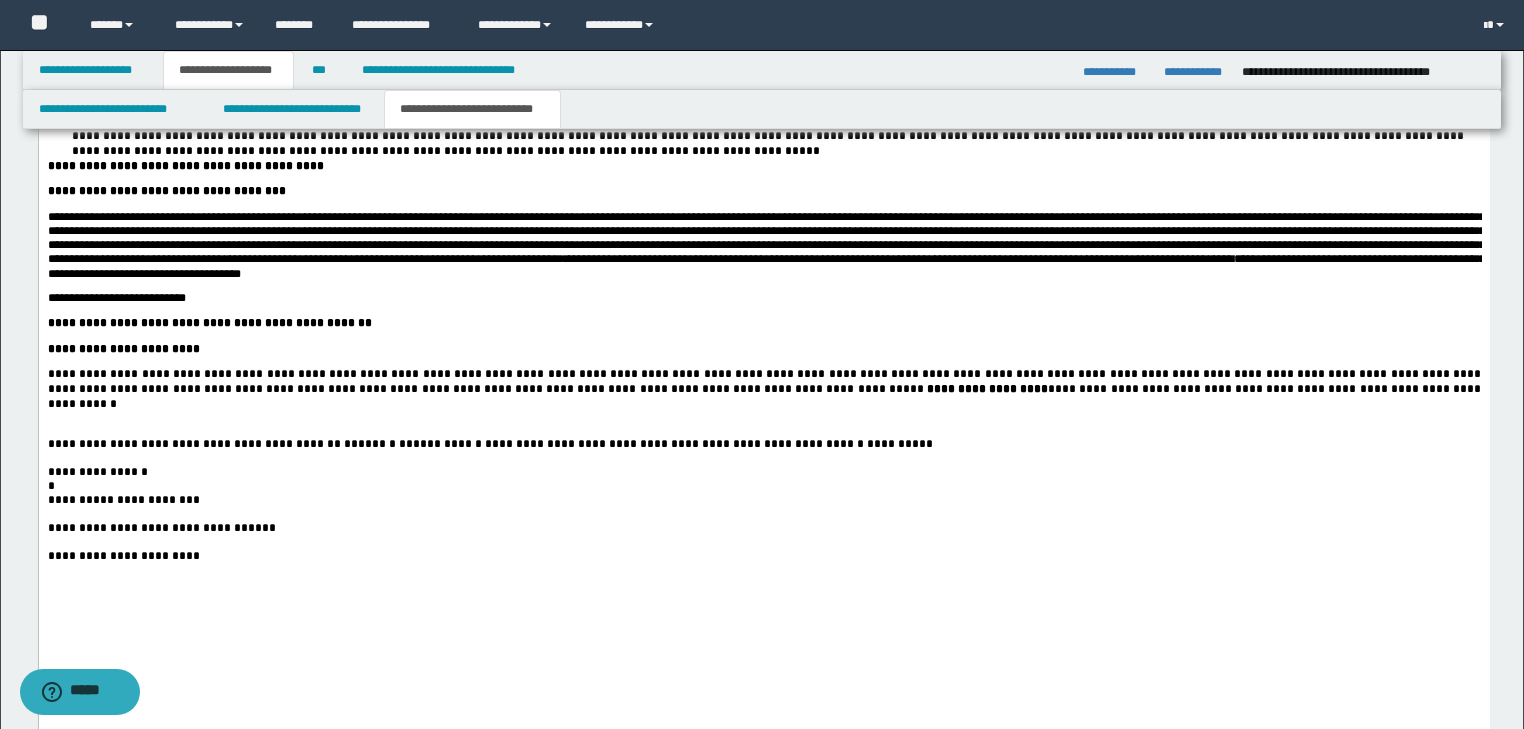 scroll, scrollTop: 3182, scrollLeft: 0, axis: vertical 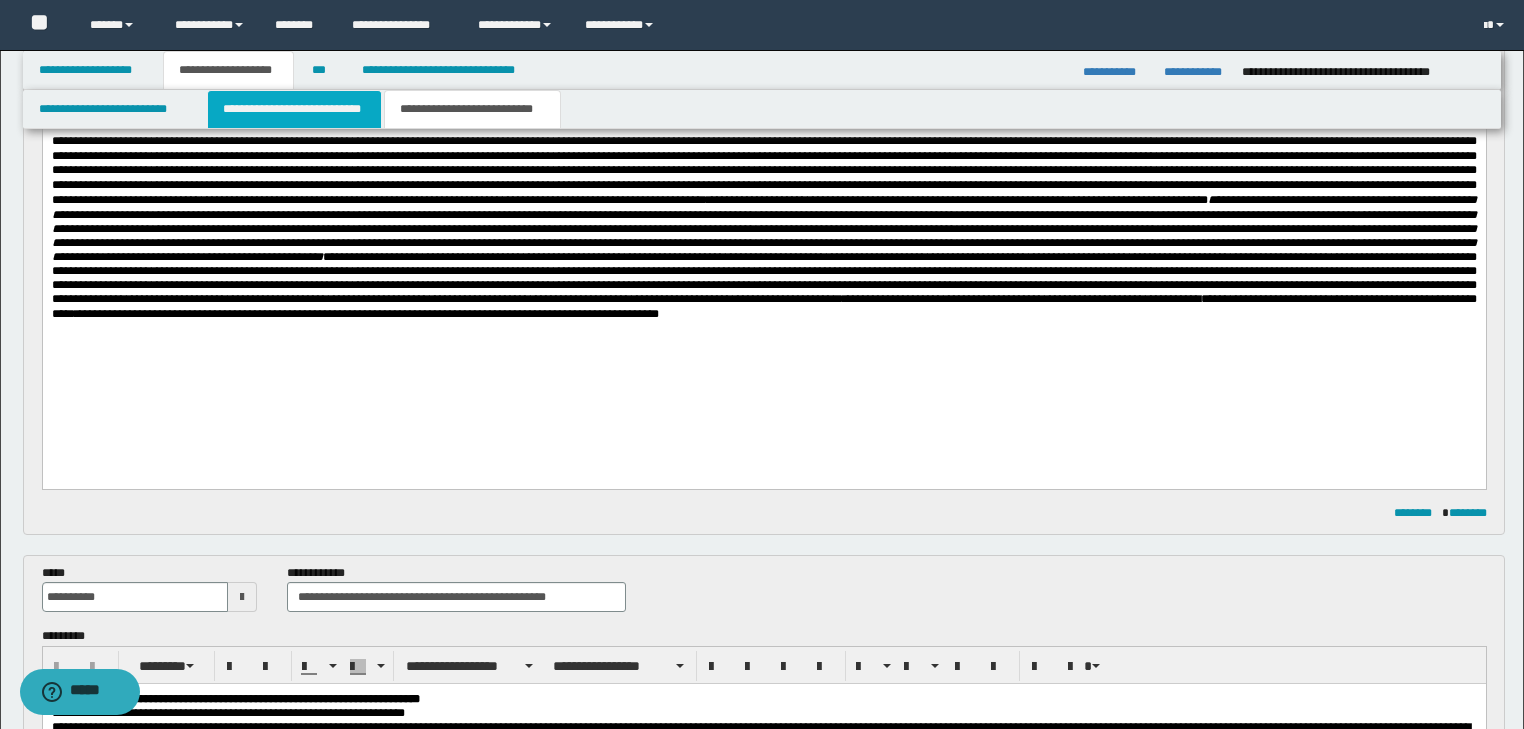 drag, startPoint x: 271, startPoint y: 125, endPoint x: 226, endPoint y: 82, distance: 62.241467 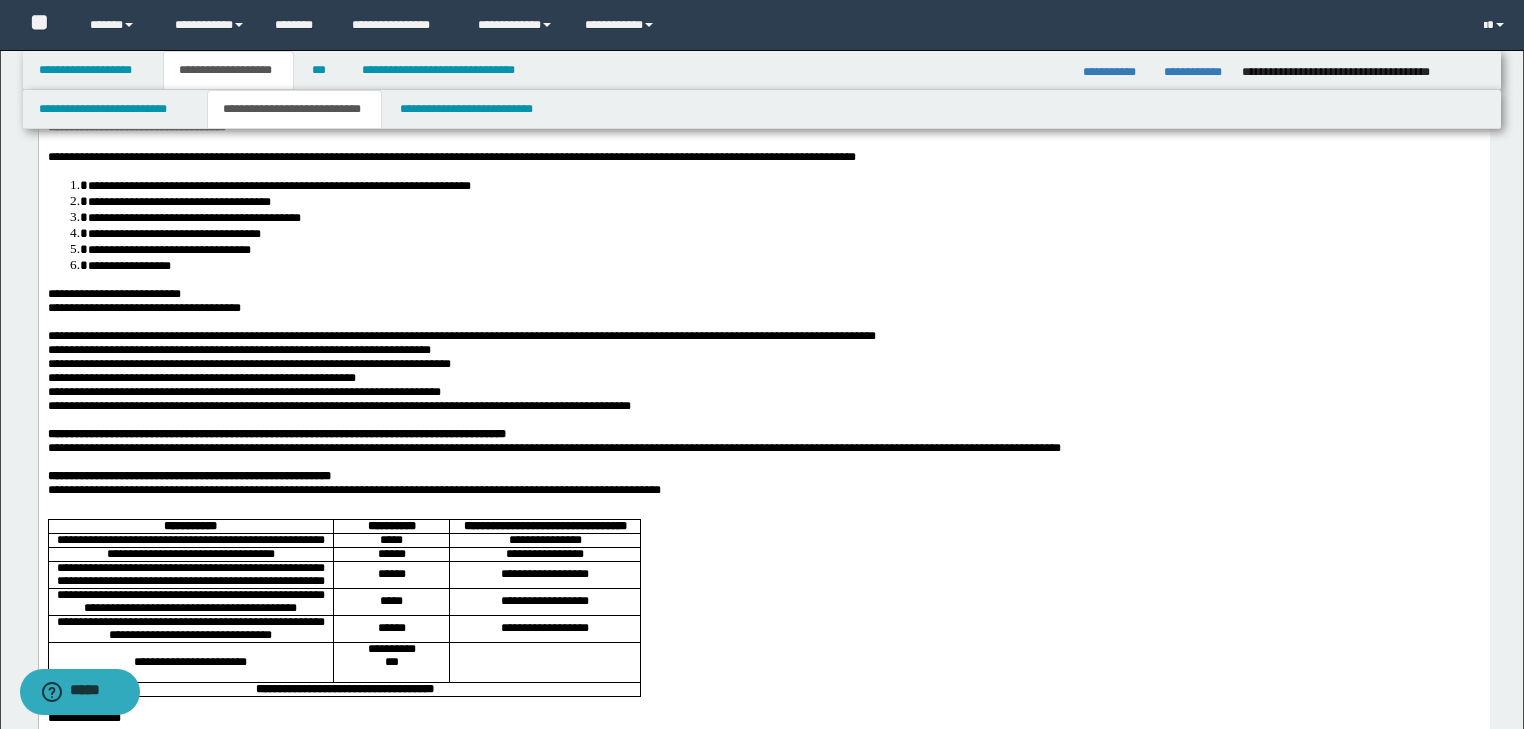 scroll, scrollTop: 0, scrollLeft: 0, axis: both 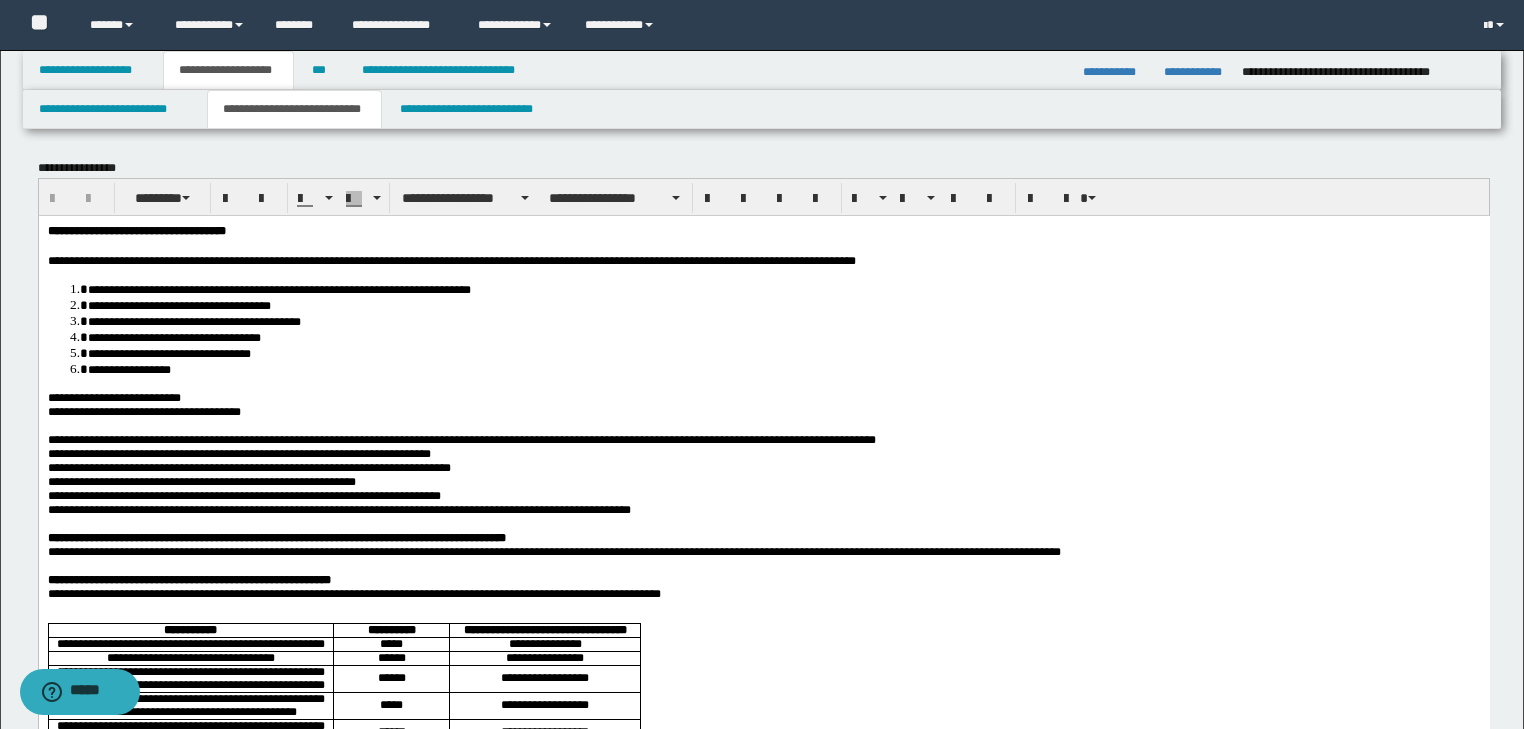 click on "**********" at bounding box center [136, 230] 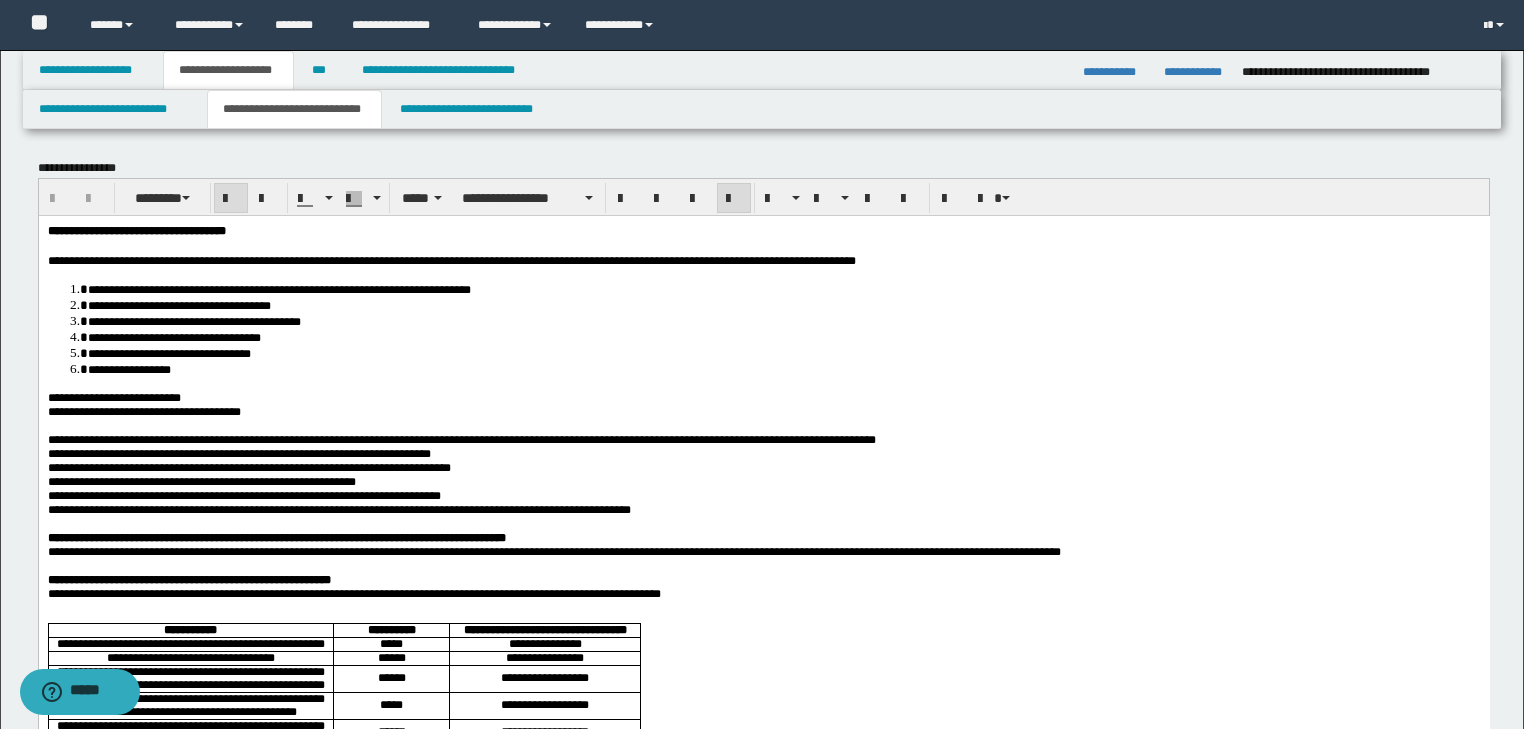 click on "**********" at bounding box center [763, 683] 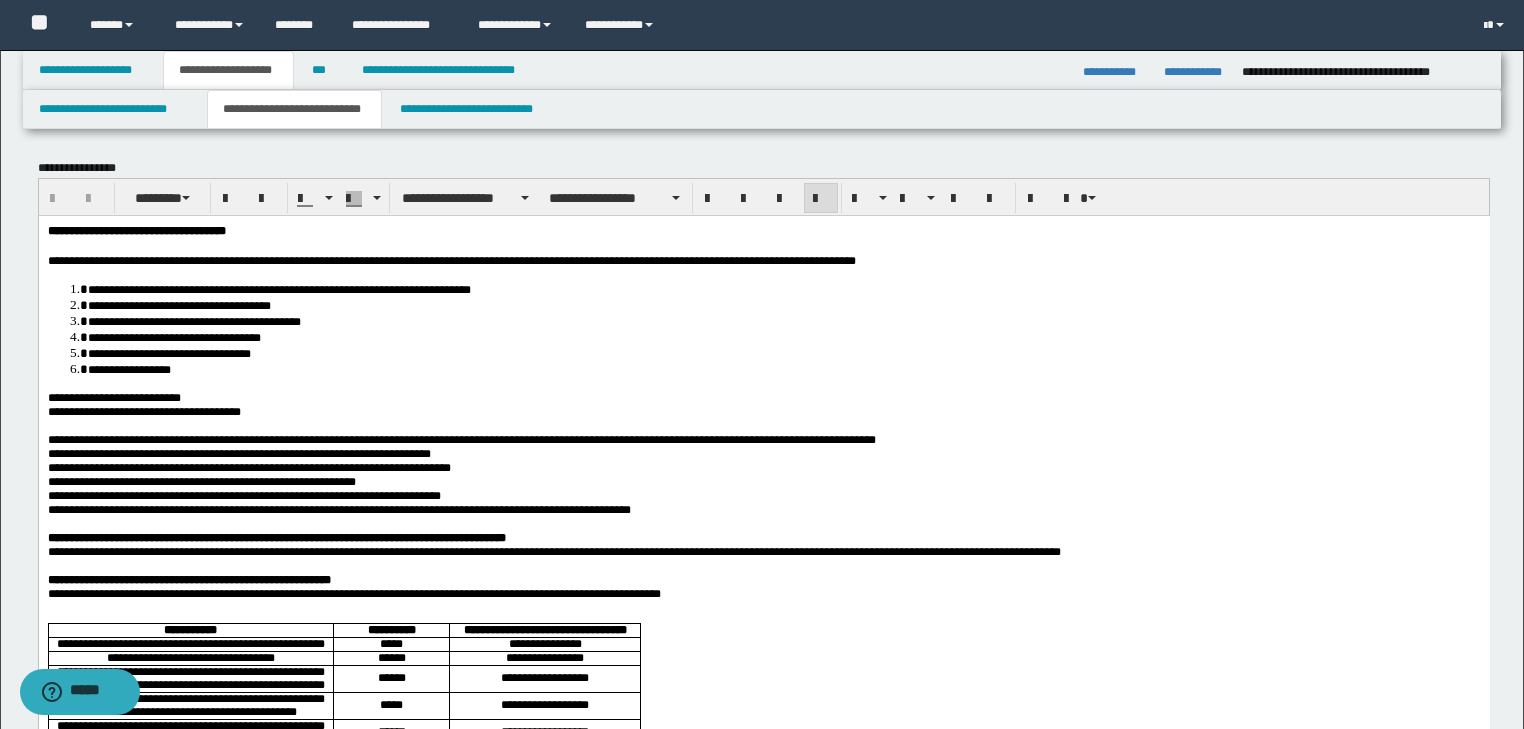 type 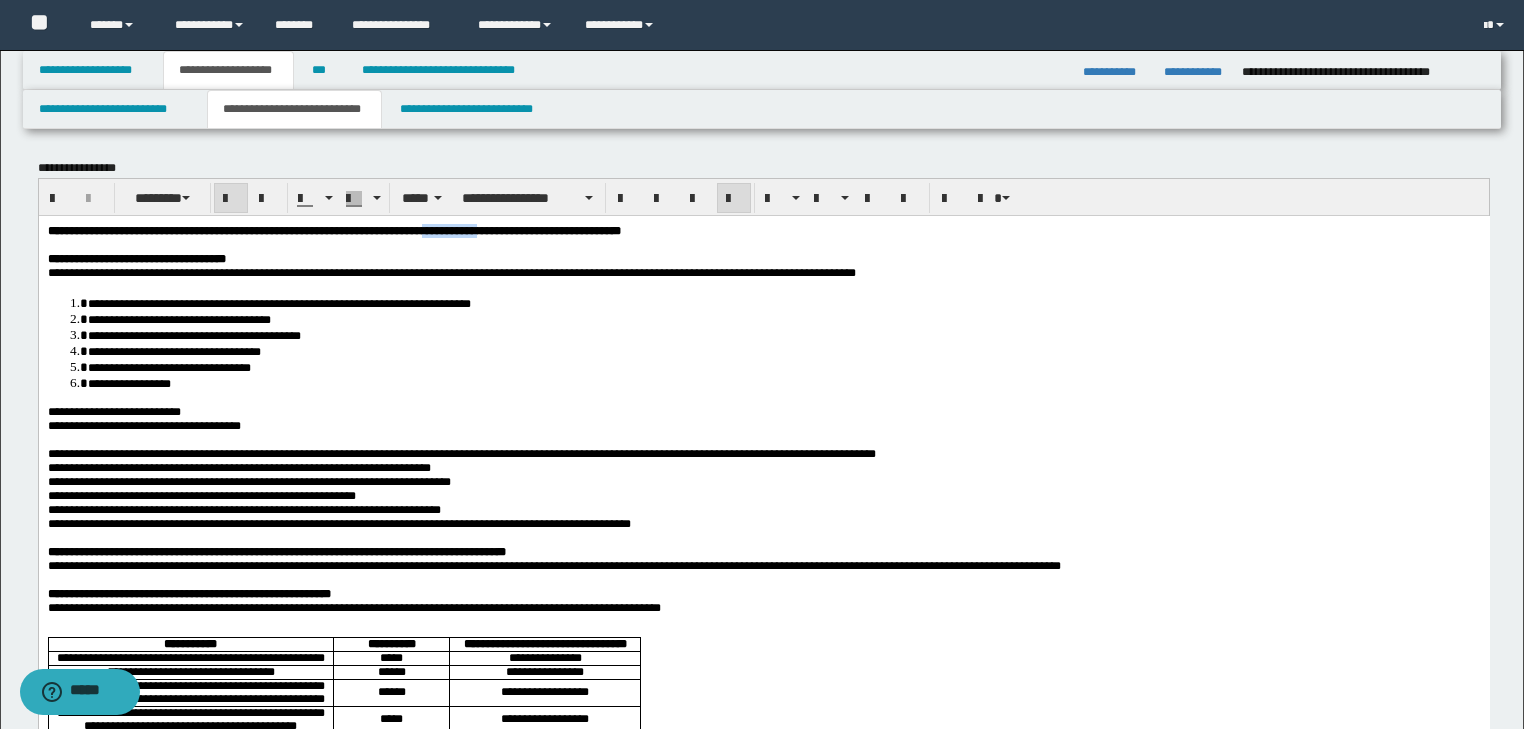 drag, startPoint x: 655, startPoint y: 231, endPoint x: 575, endPoint y: 236, distance: 80.1561 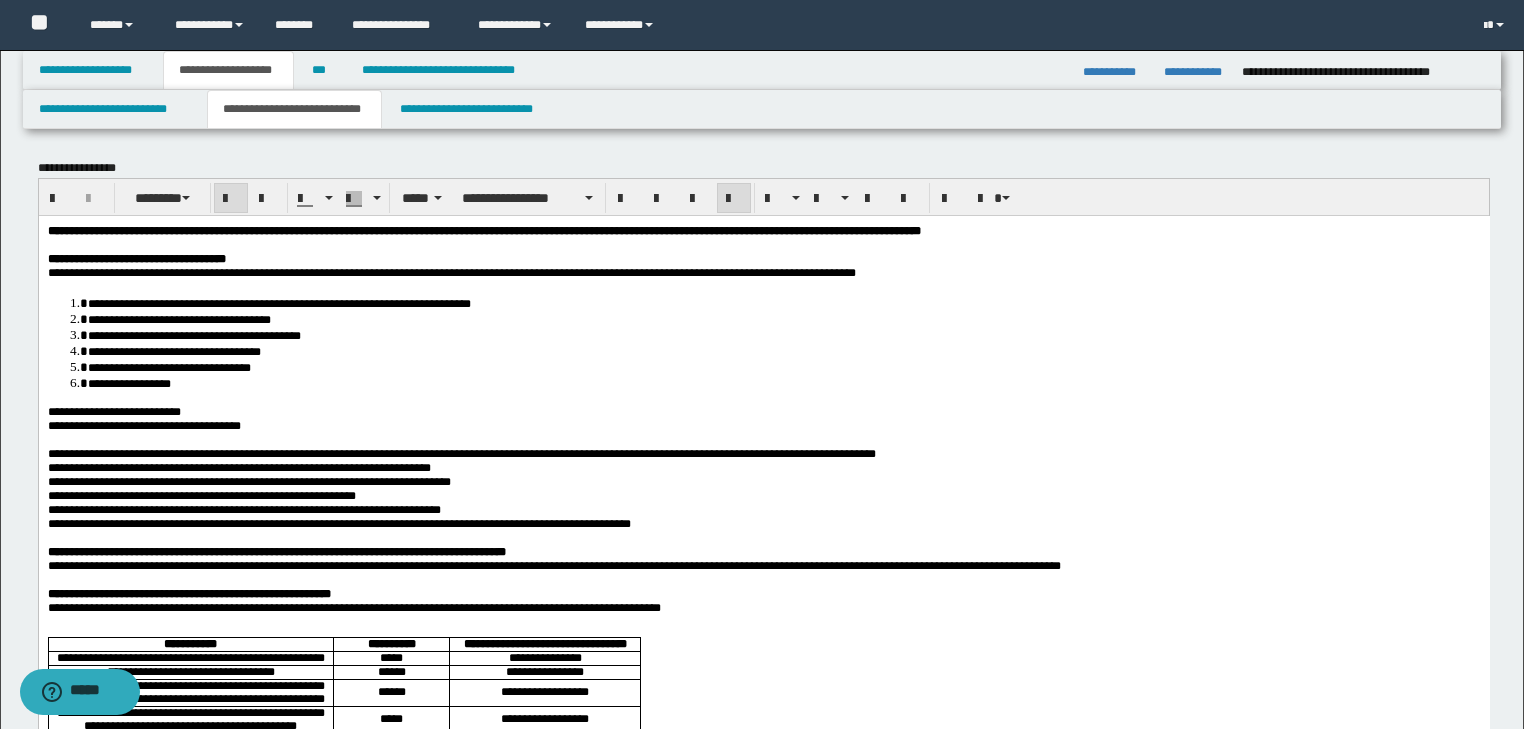 click on "**********" at bounding box center [483, 230] 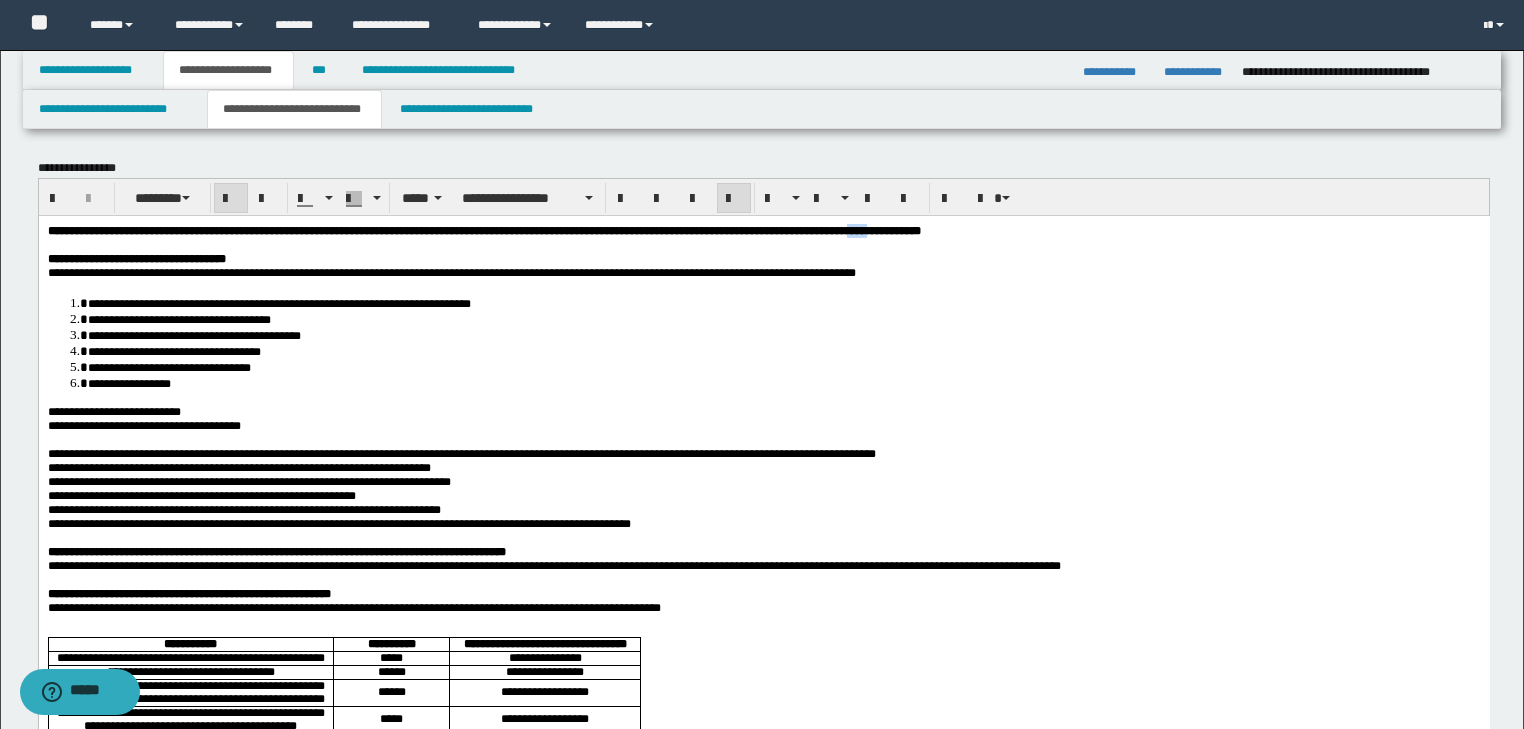 click on "**********" at bounding box center (483, 230) 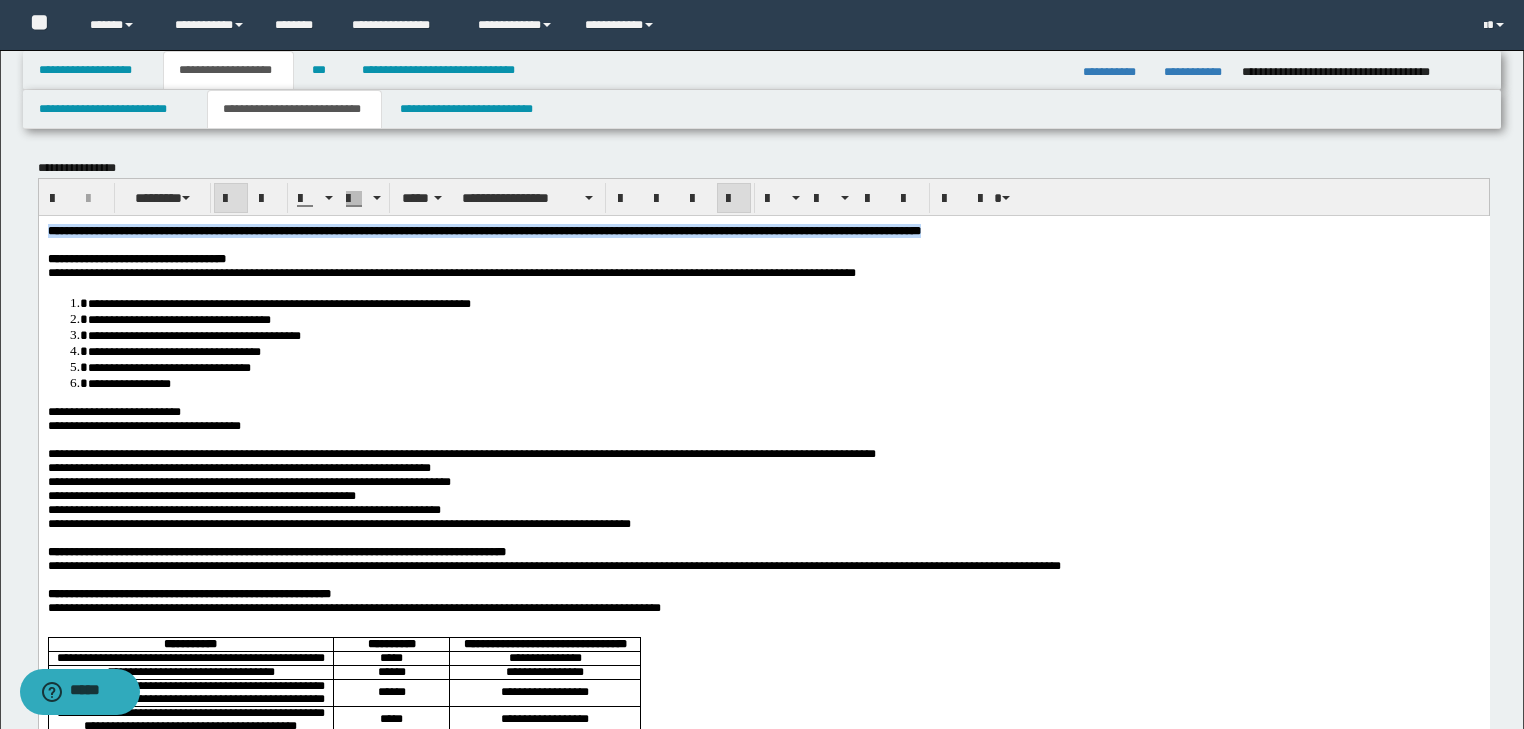 click on "**********" at bounding box center (483, 230) 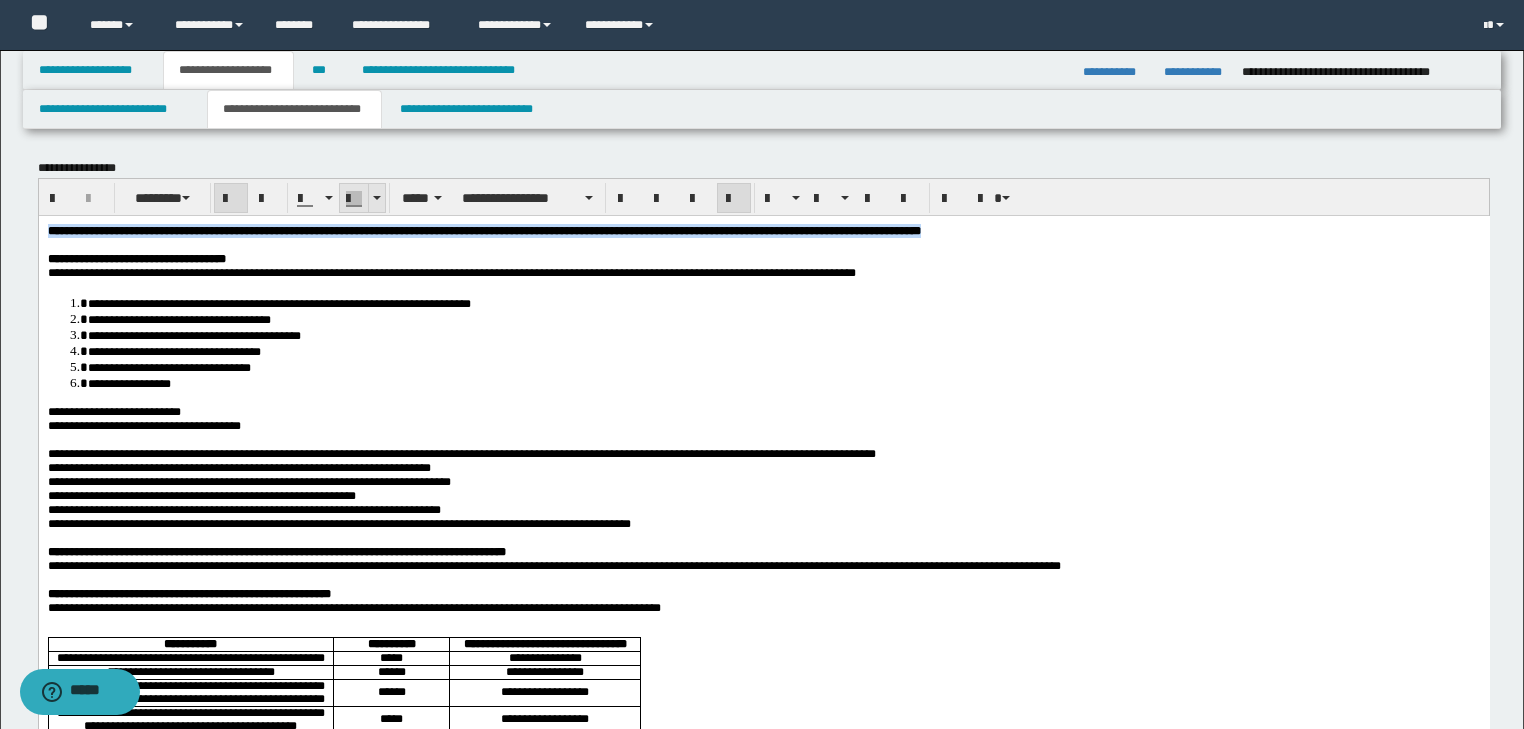 click at bounding box center (376, 198) 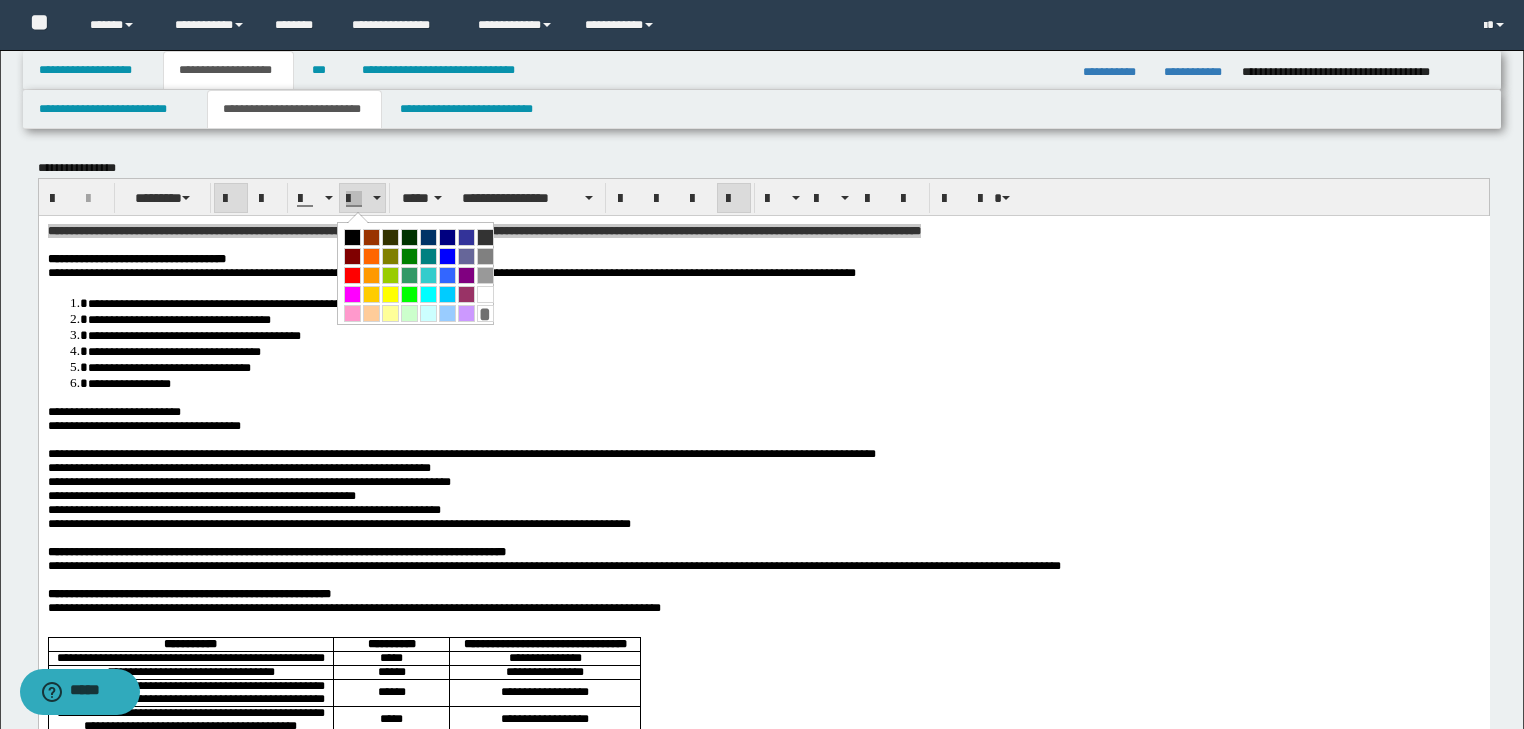 click at bounding box center (390, 294) 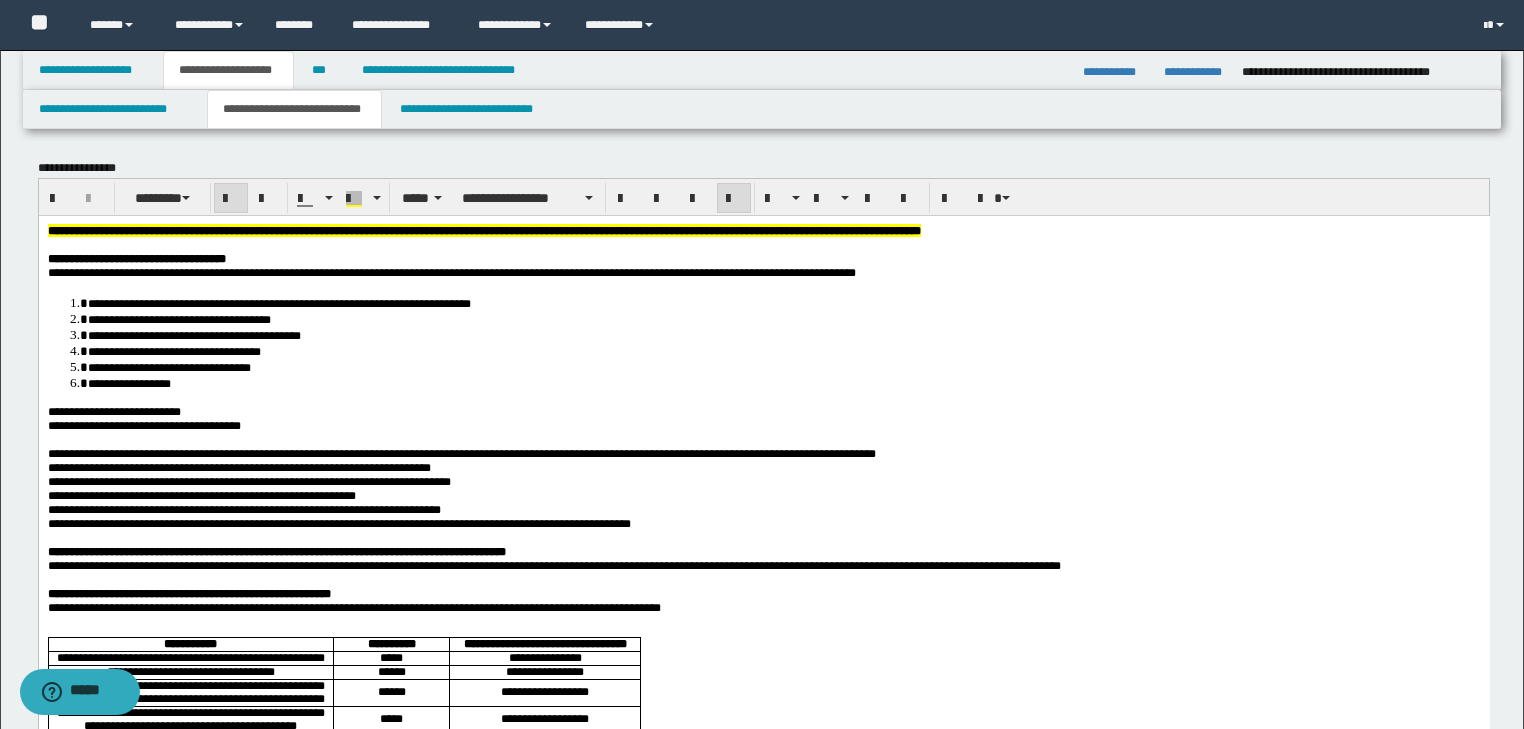 click on "**********" at bounding box center (763, 690) 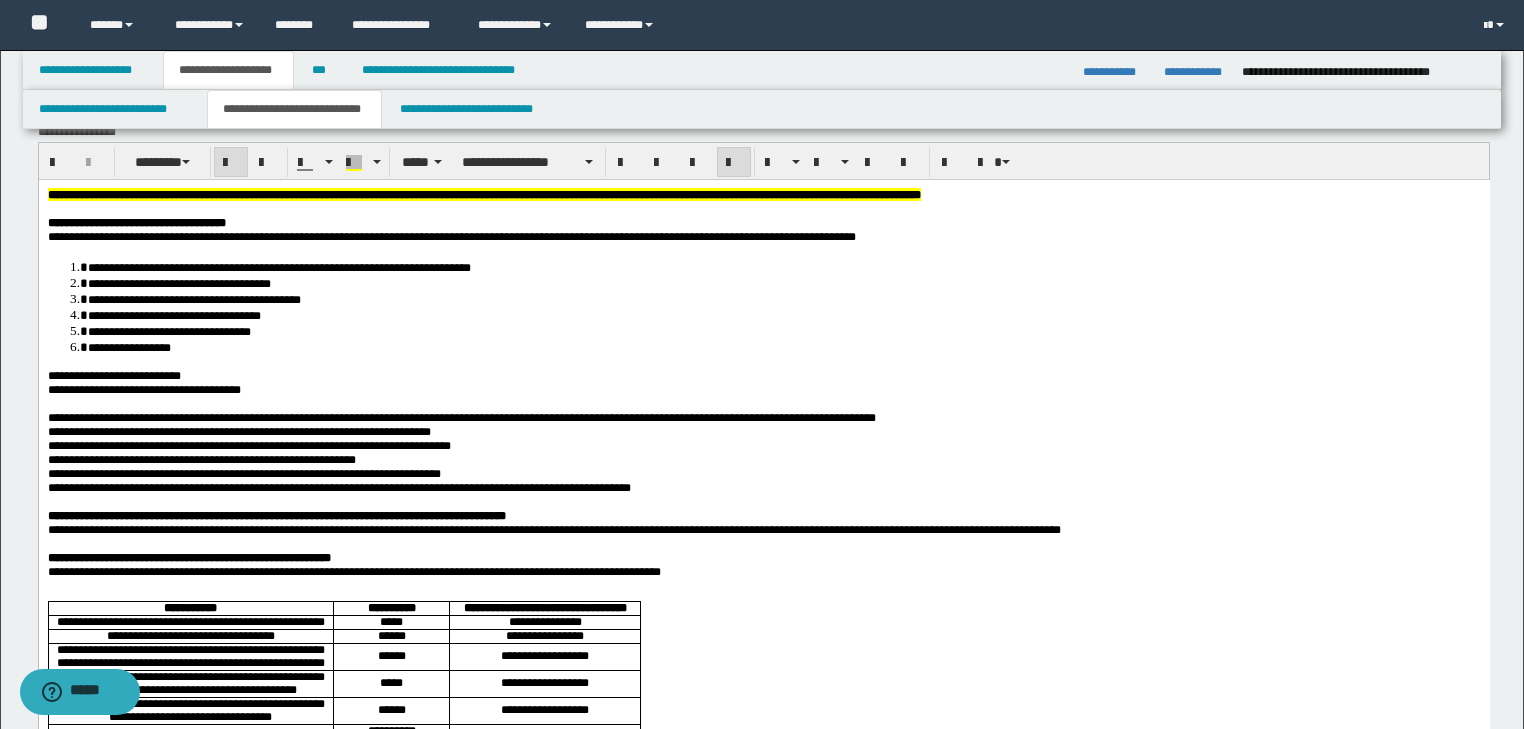 scroll, scrollTop: 0, scrollLeft: 0, axis: both 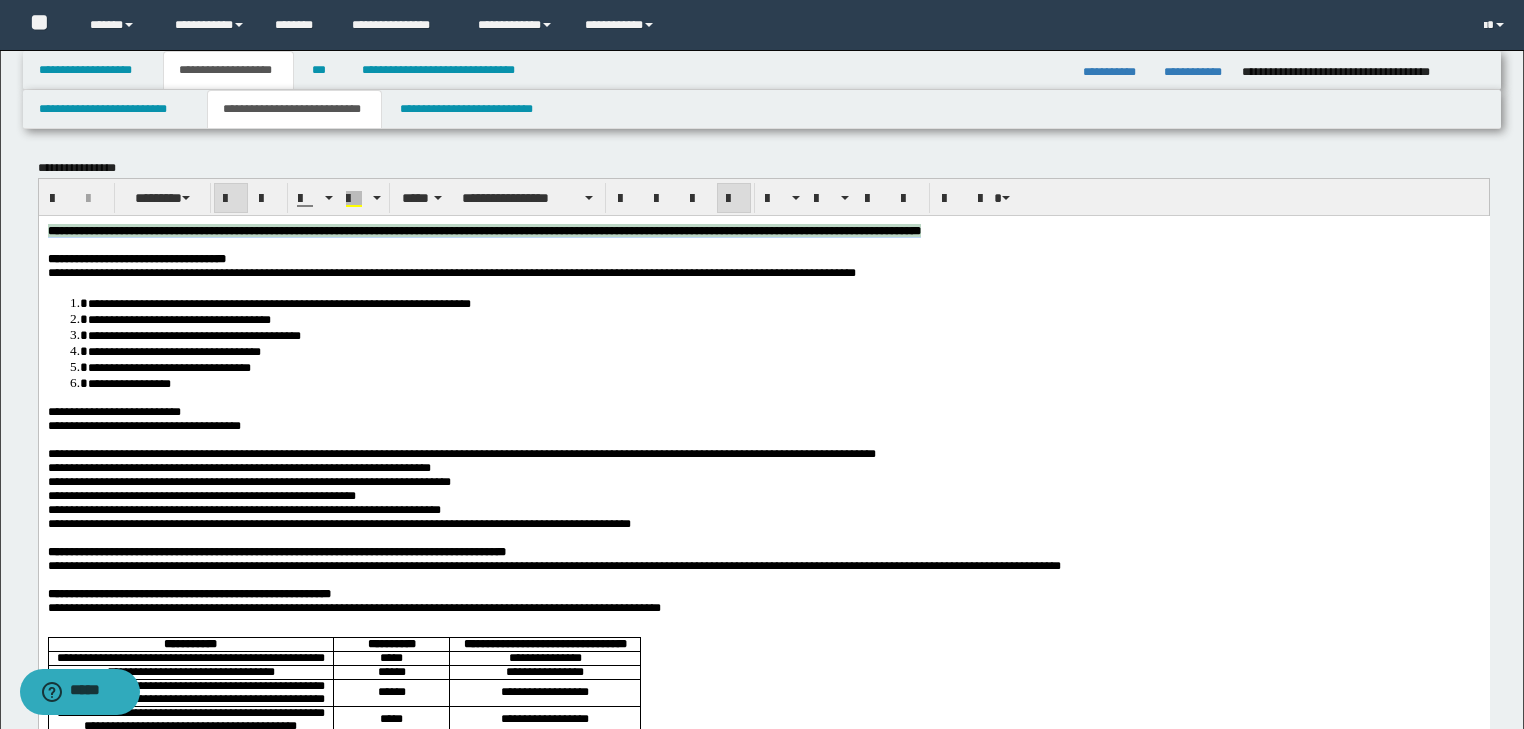 drag, startPoint x: 1304, startPoint y: 232, endPoint x: -1, endPoint y: 209, distance: 1305.2026 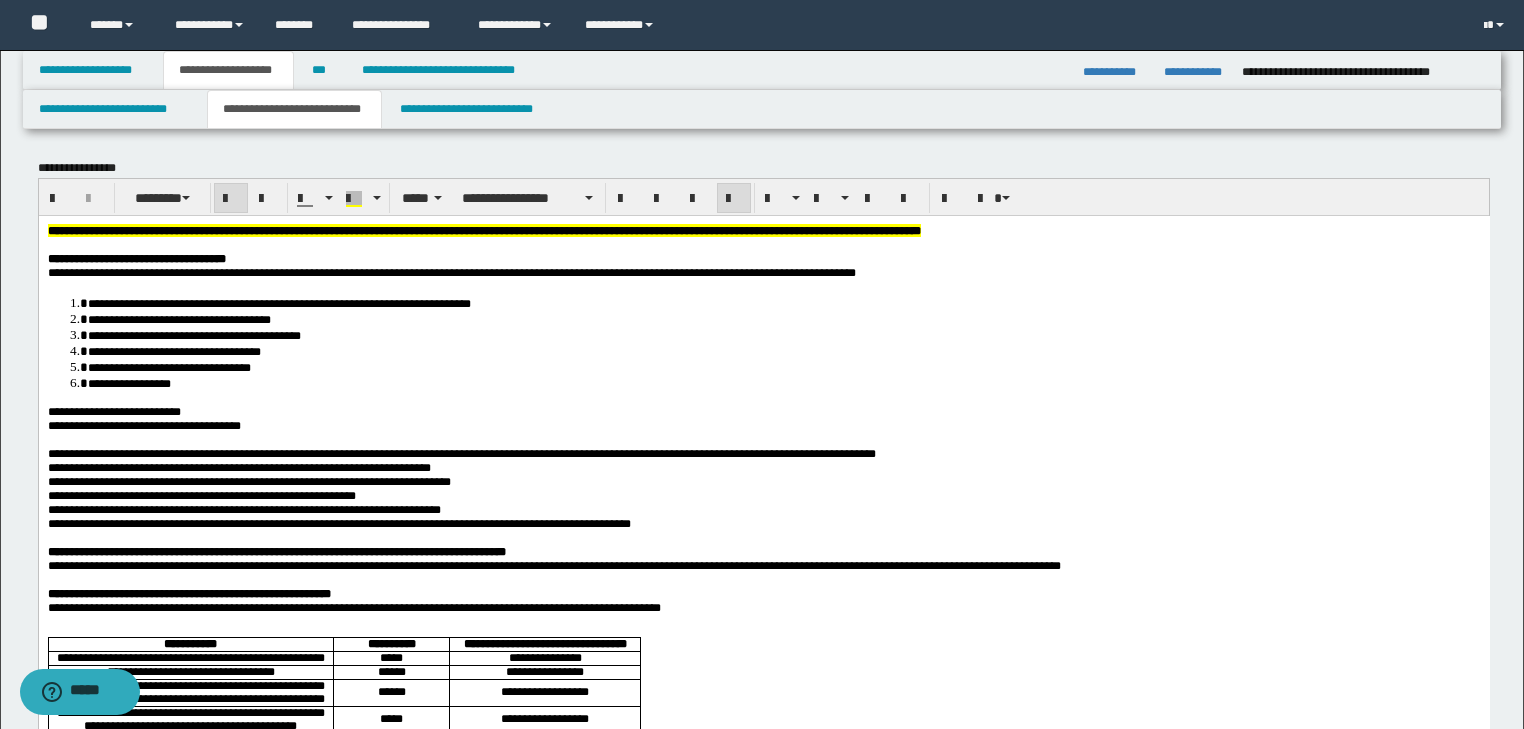 click on "**********" at bounding box center (783, 366) 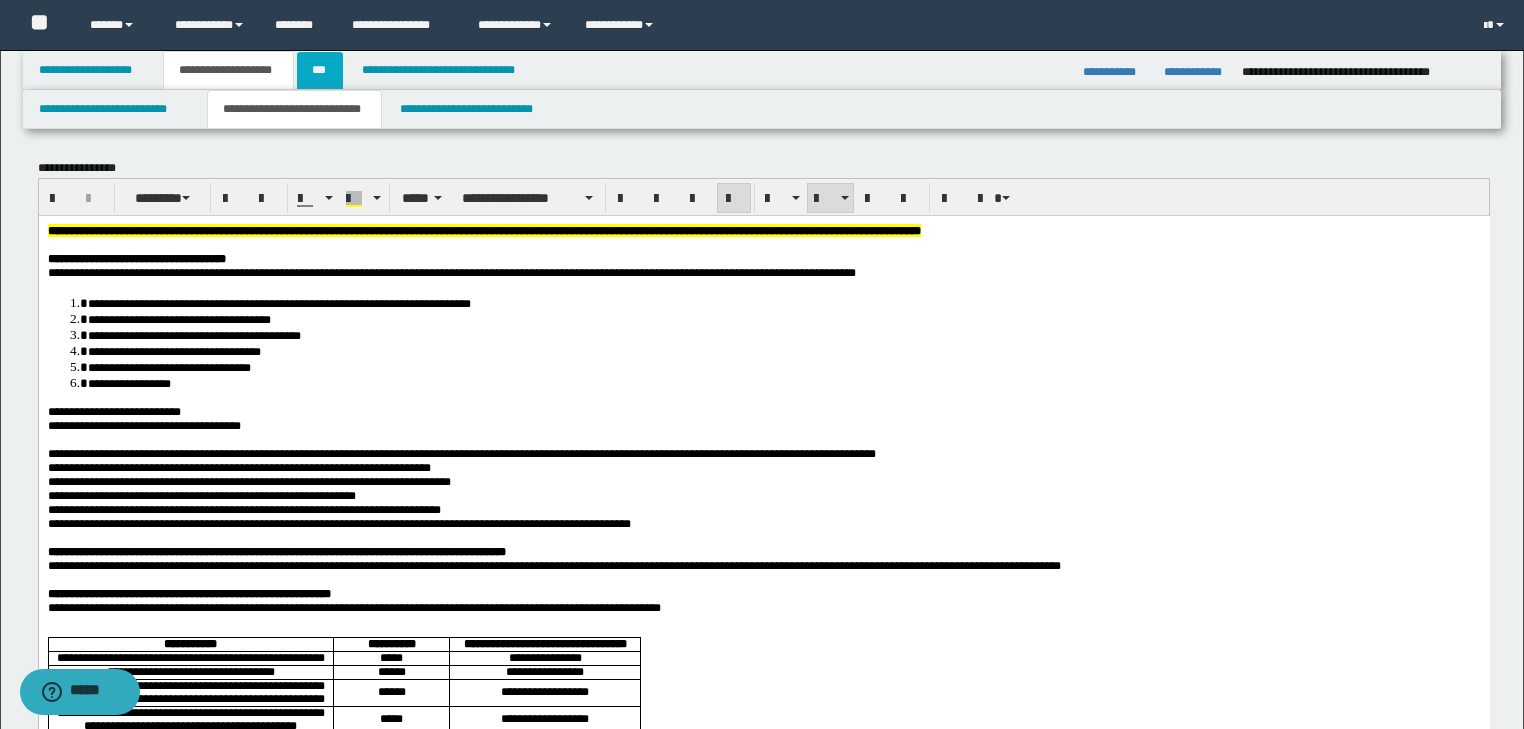 click on "***" at bounding box center [320, 70] 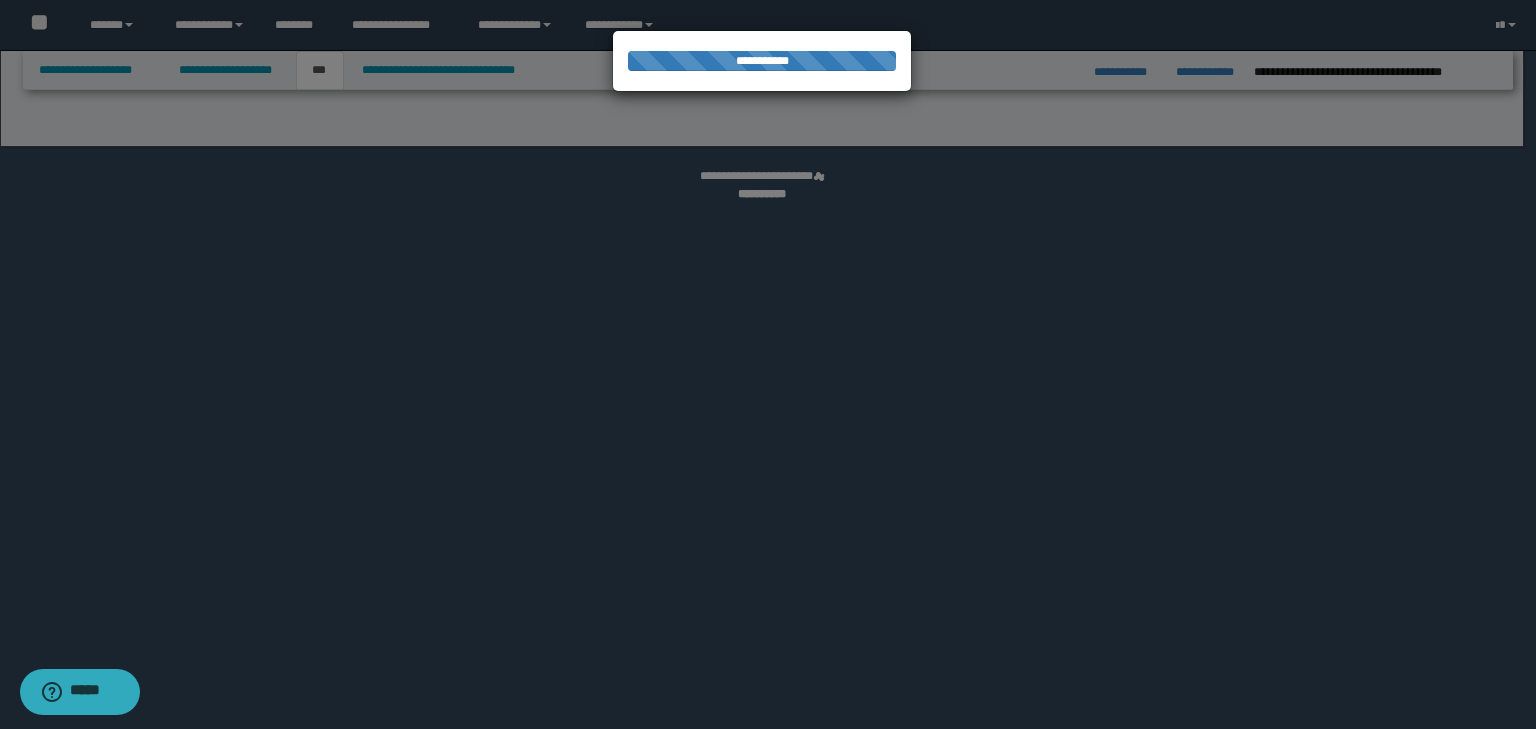 select on "**" 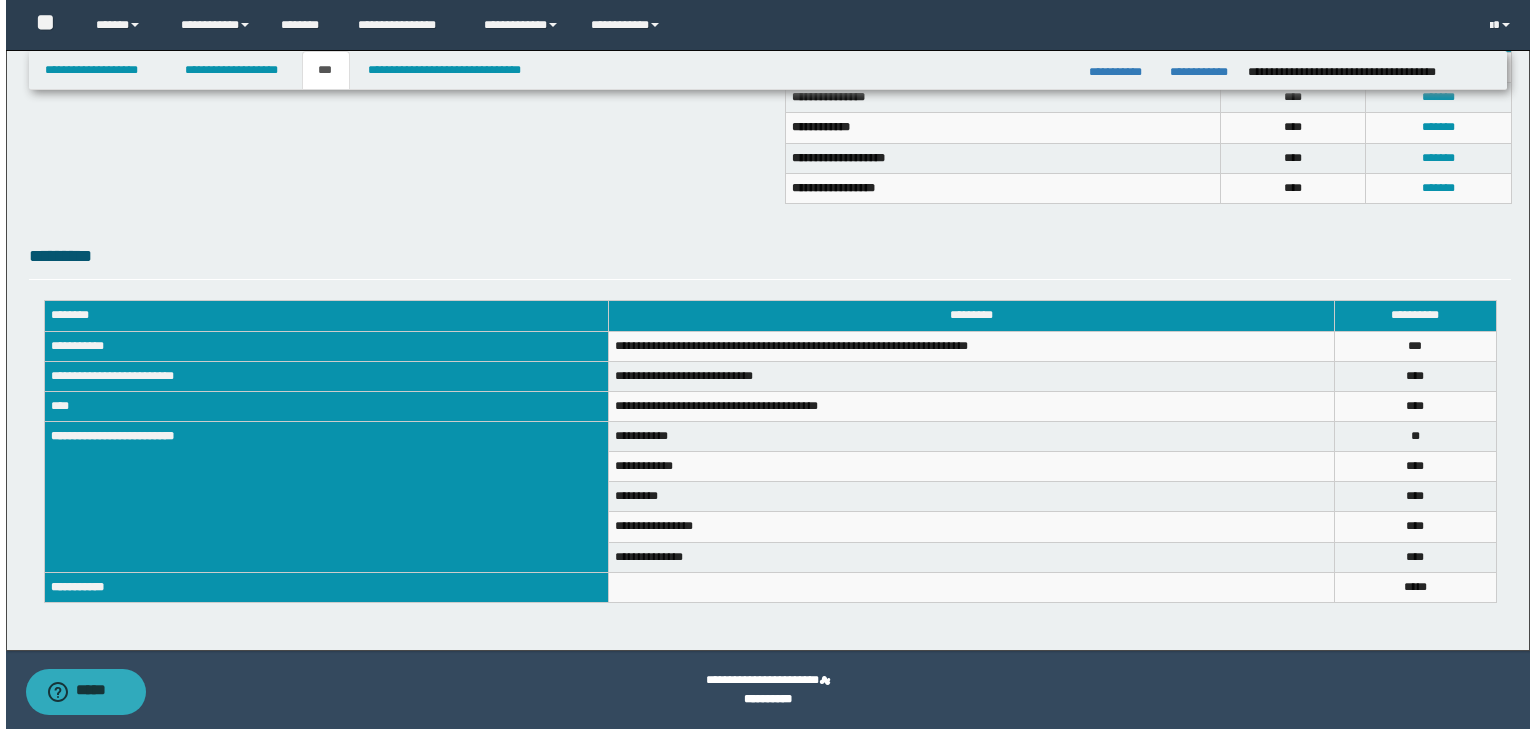 scroll, scrollTop: 0, scrollLeft: 0, axis: both 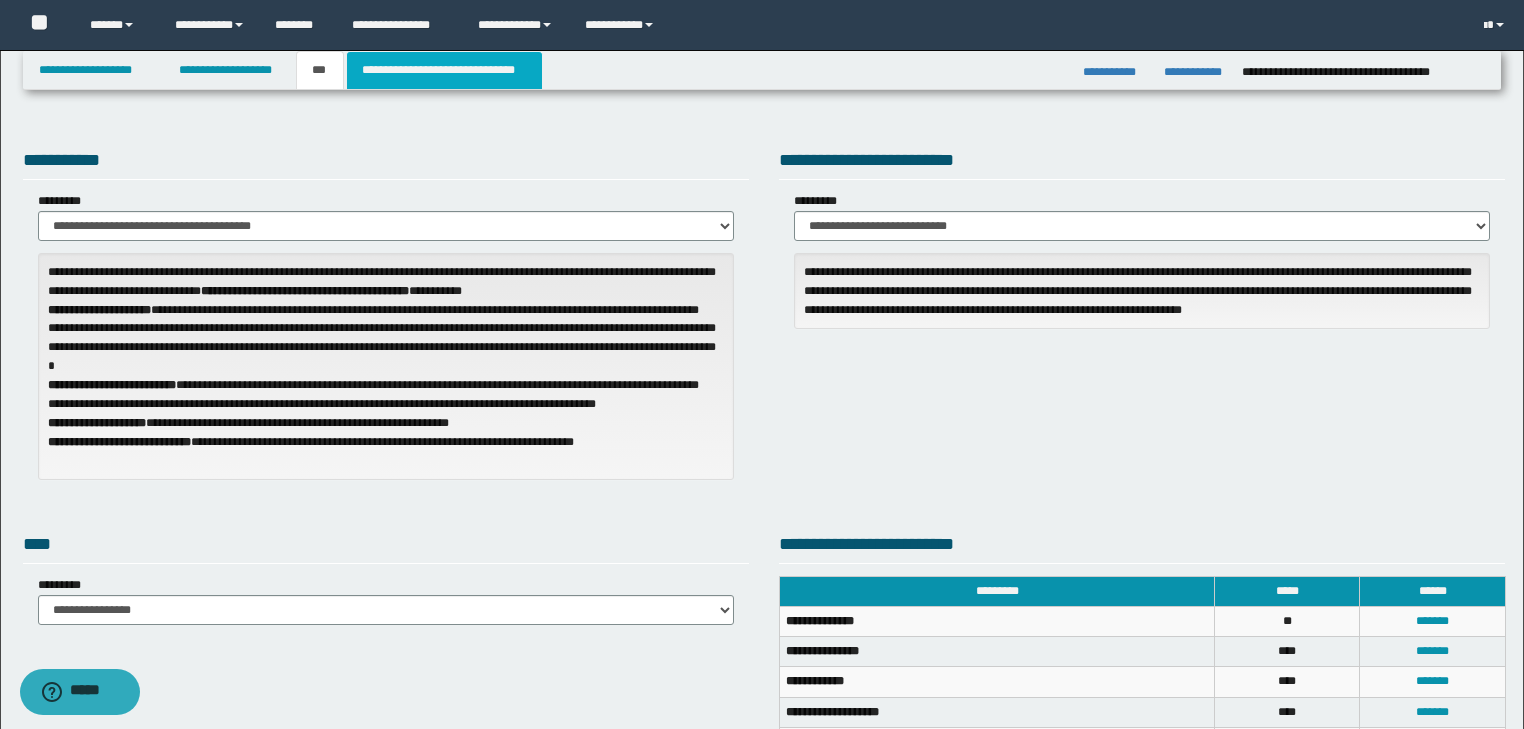 click on "**********" at bounding box center (444, 70) 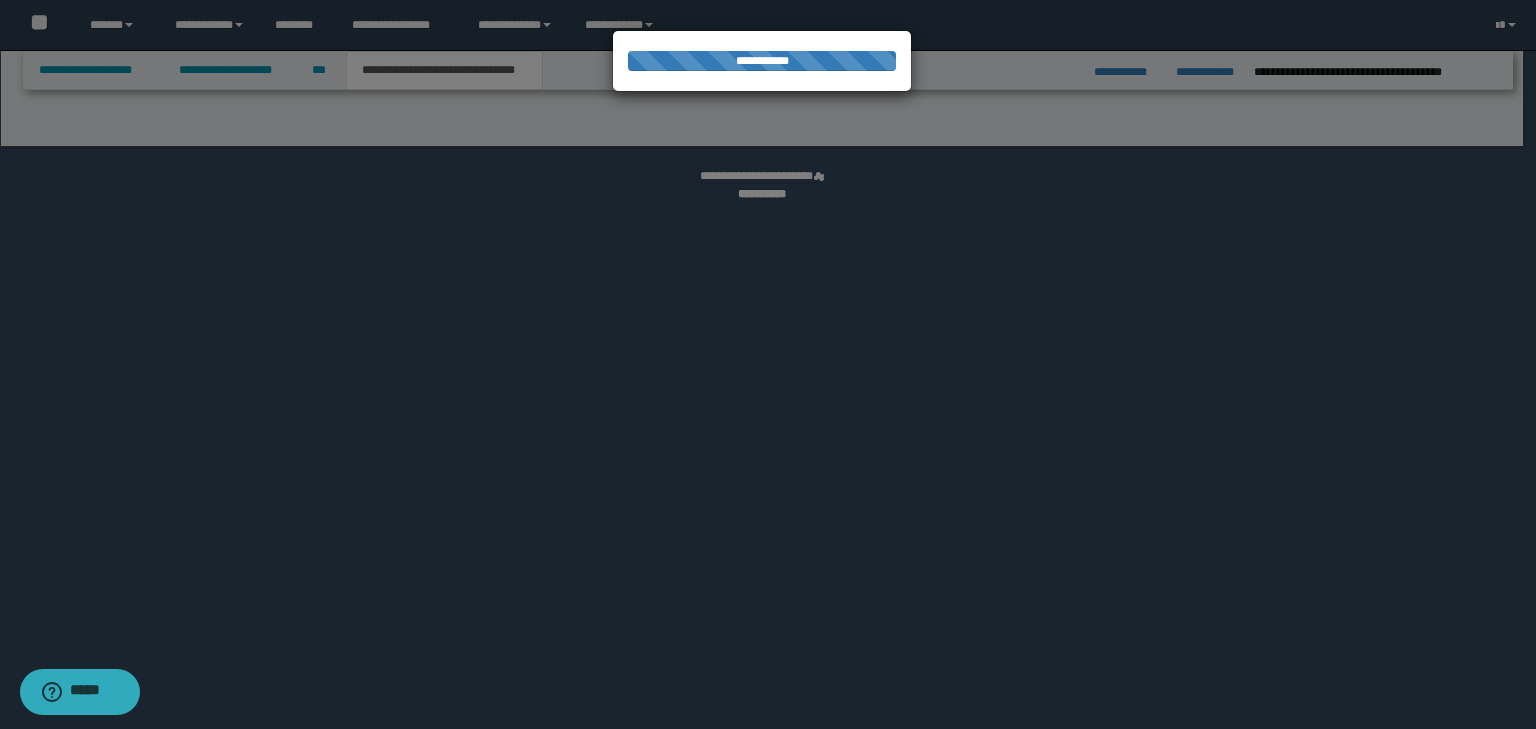 select on "*" 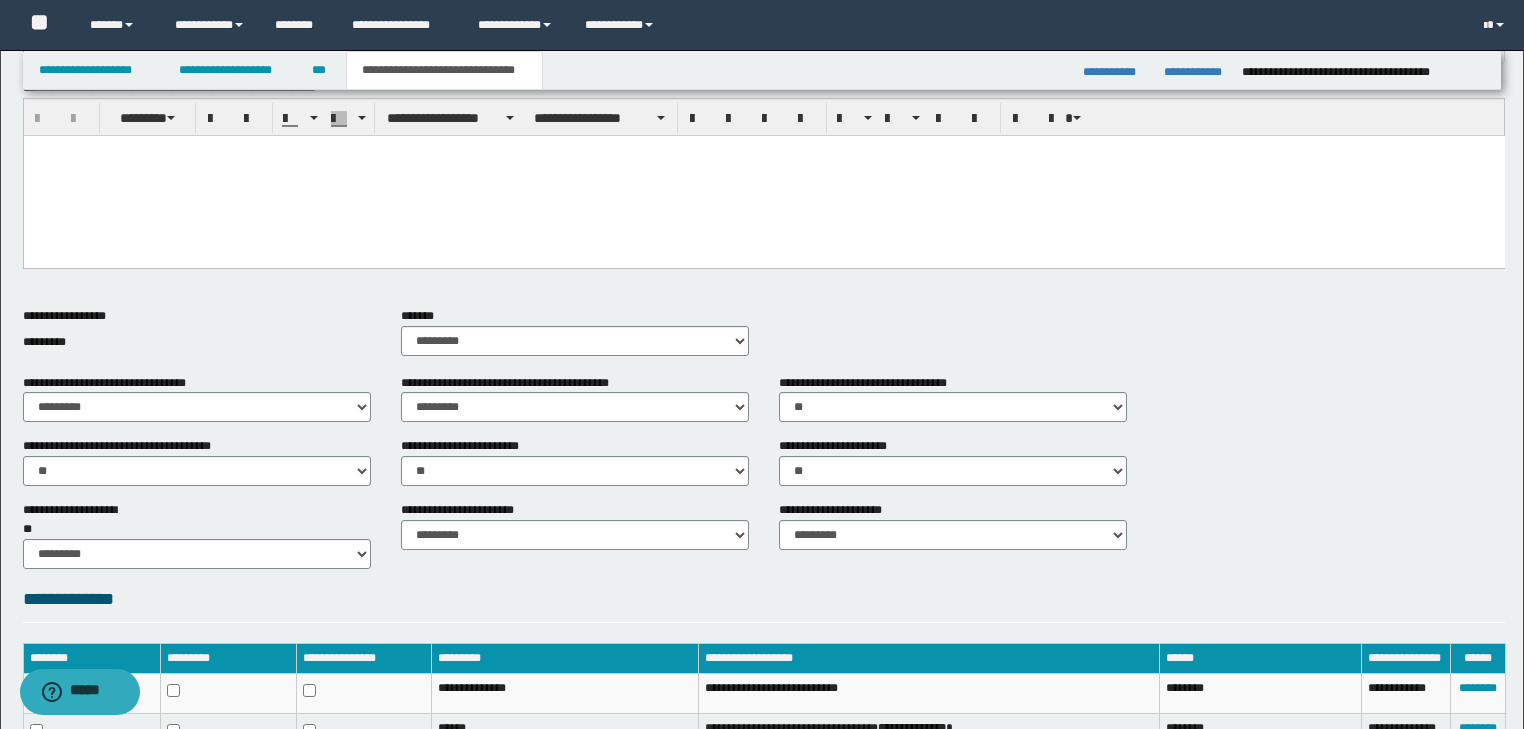 scroll, scrollTop: 322, scrollLeft: 0, axis: vertical 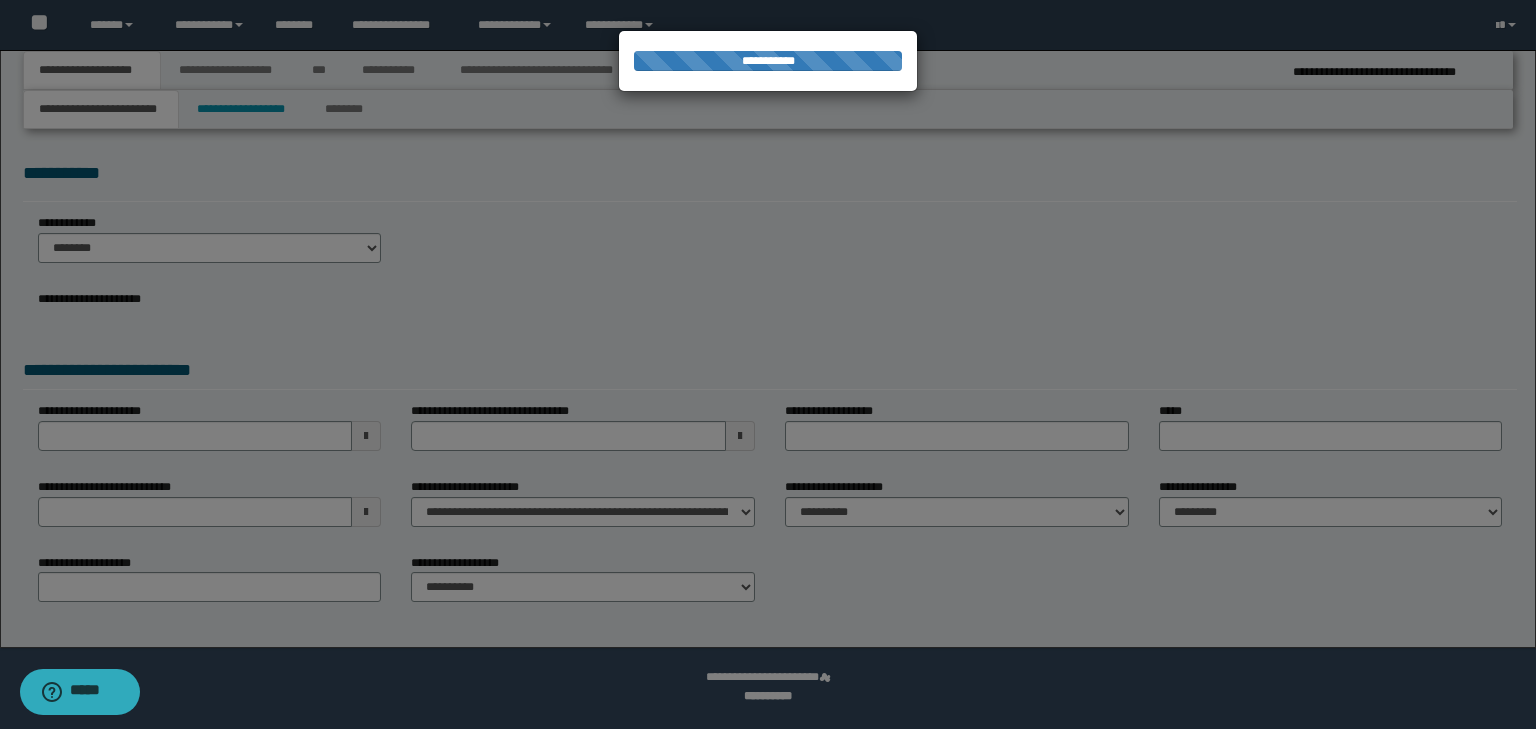 select on "**" 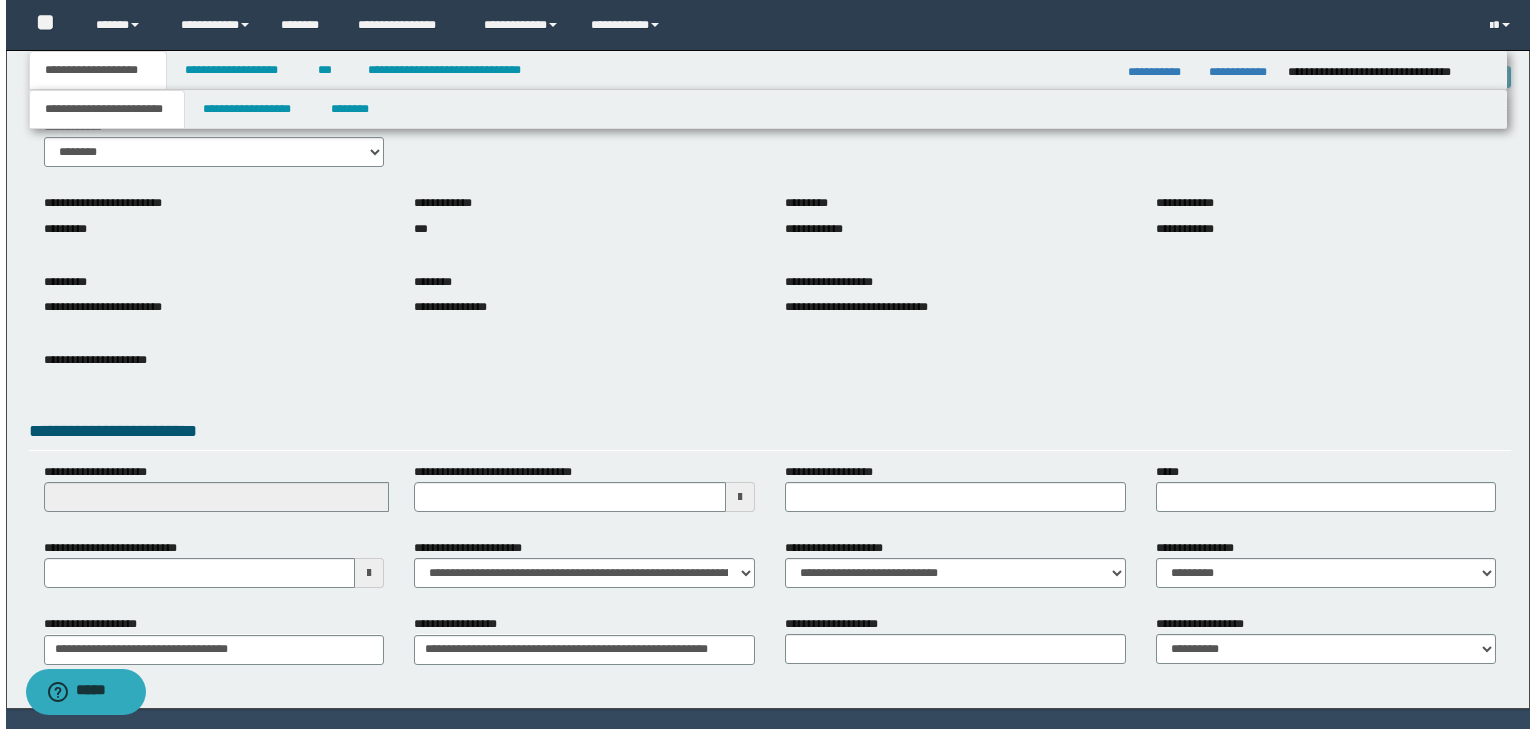 scroll, scrollTop: 0, scrollLeft: 0, axis: both 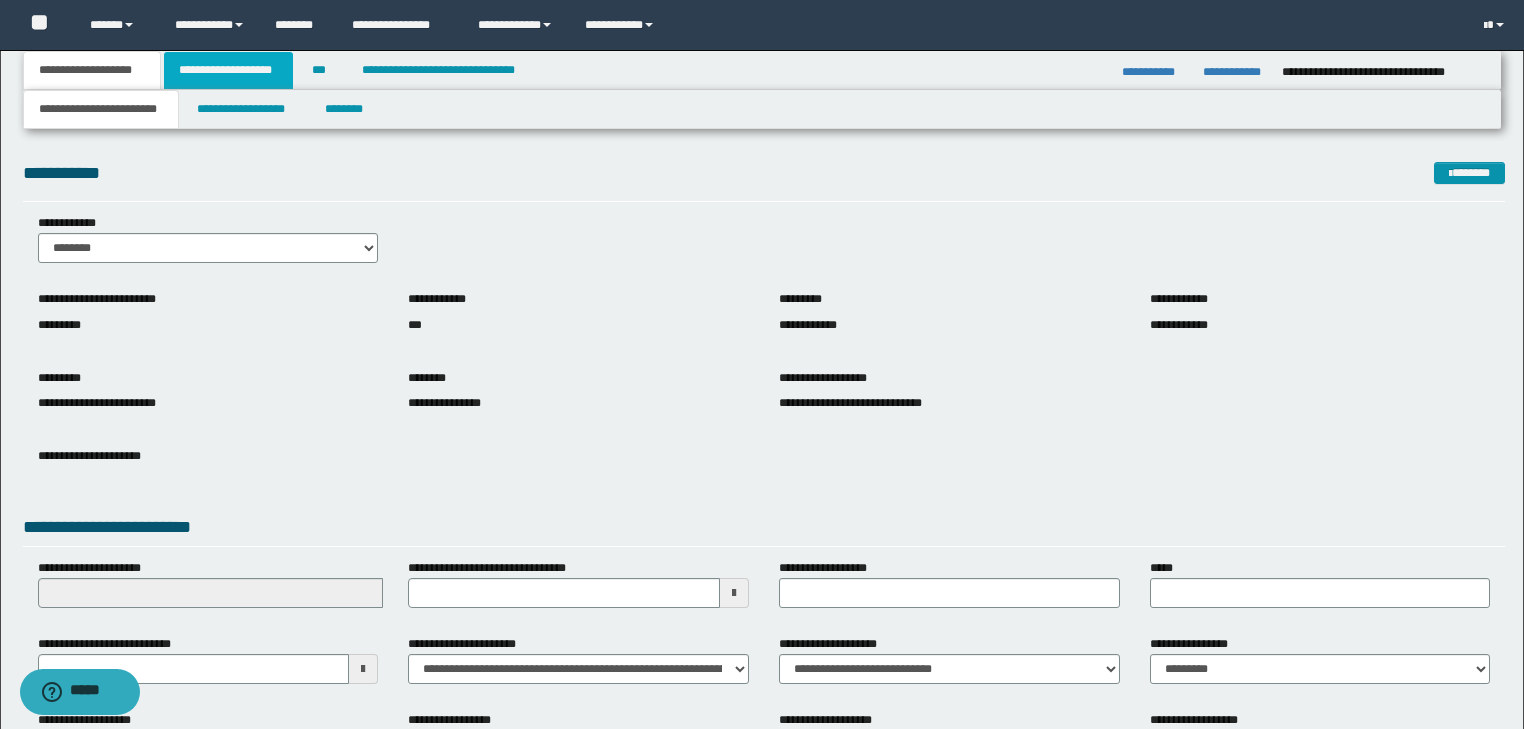 click on "**********" at bounding box center [228, 70] 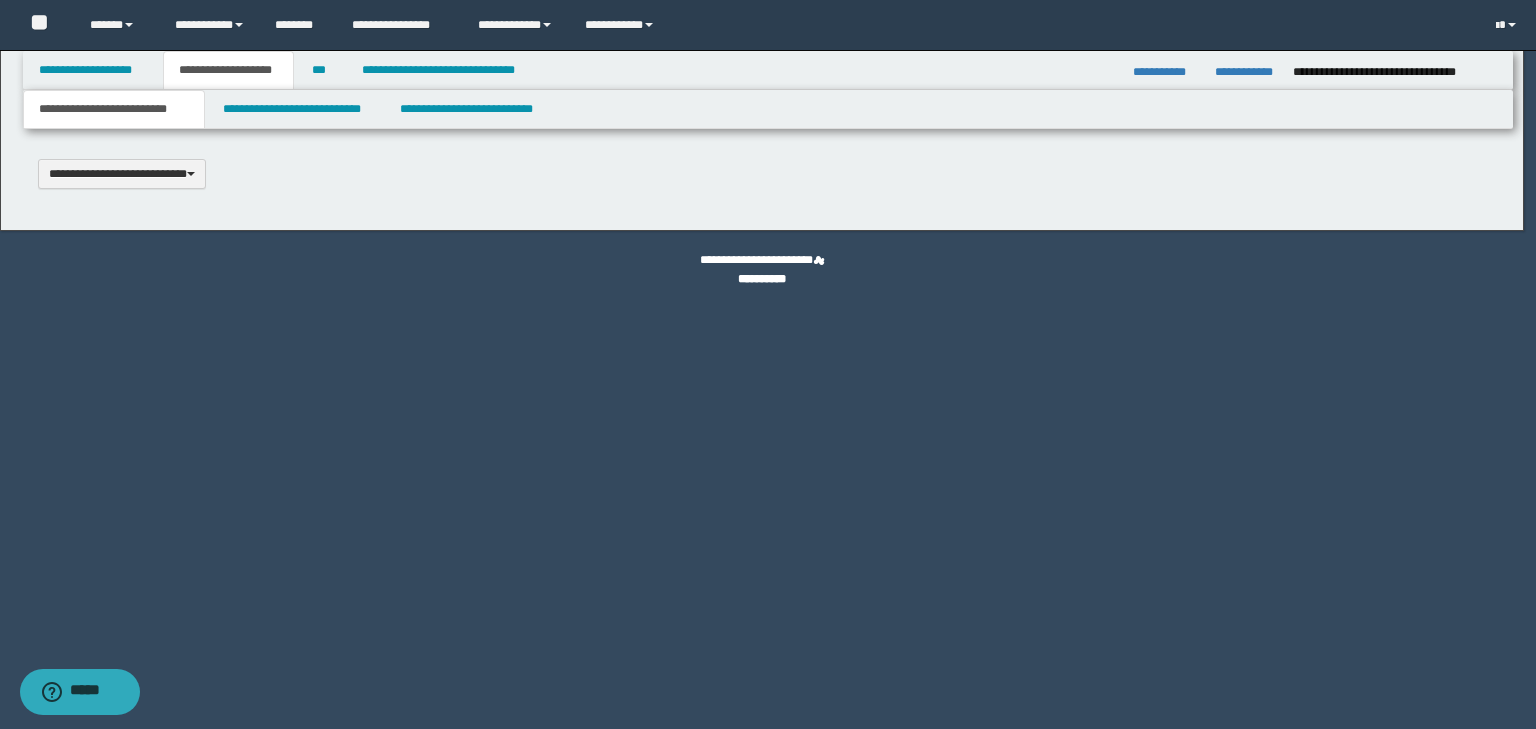 scroll, scrollTop: 0, scrollLeft: 0, axis: both 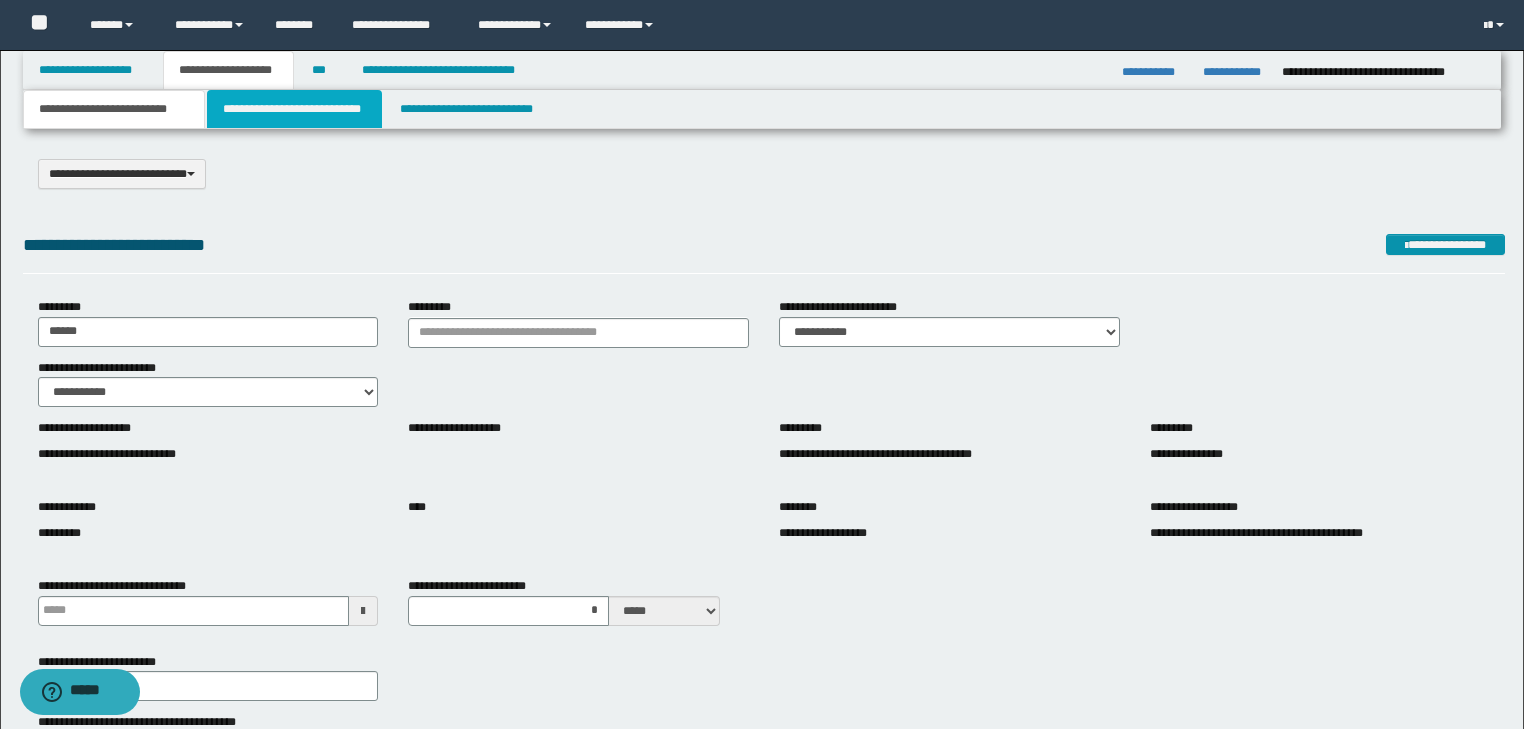 click on "**********" at bounding box center (294, 109) 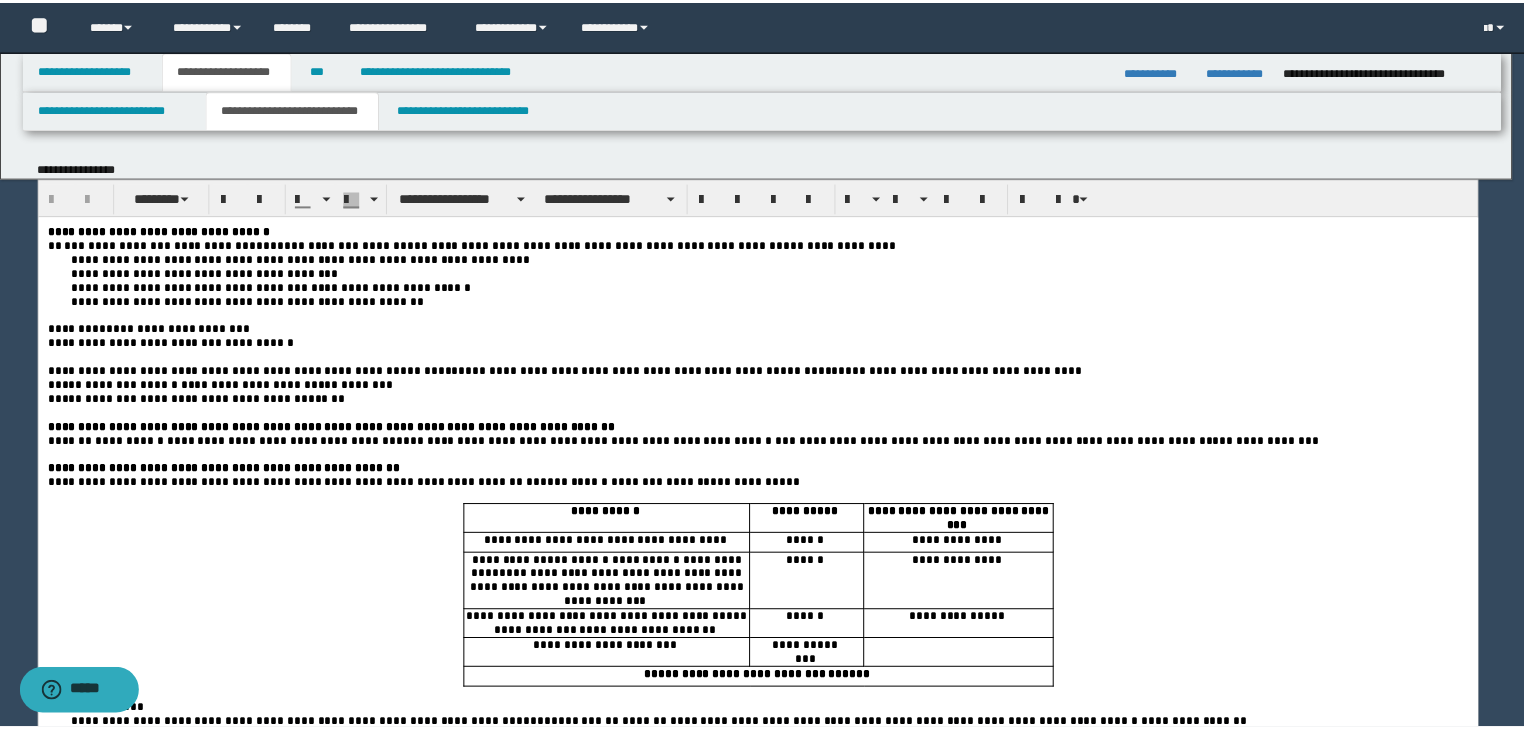 scroll, scrollTop: 0, scrollLeft: 0, axis: both 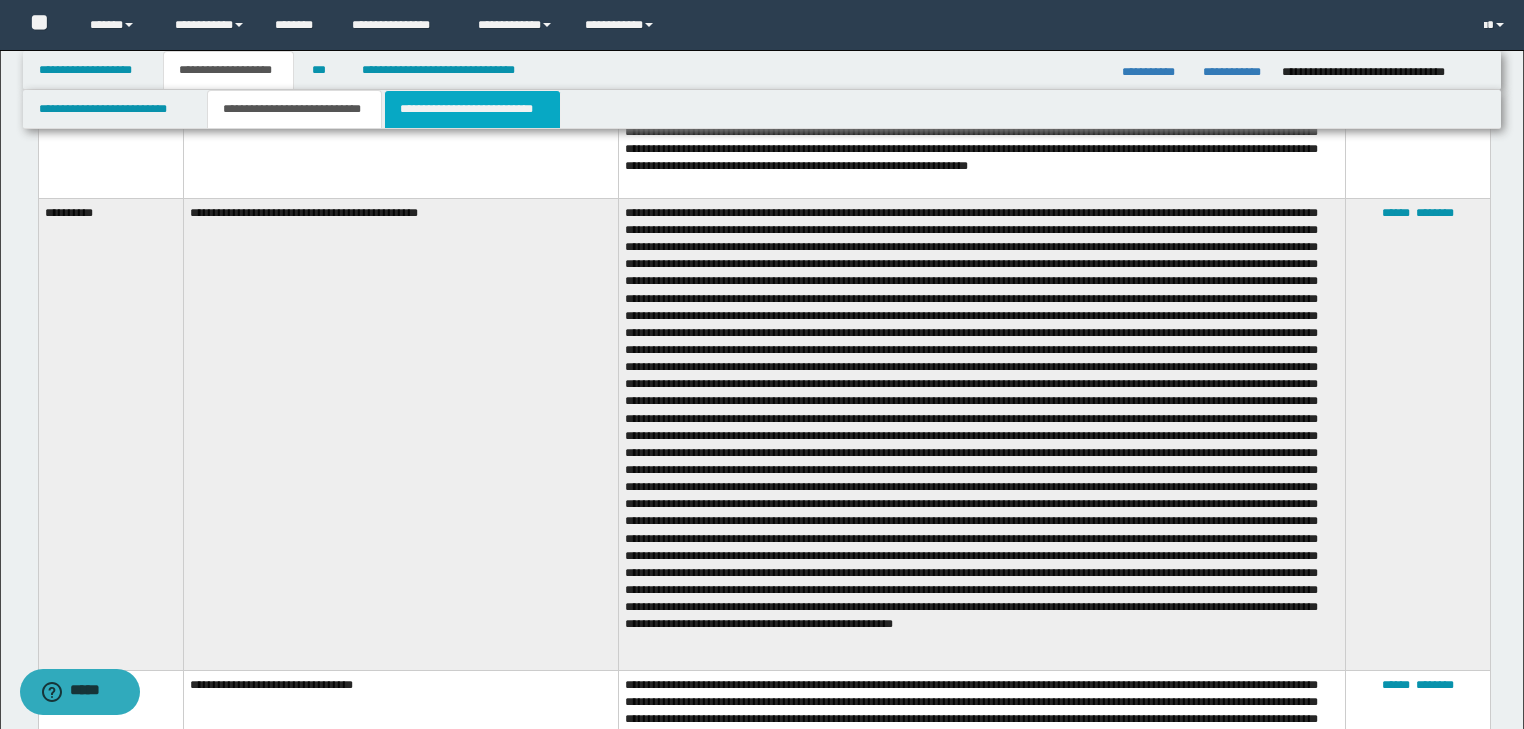 click on "**********" at bounding box center (472, 109) 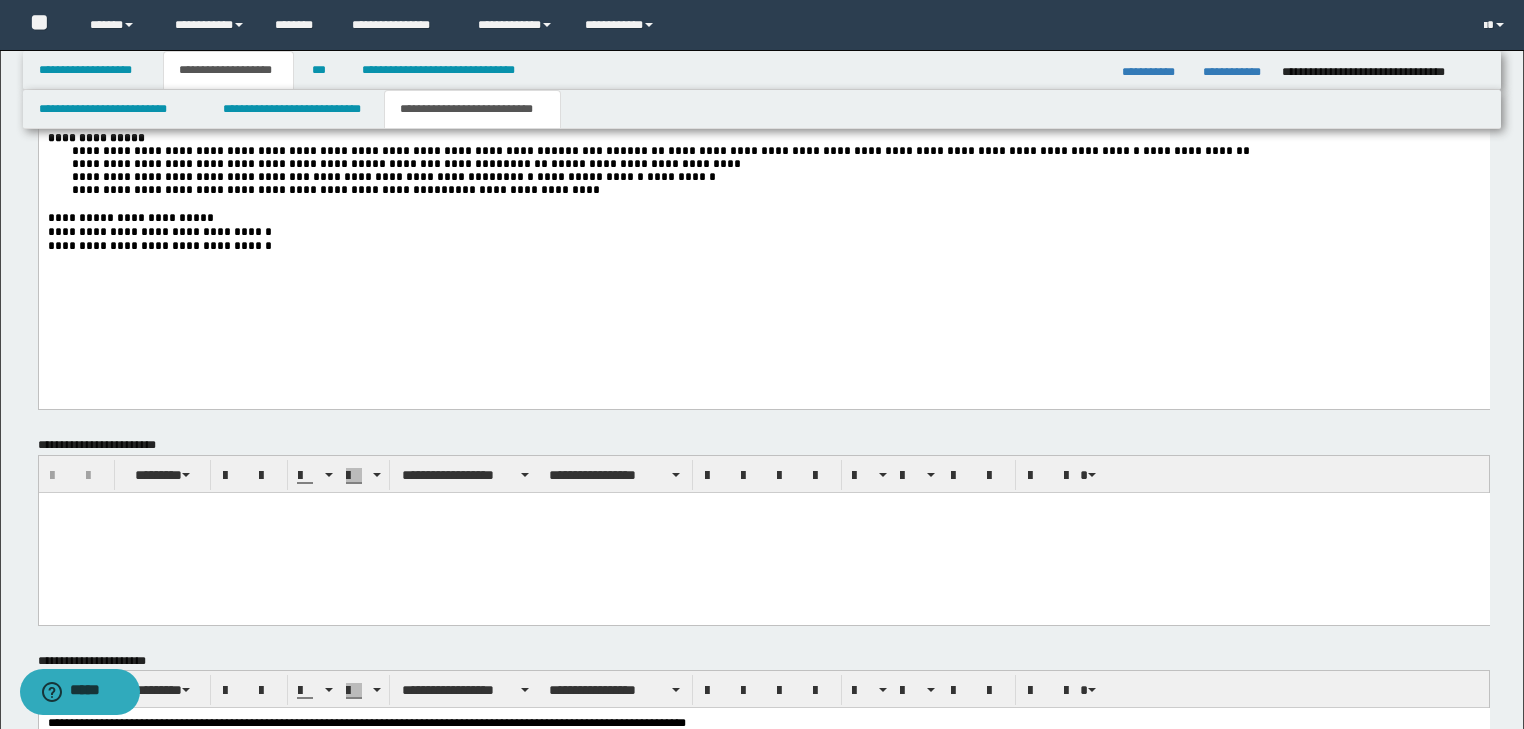 scroll, scrollTop: 4160, scrollLeft: 0, axis: vertical 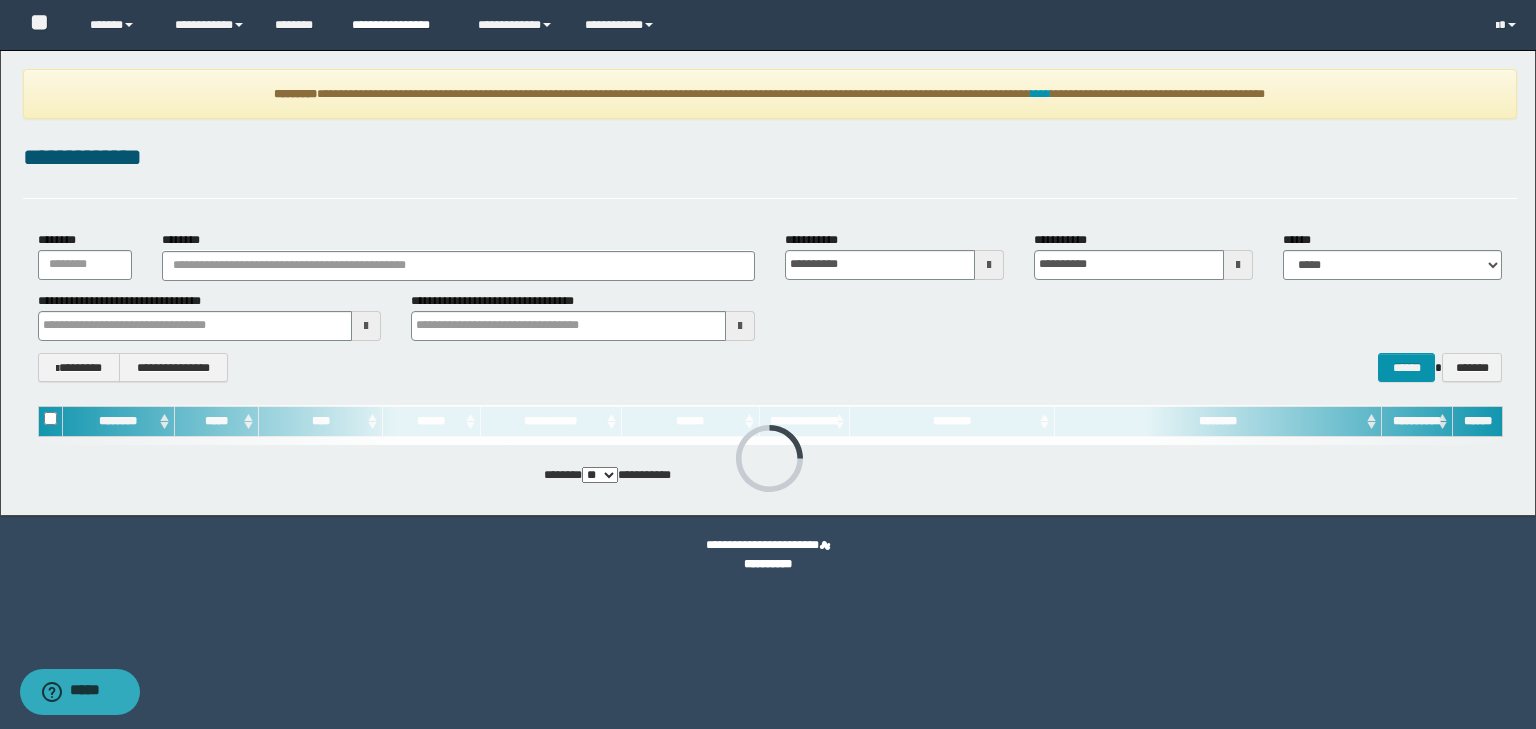 click on "**********" at bounding box center [400, 25] 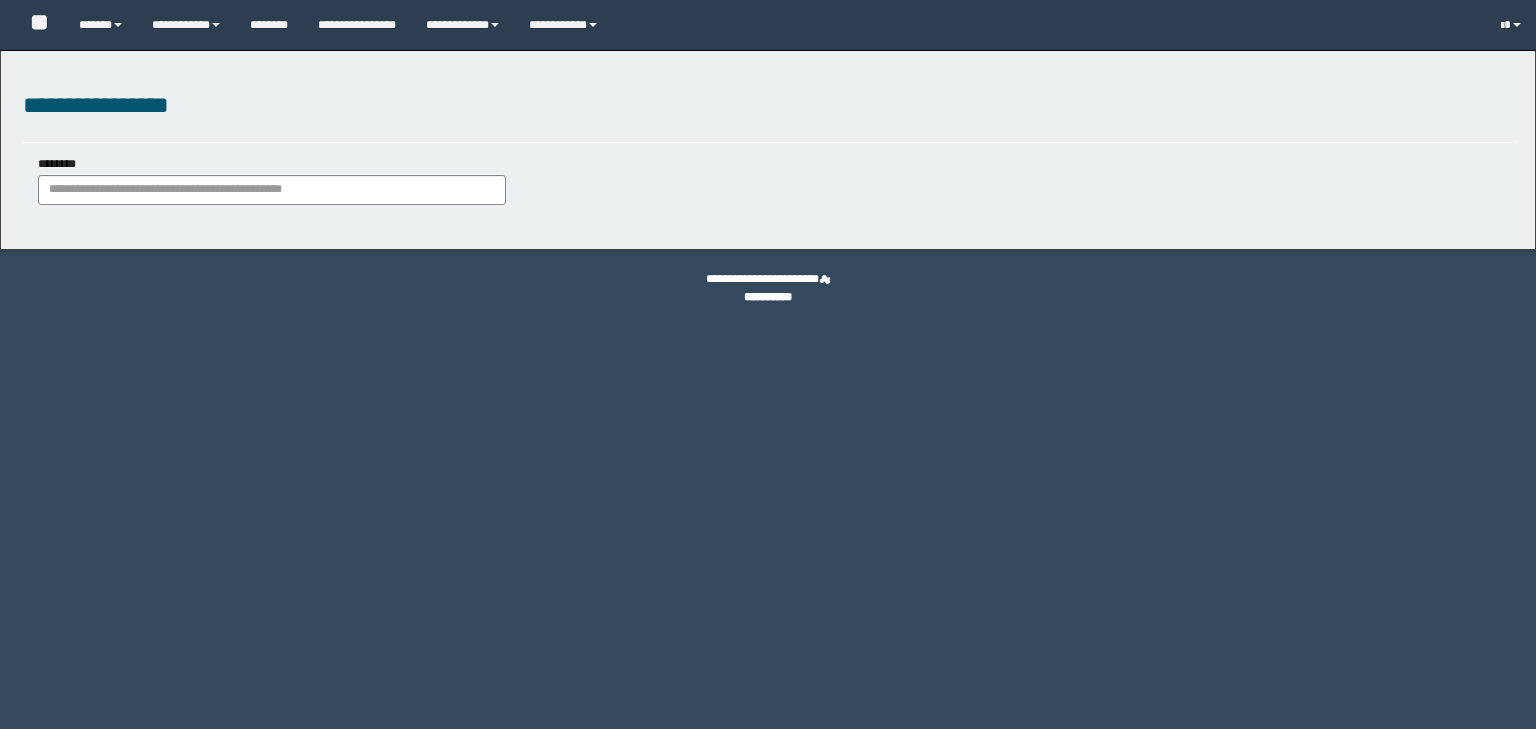 scroll, scrollTop: 0, scrollLeft: 0, axis: both 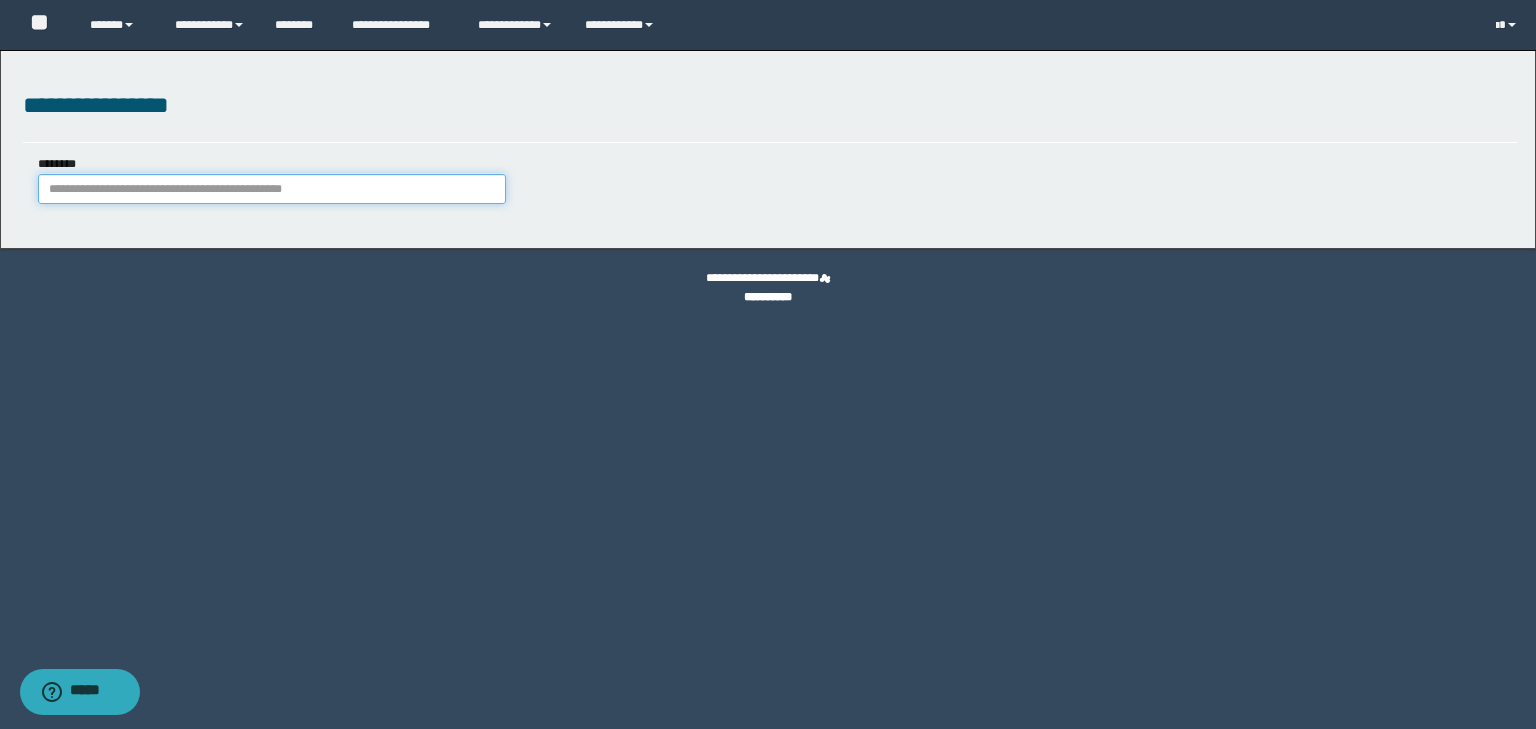 click on "********" at bounding box center (272, 189) 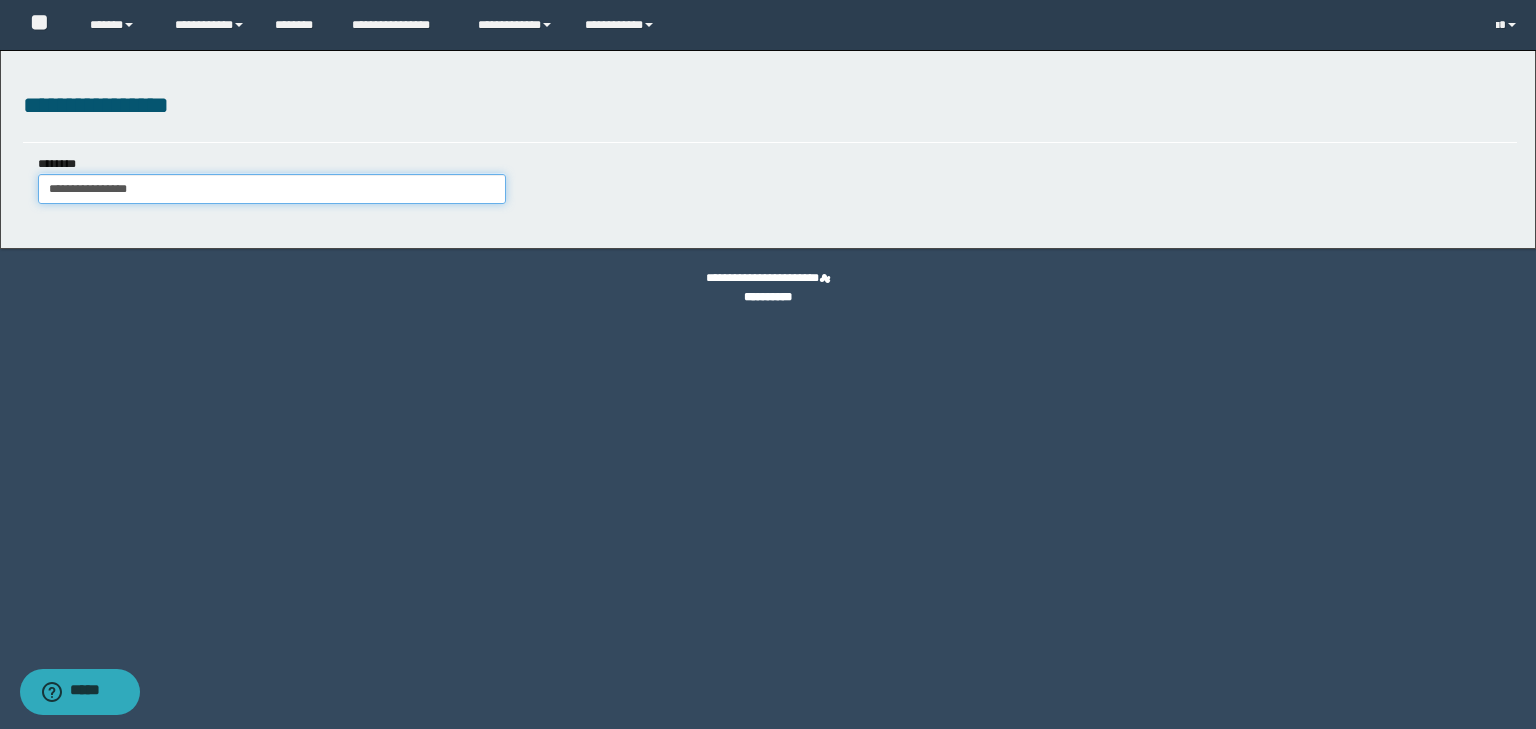 type on "**********" 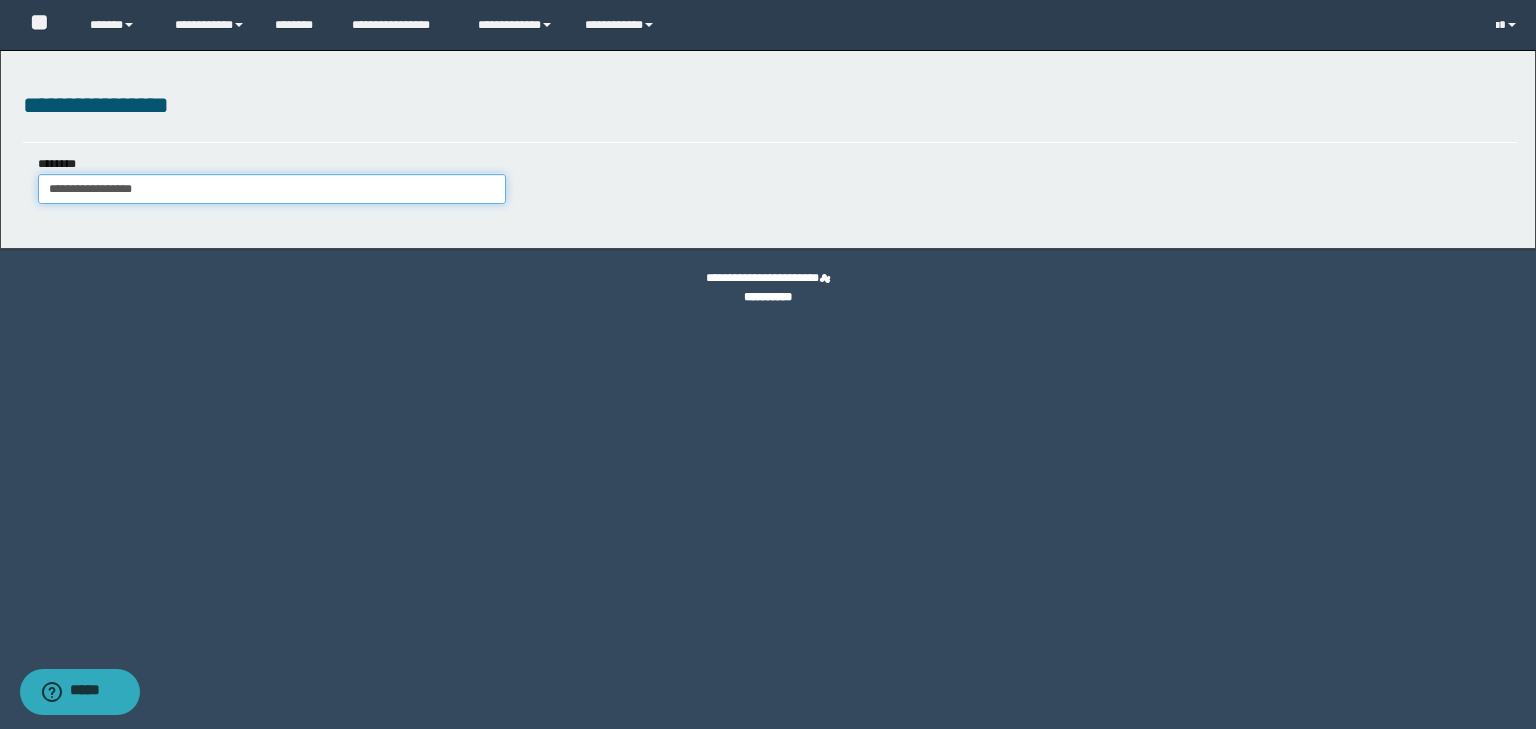 type on "**********" 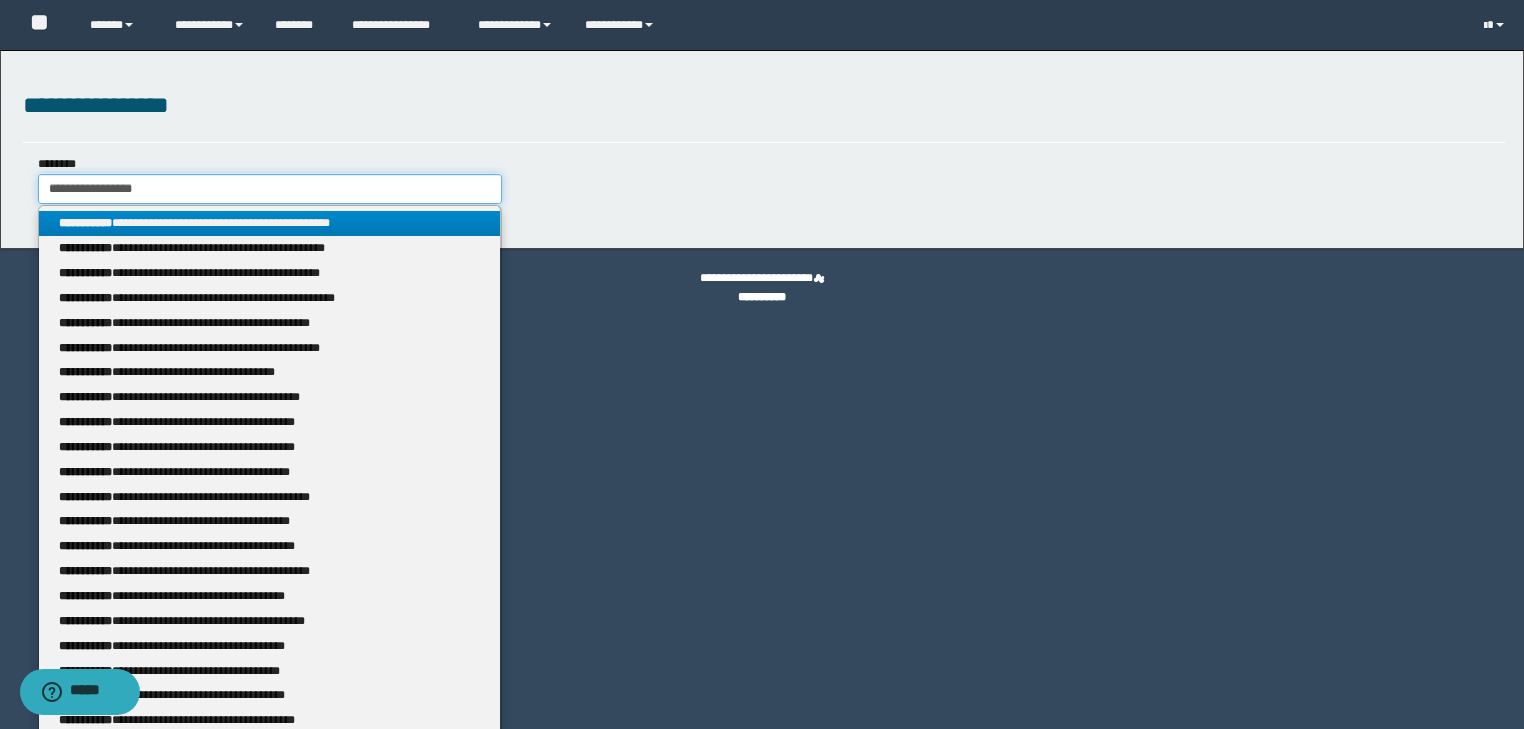 type 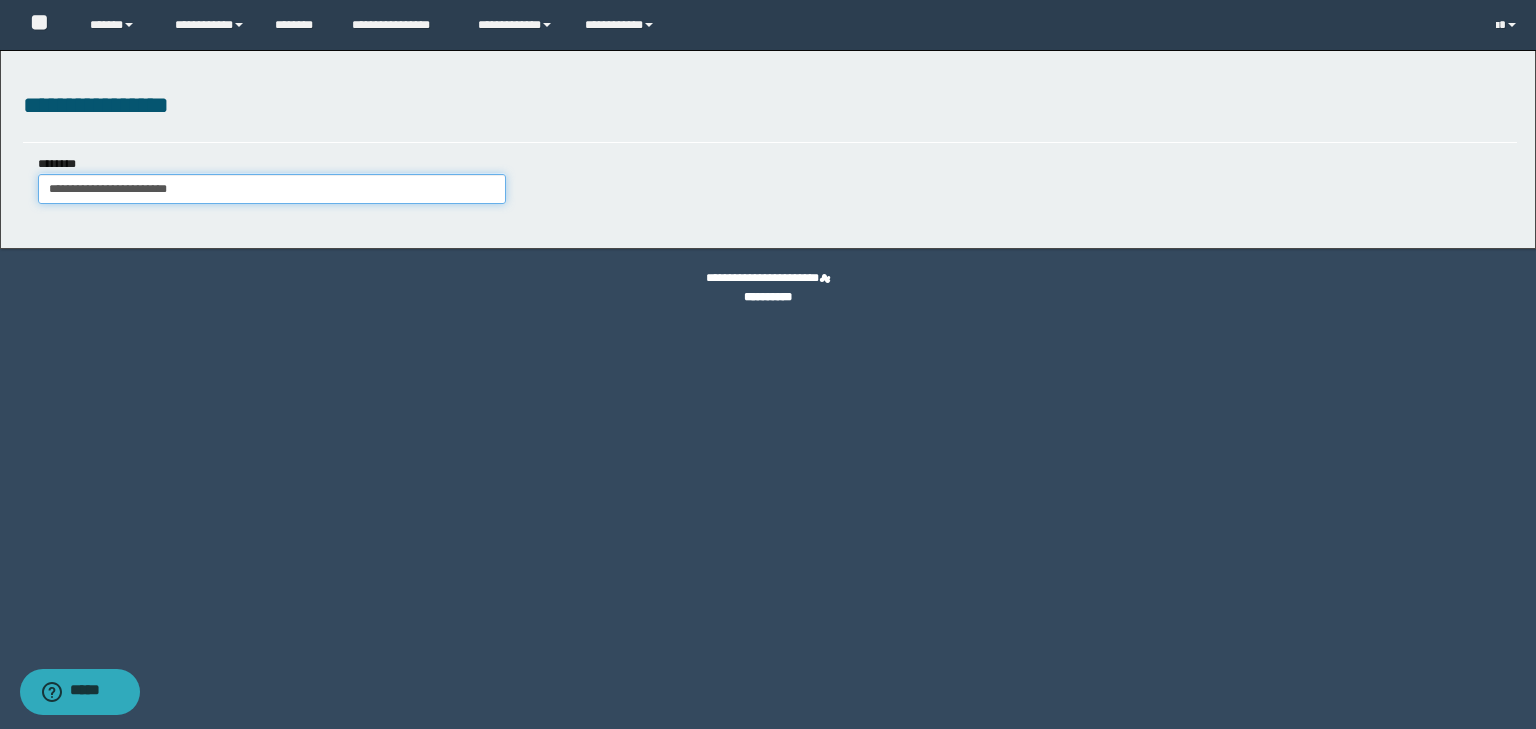 type on "**********" 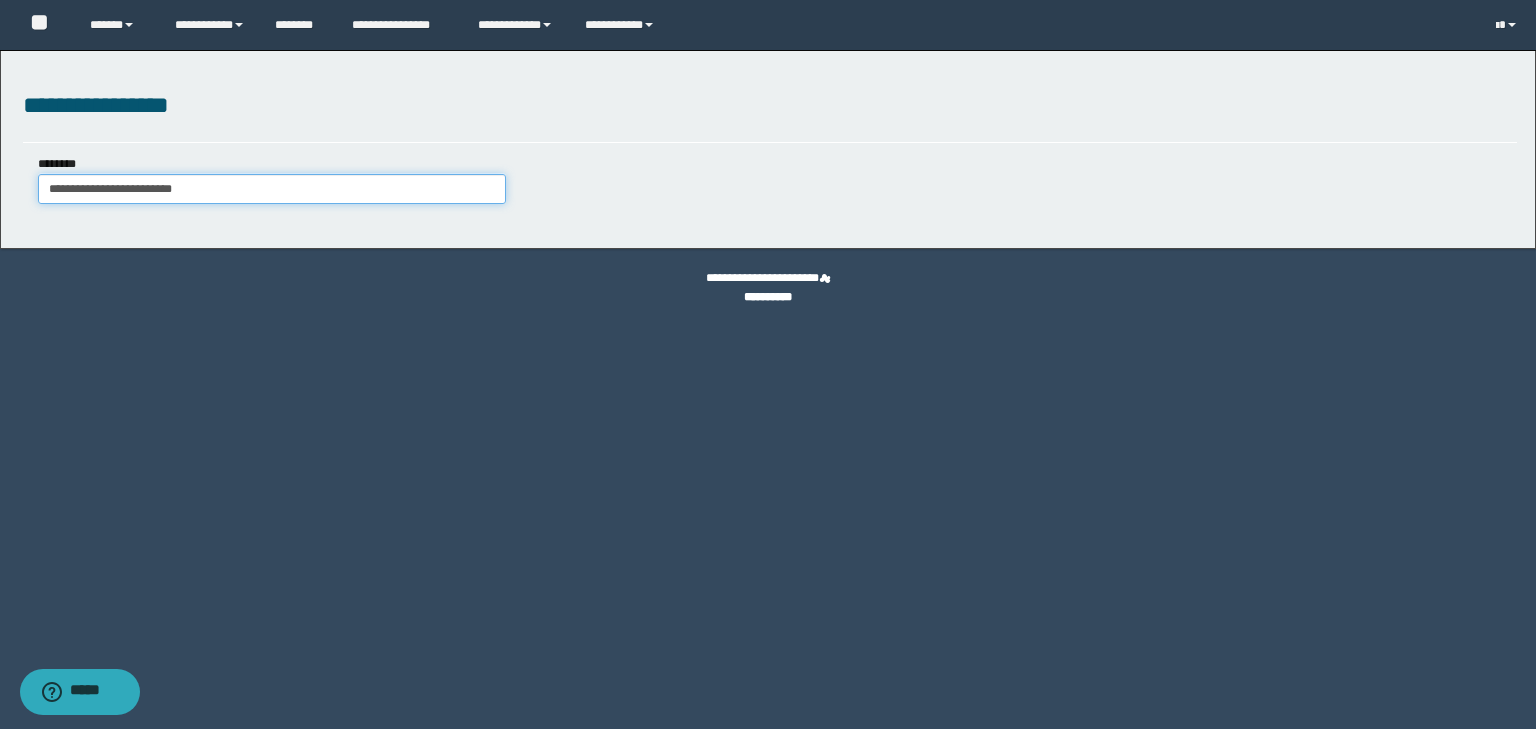 type on "**********" 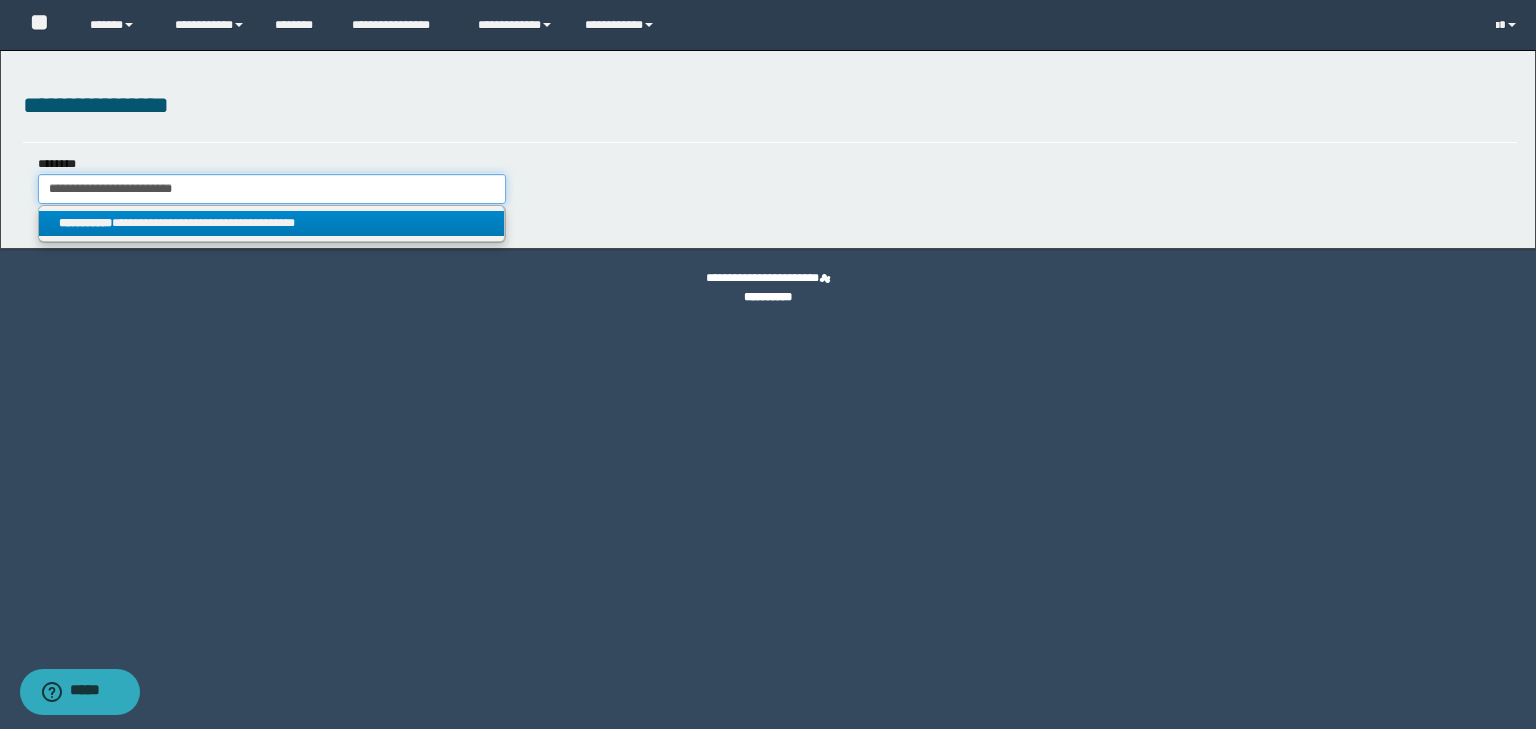 type on "**********" 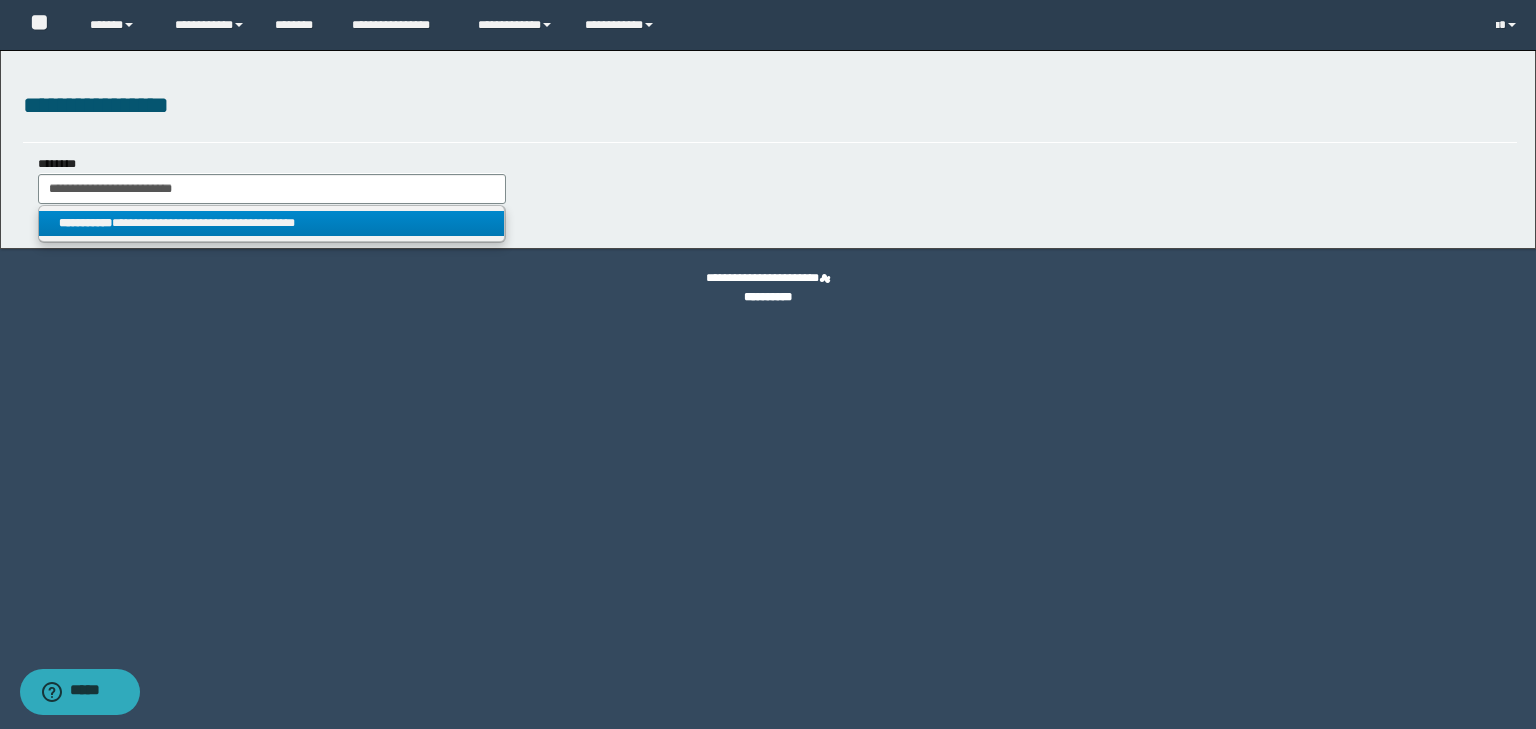 click on "**********" at bounding box center [272, 223] 